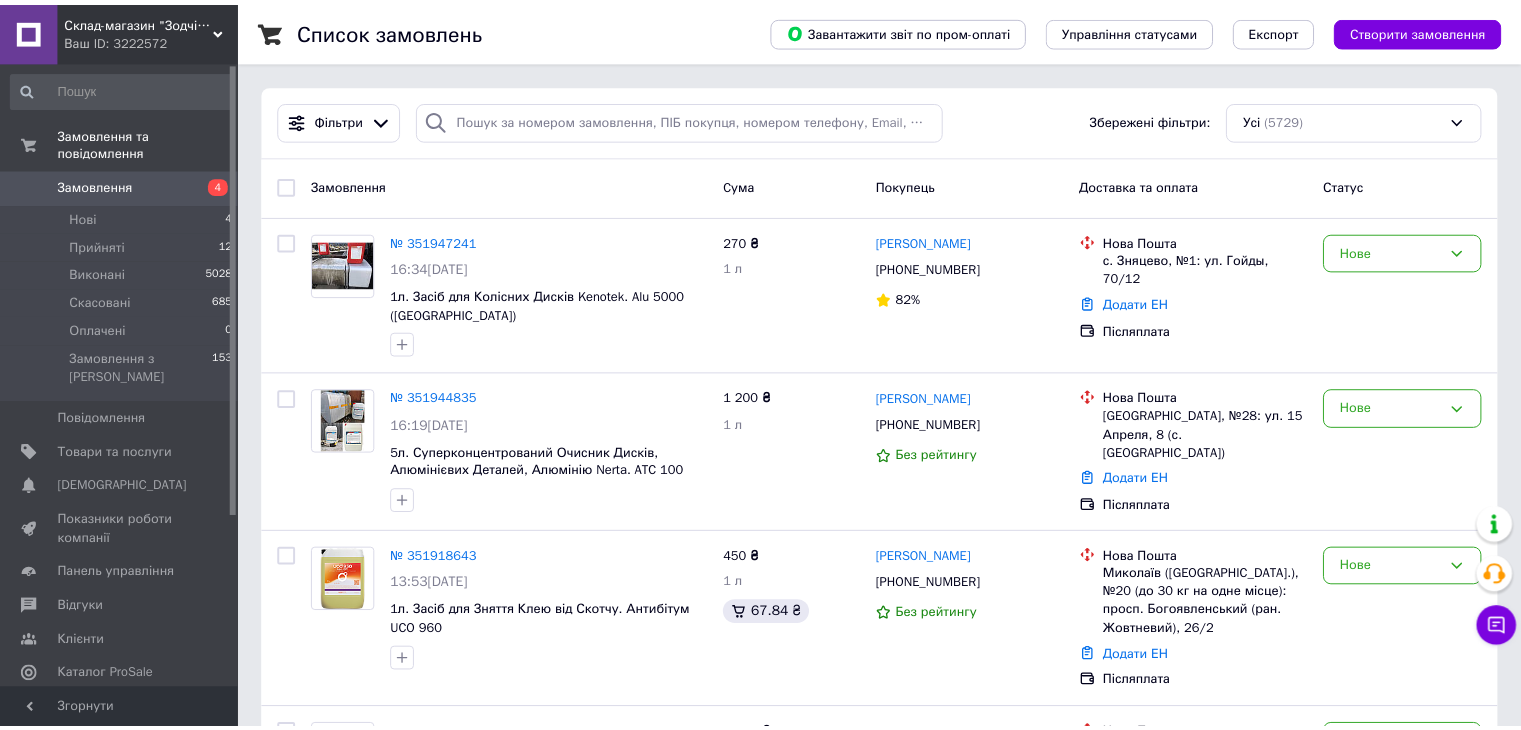 scroll, scrollTop: 0, scrollLeft: 0, axis: both 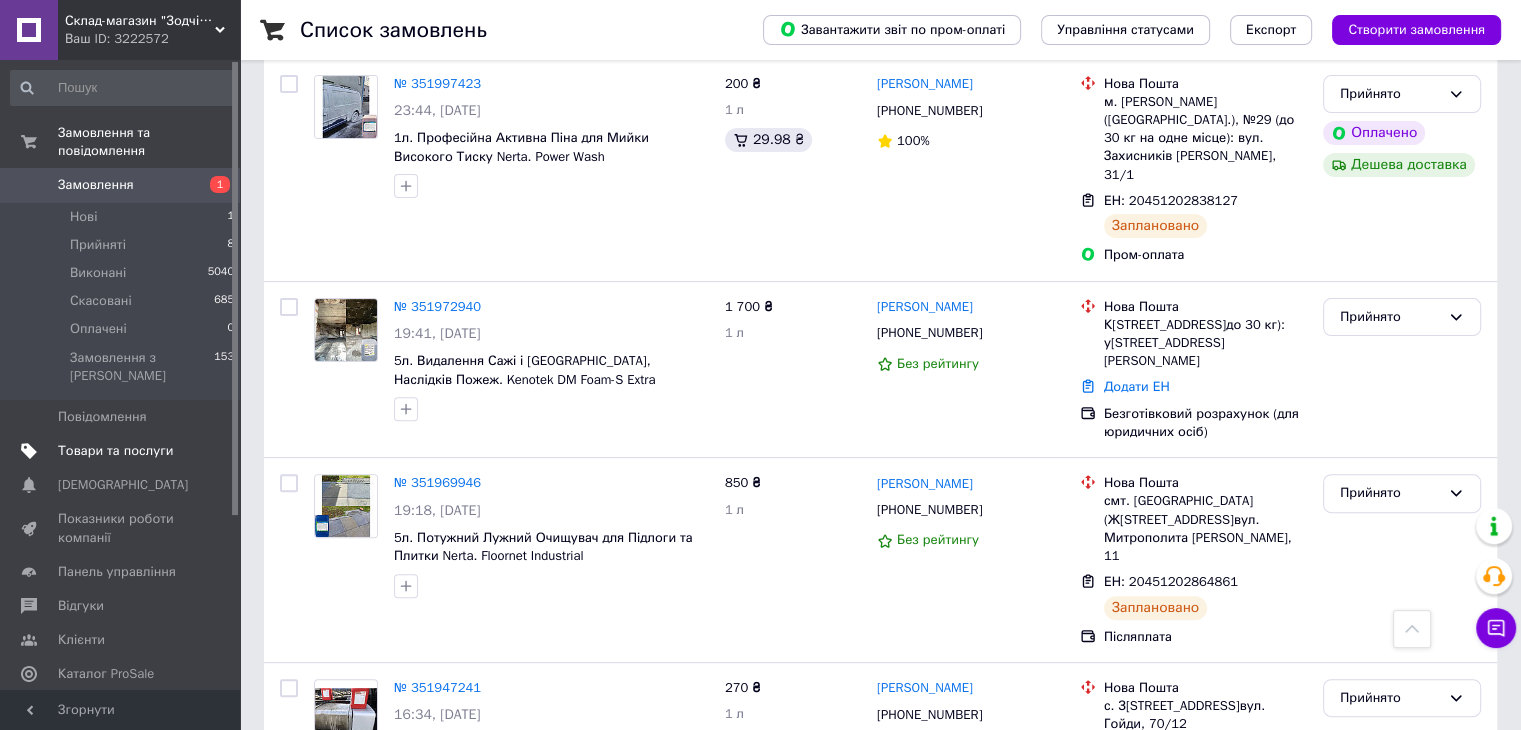 click on "Товари та послуги" at bounding box center (115, 451) 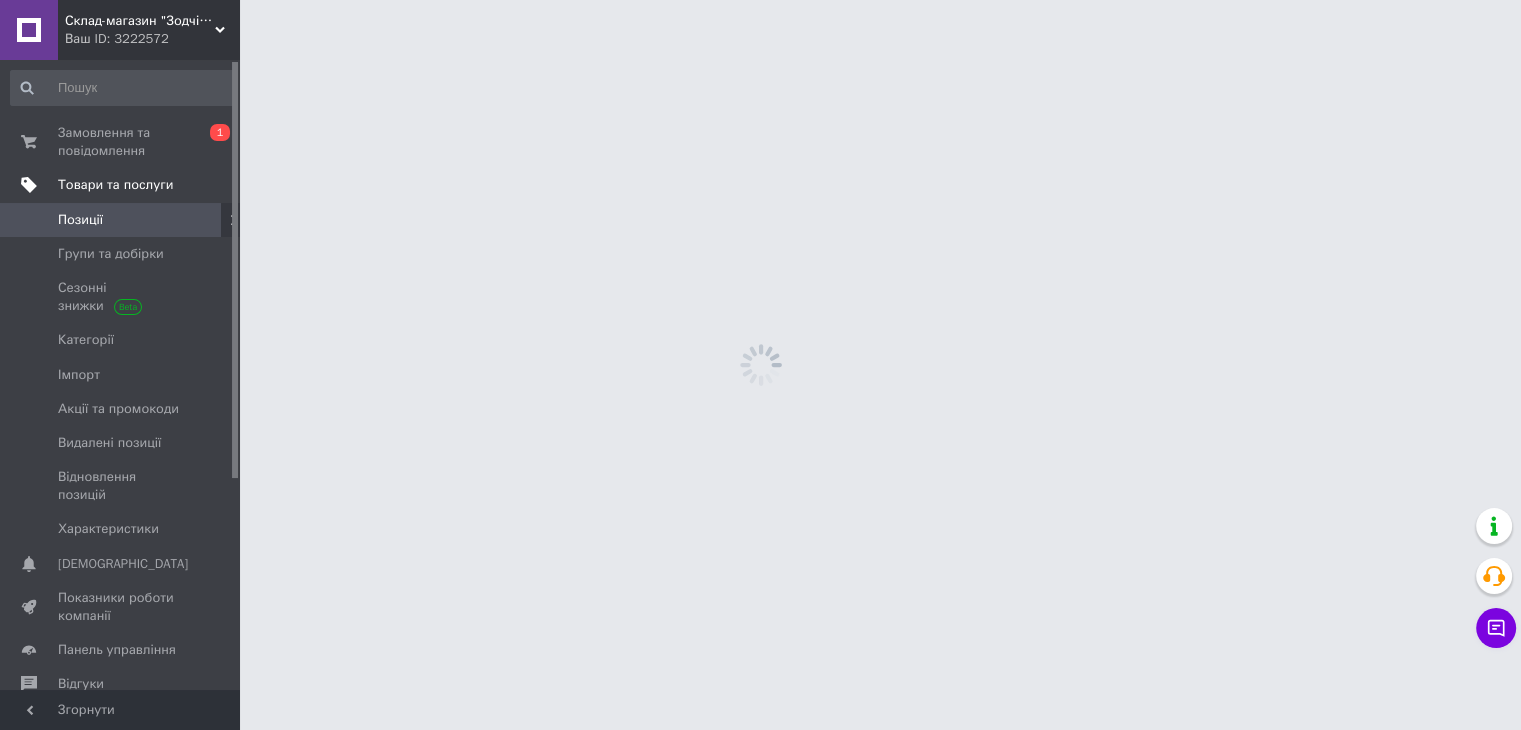 scroll, scrollTop: 0, scrollLeft: 0, axis: both 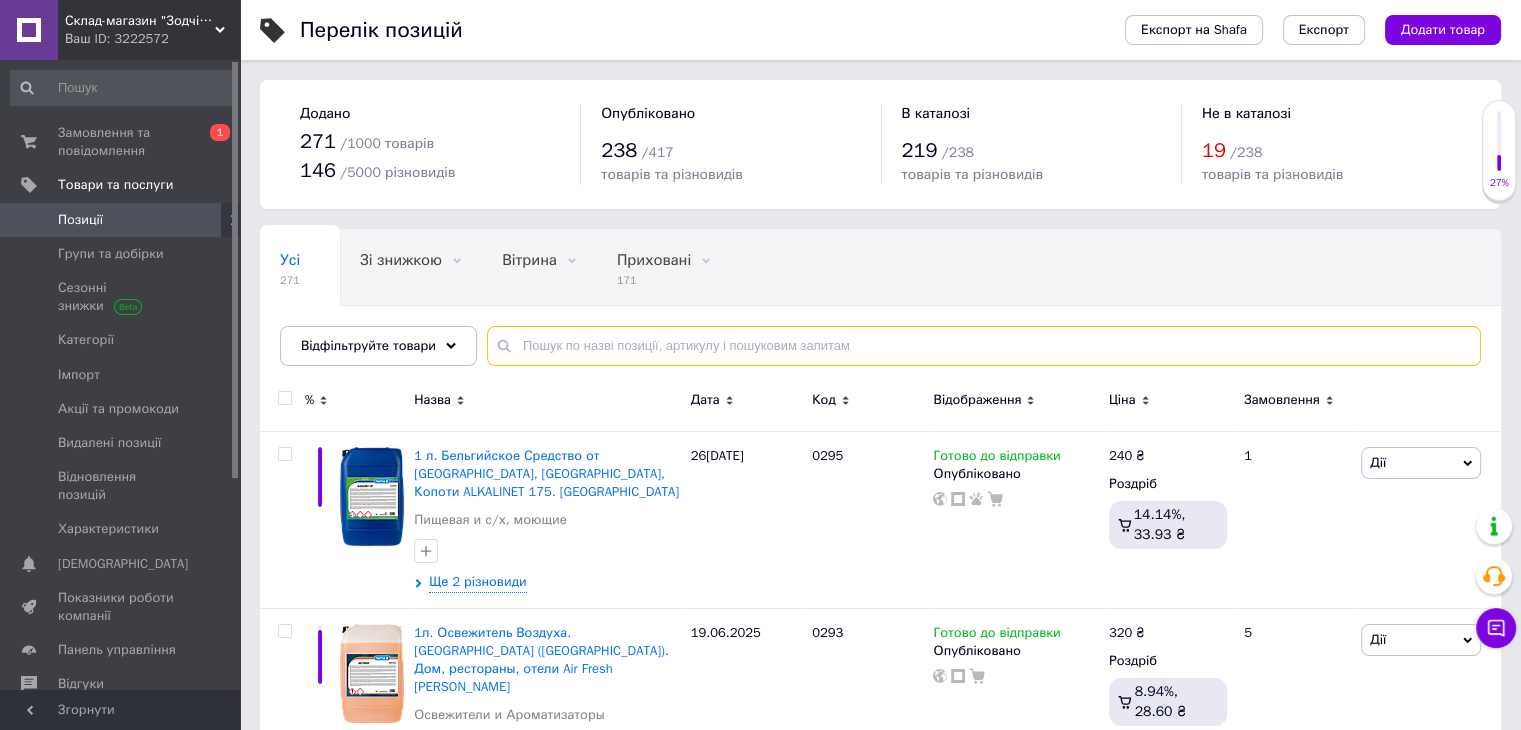 click at bounding box center [984, 346] 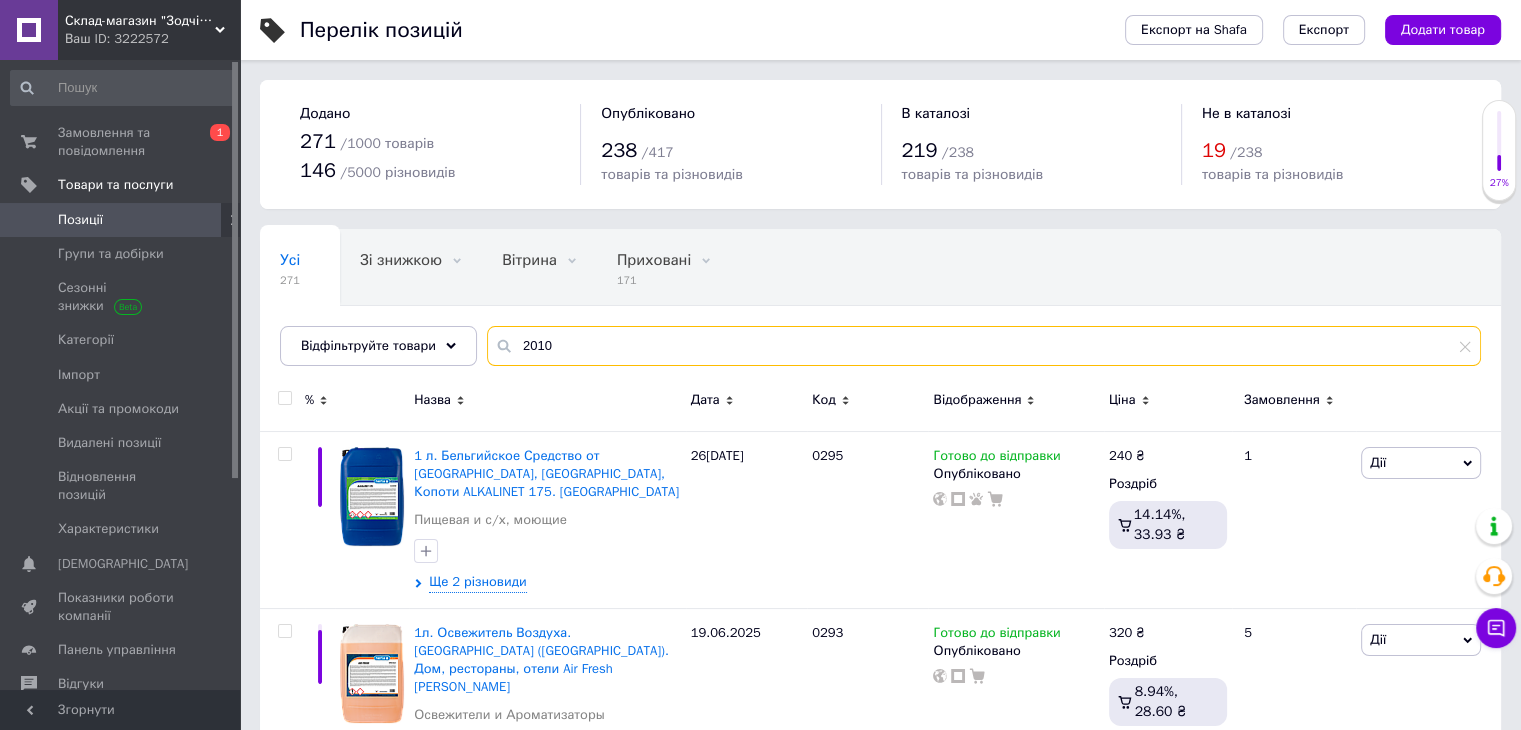 type on "2010" 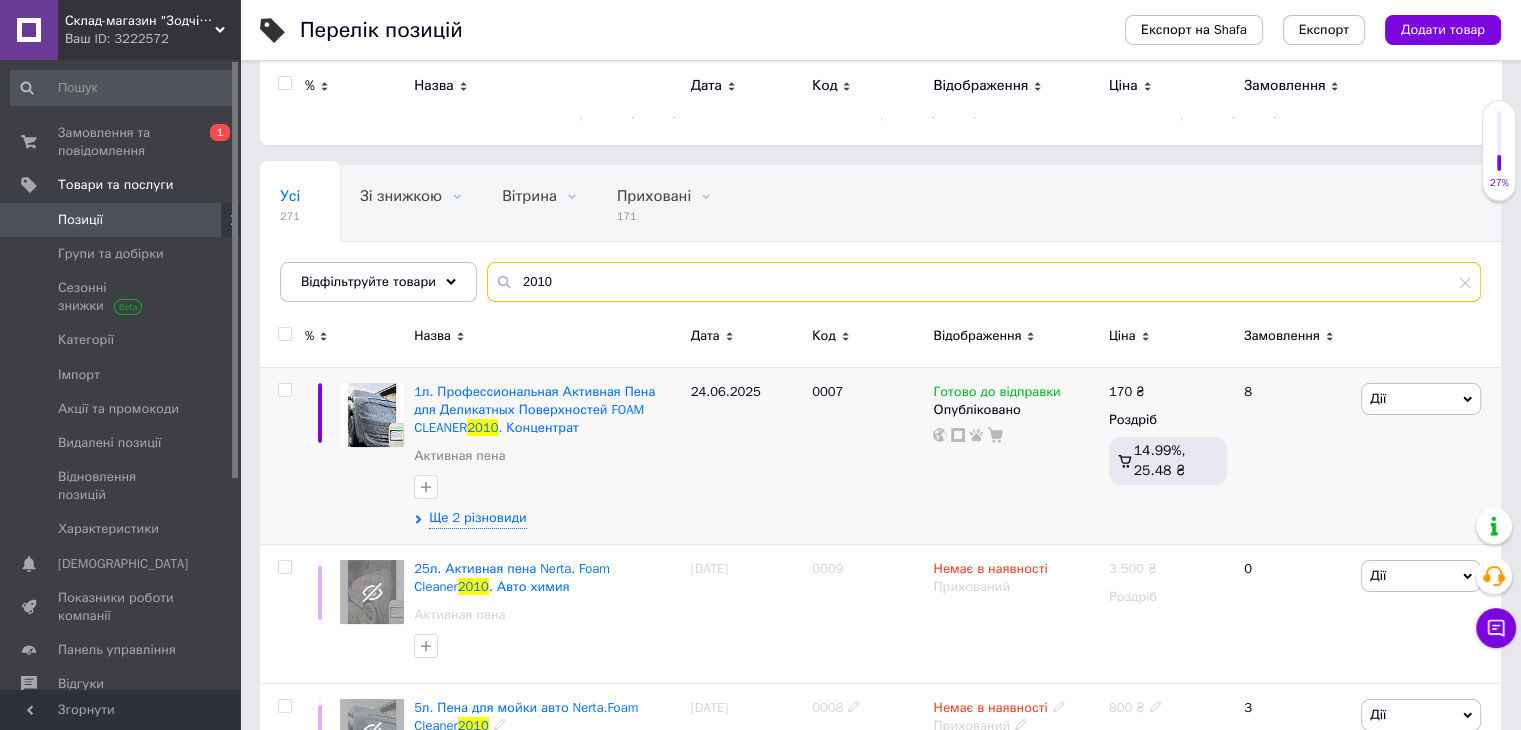 scroll, scrollTop: 59, scrollLeft: 0, axis: vertical 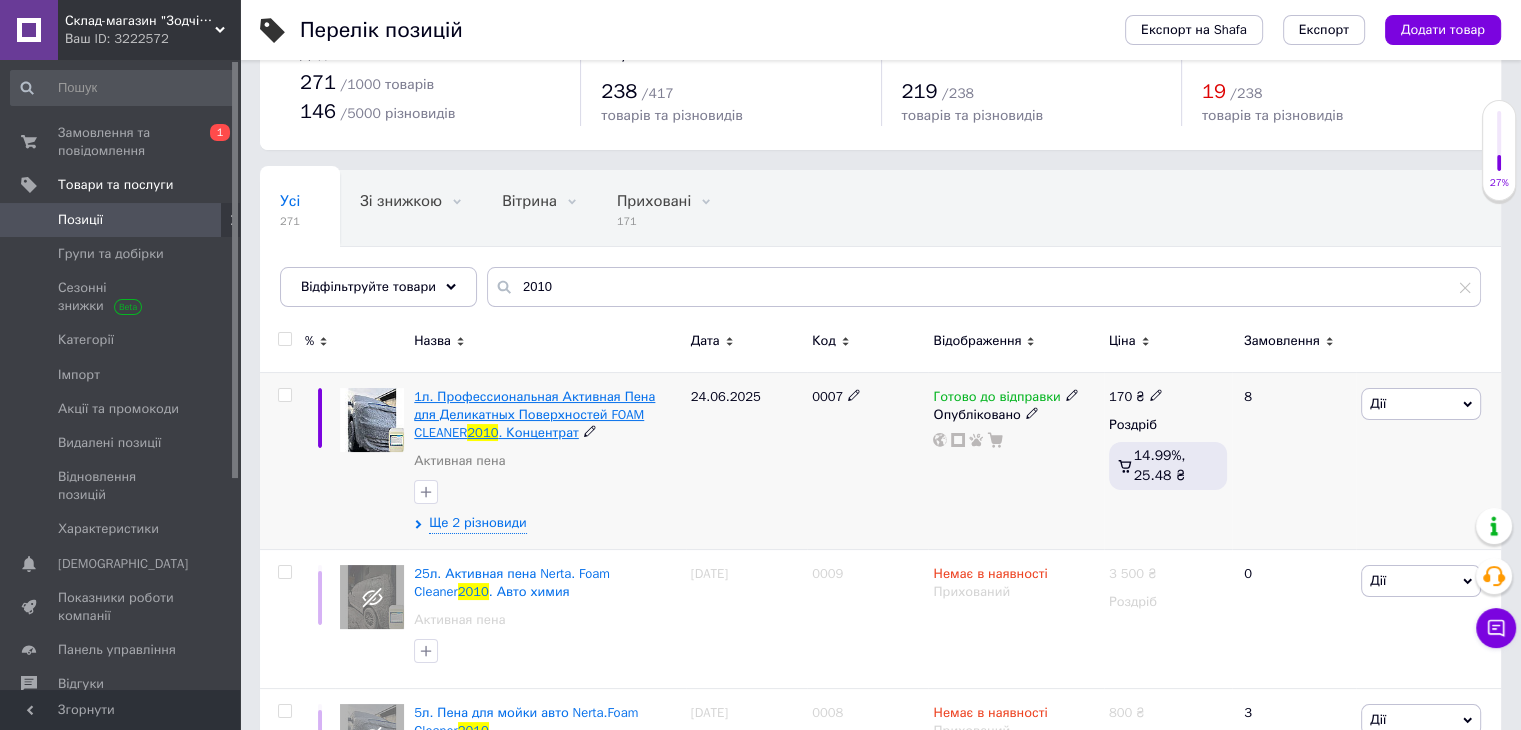 click on "1л. Профессиональная Активная Пена для Деликатных Поверхностей FOAM CLEANER" at bounding box center (534, 414) 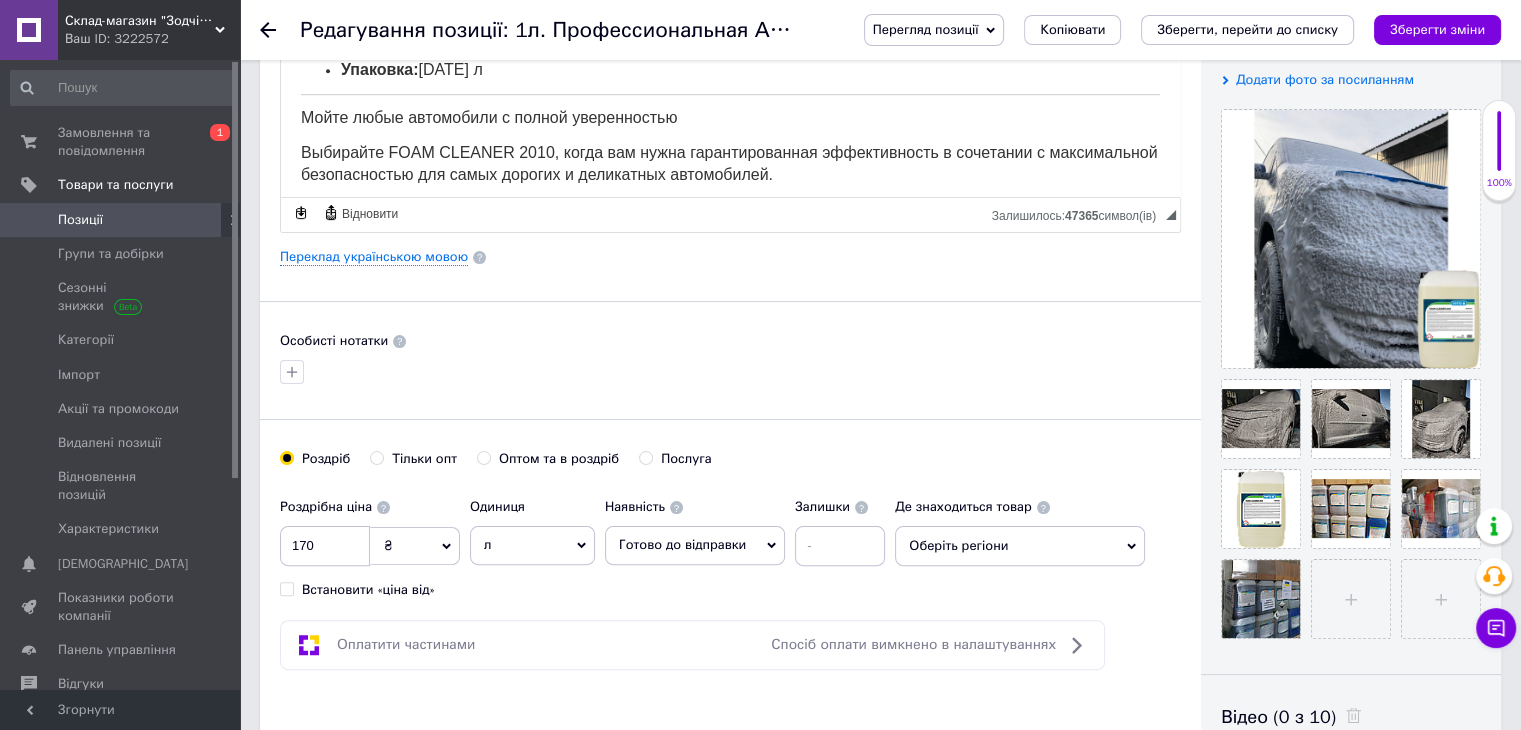 scroll, scrollTop: 0, scrollLeft: 0, axis: both 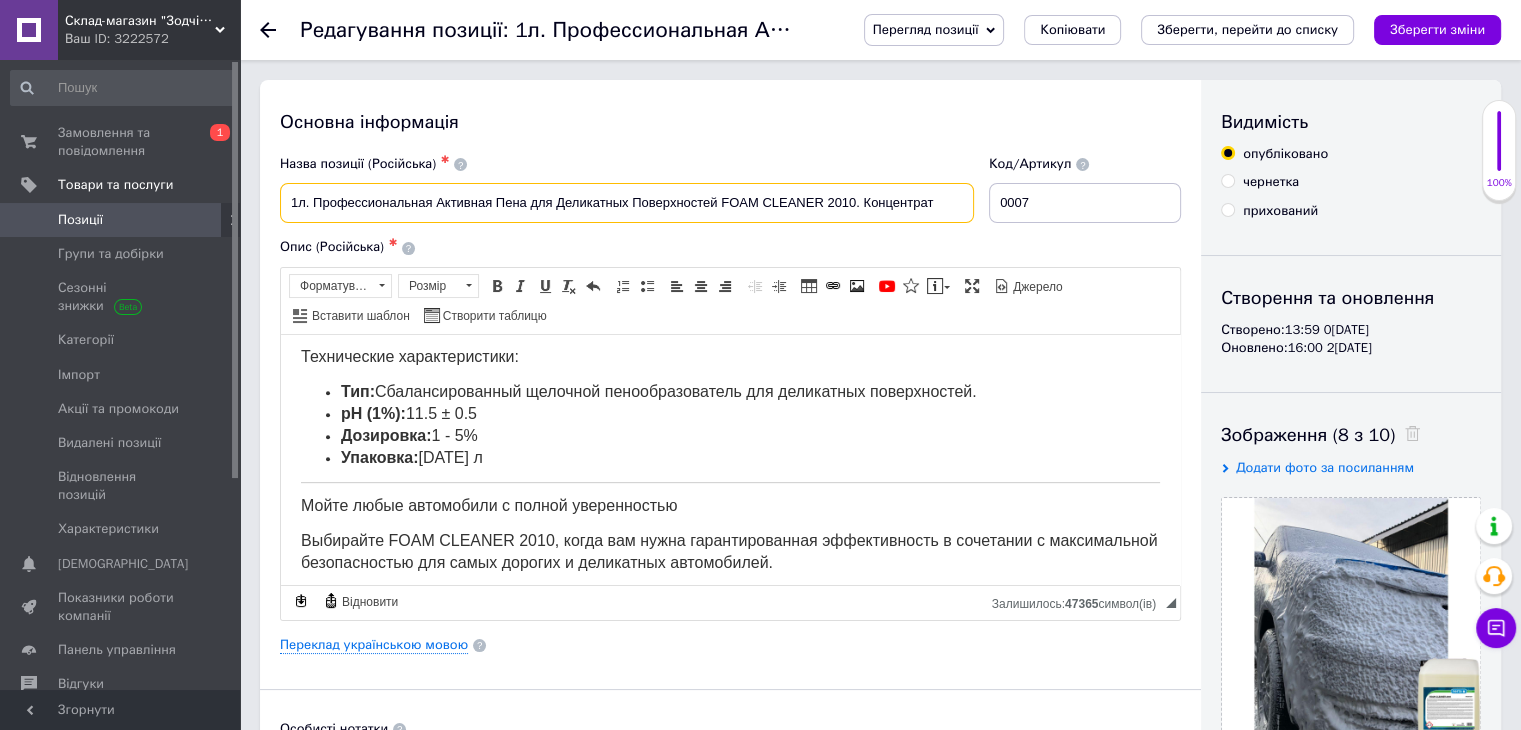 drag, startPoint x: 435, startPoint y: 198, endPoint x: 942, endPoint y: 220, distance: 507.47708 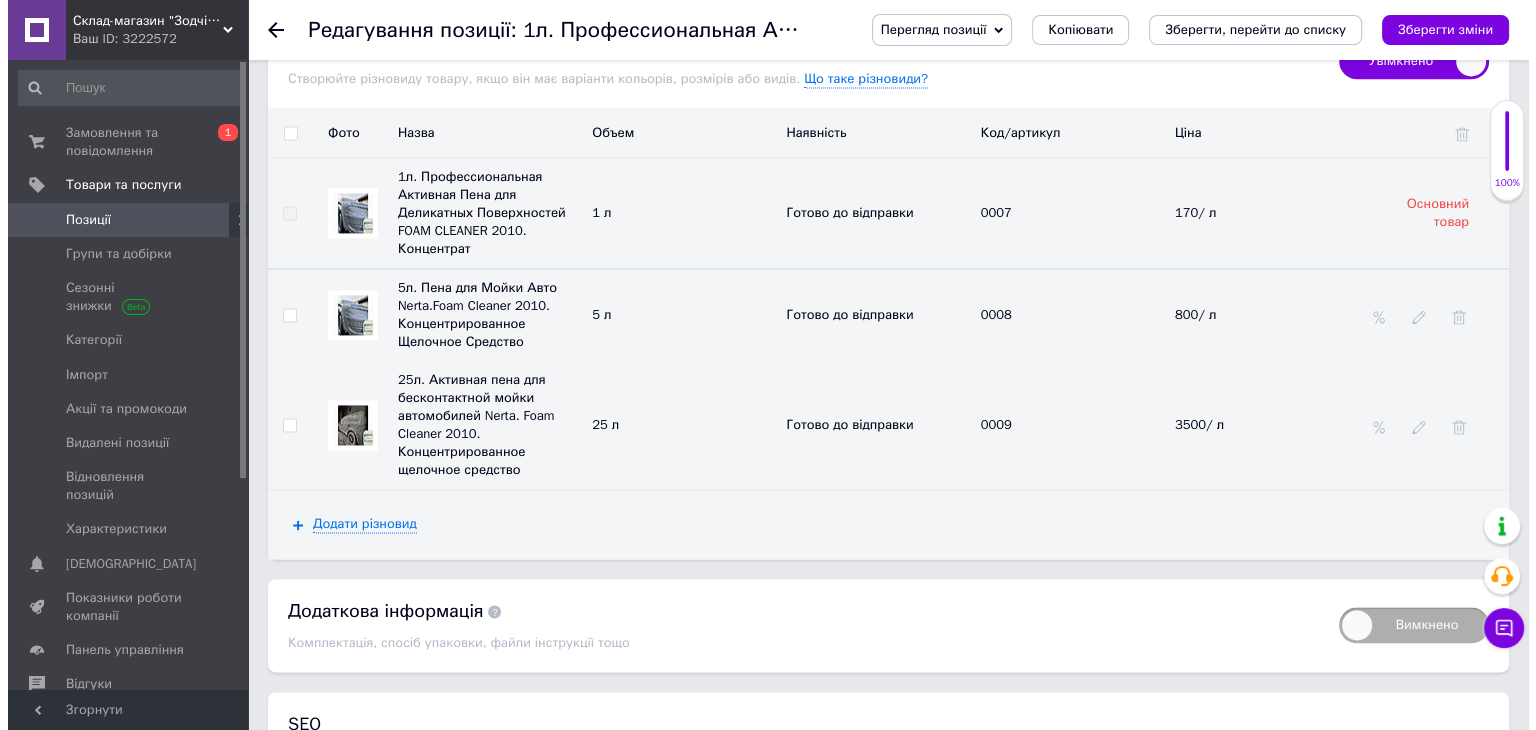 scroll, scrollTop: 2900, scrollLeft: 0, axis: vertical 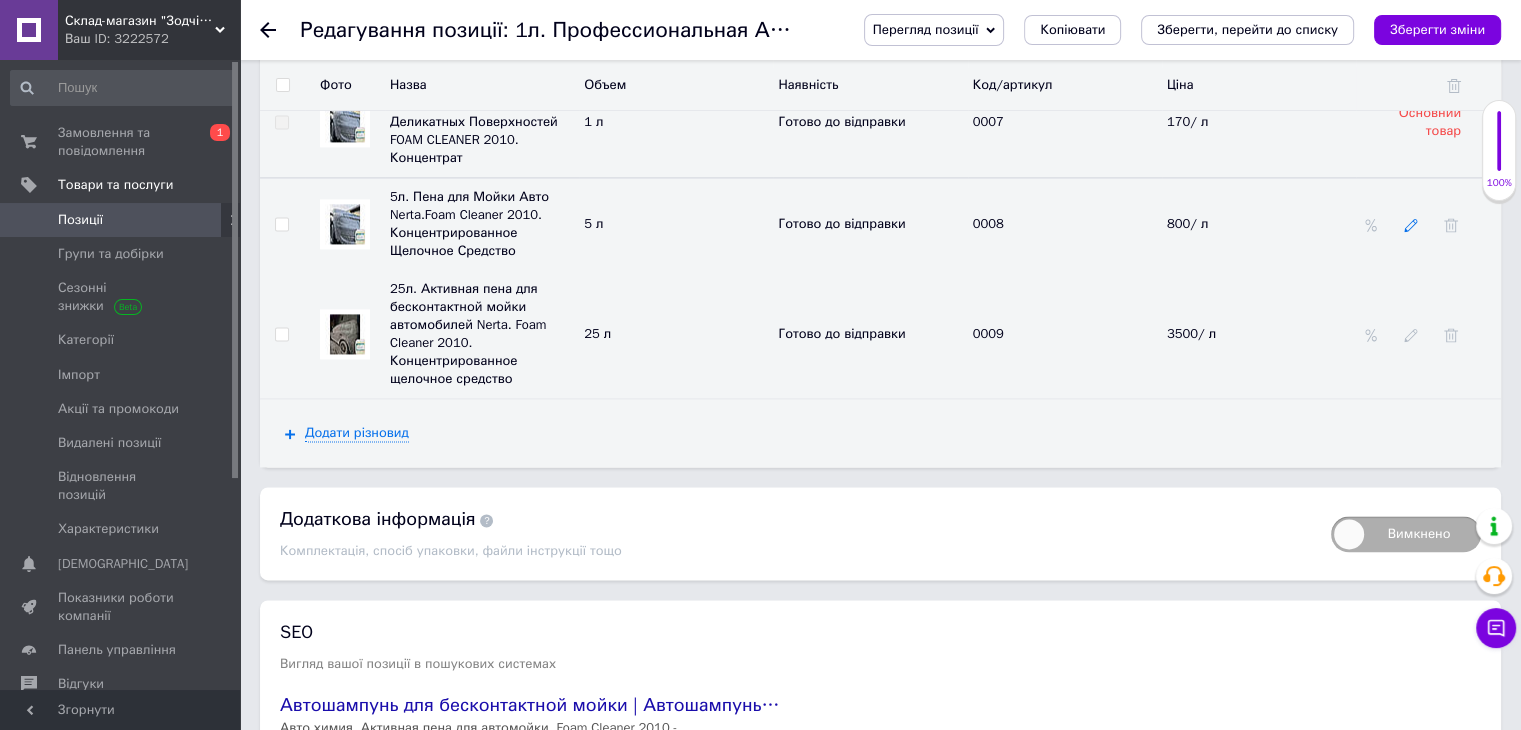 click 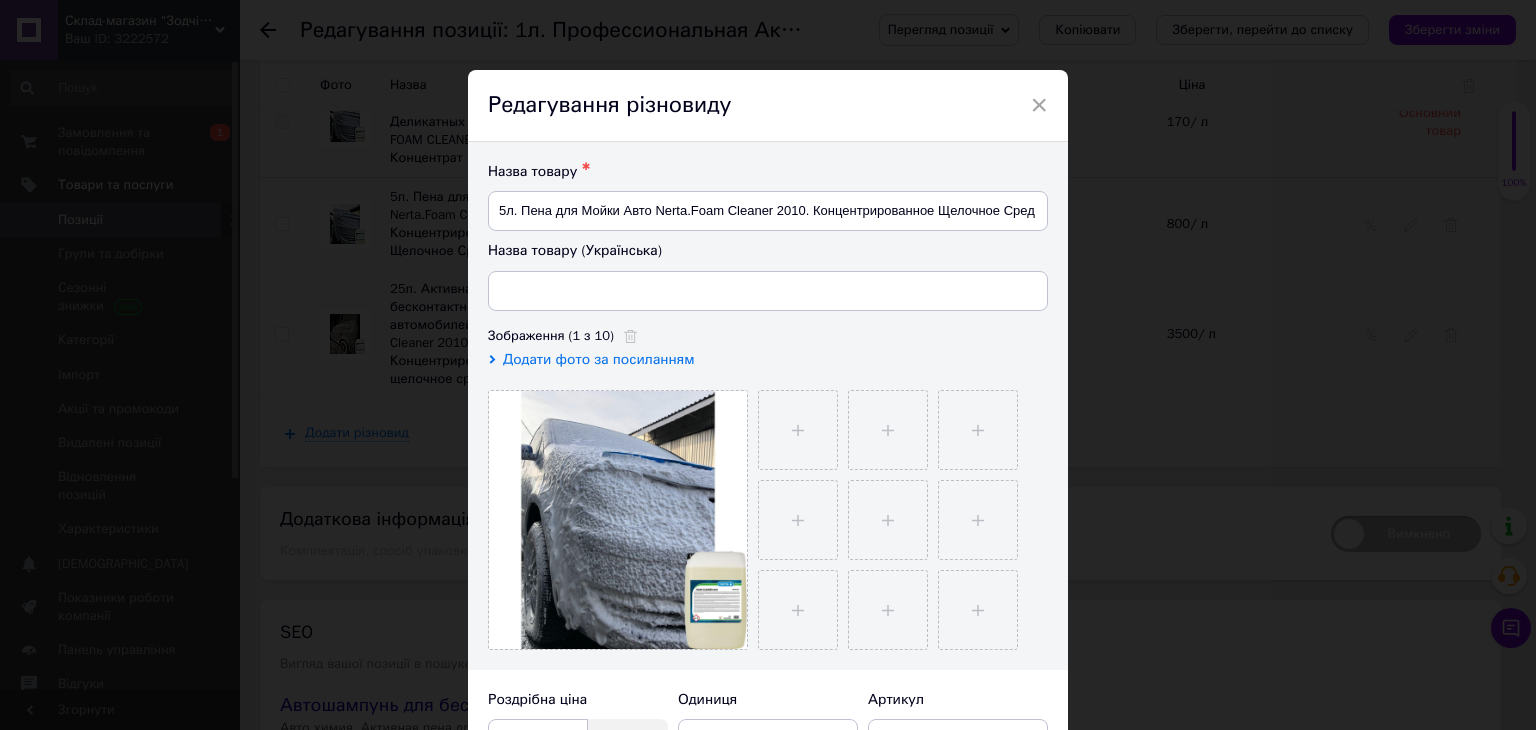 type on "5л. Піна для Мийки Авто Nerta. Foam Cleaner 2010. Концентрований Лужний Засіб" 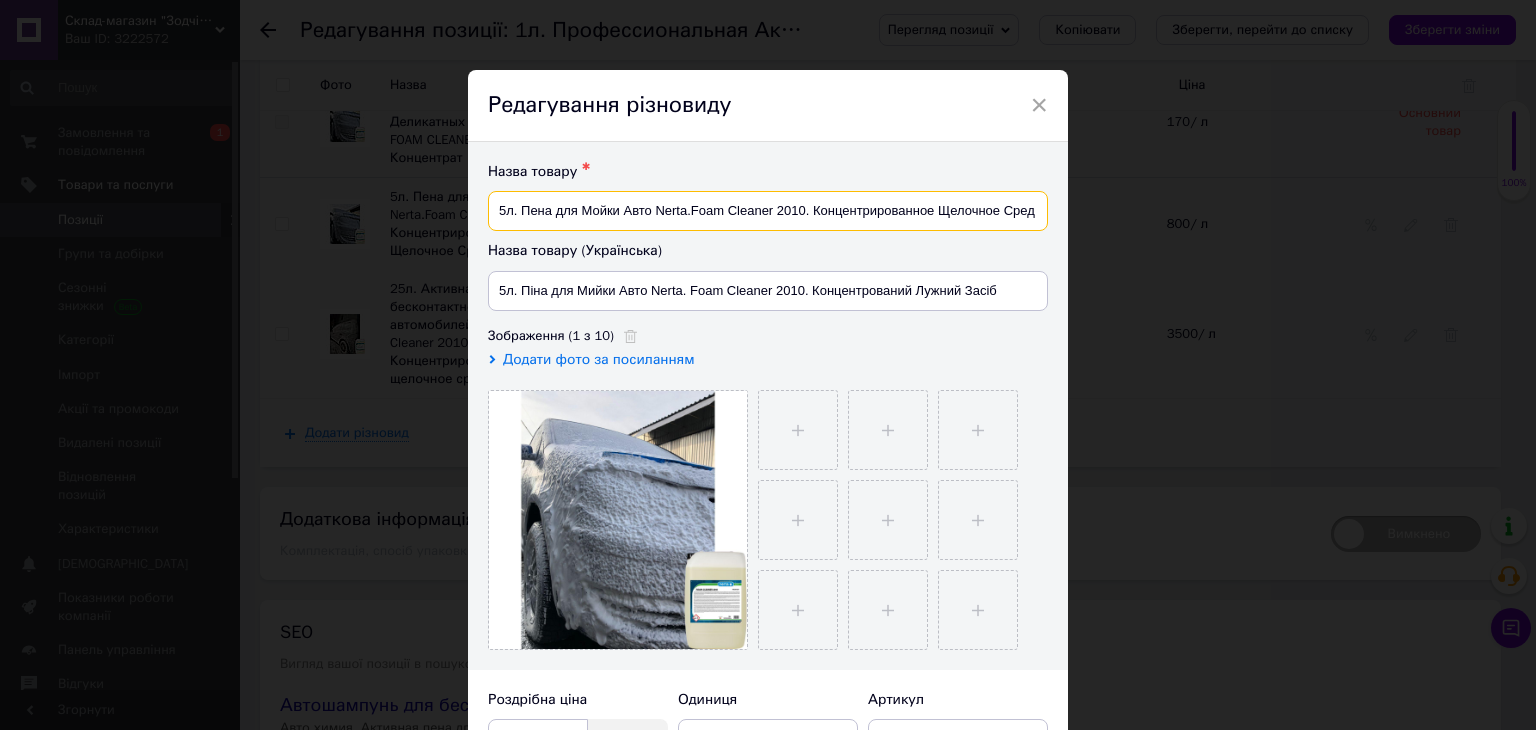 scroll, scrollTop: 0, scrollLeft: 25, axis: horizontal 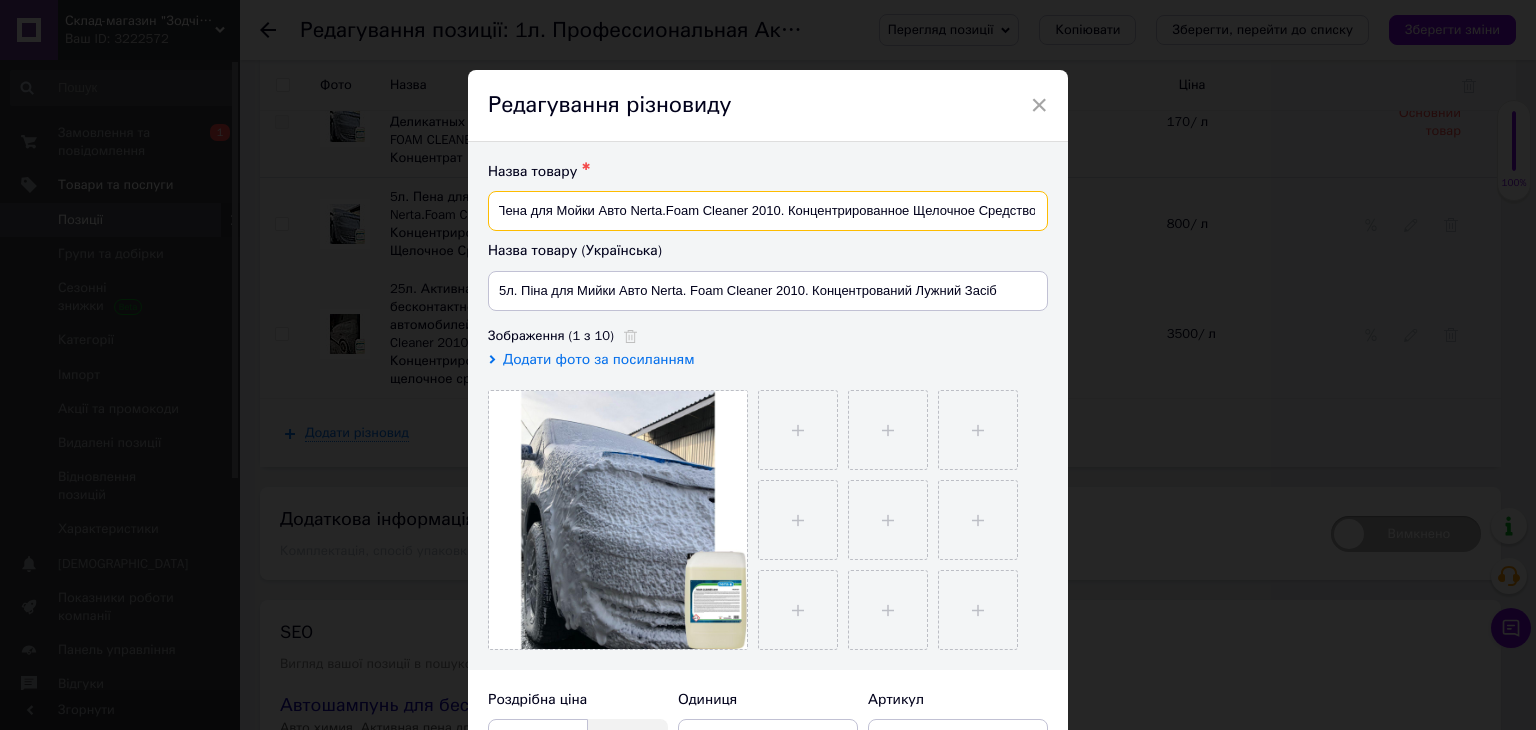 drag, startPoint x: 518, startPoint y: 210, endPoint x: 1048, endPoint y: 201, distance: 530.0764 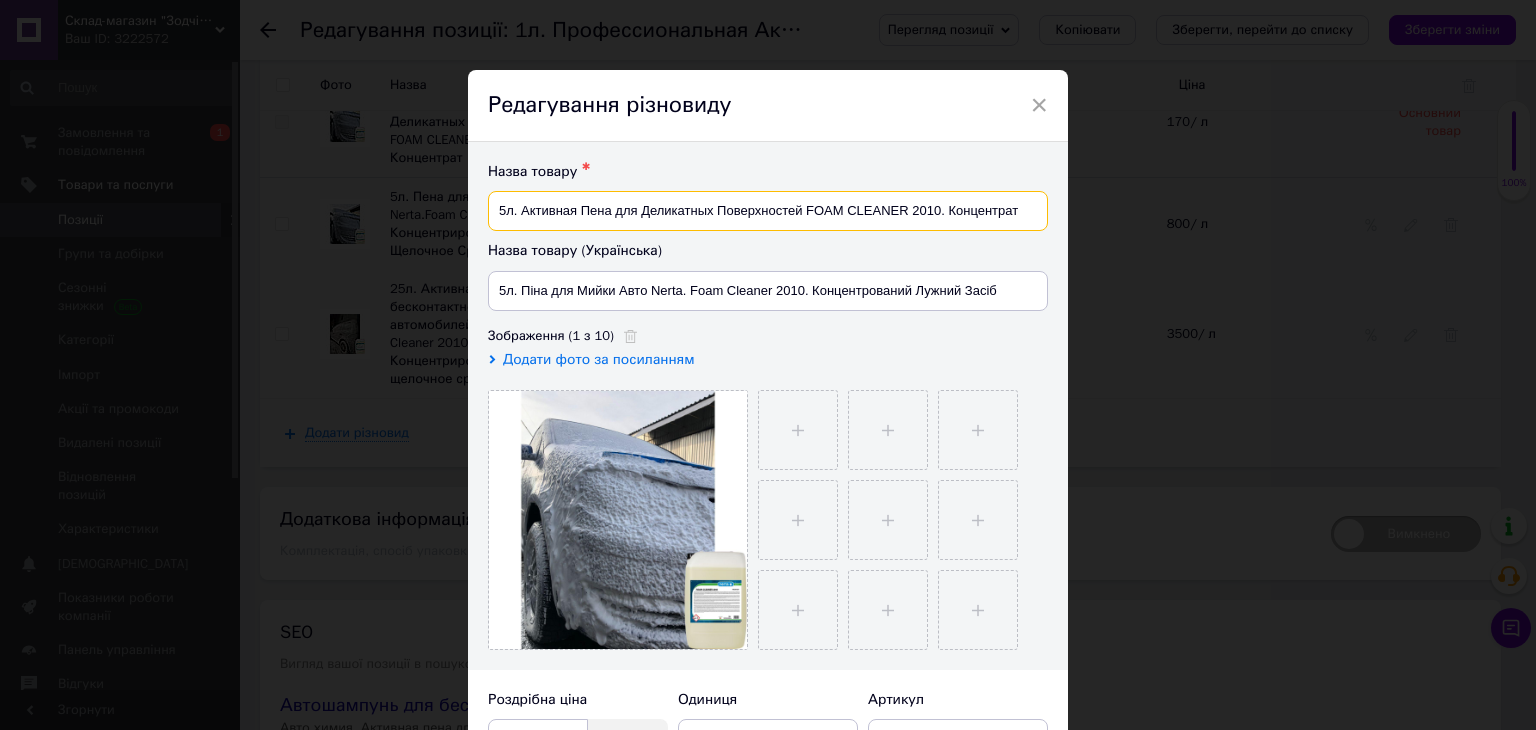 scroll, scrollTop: 0, scrollLeft: 0, axis: both 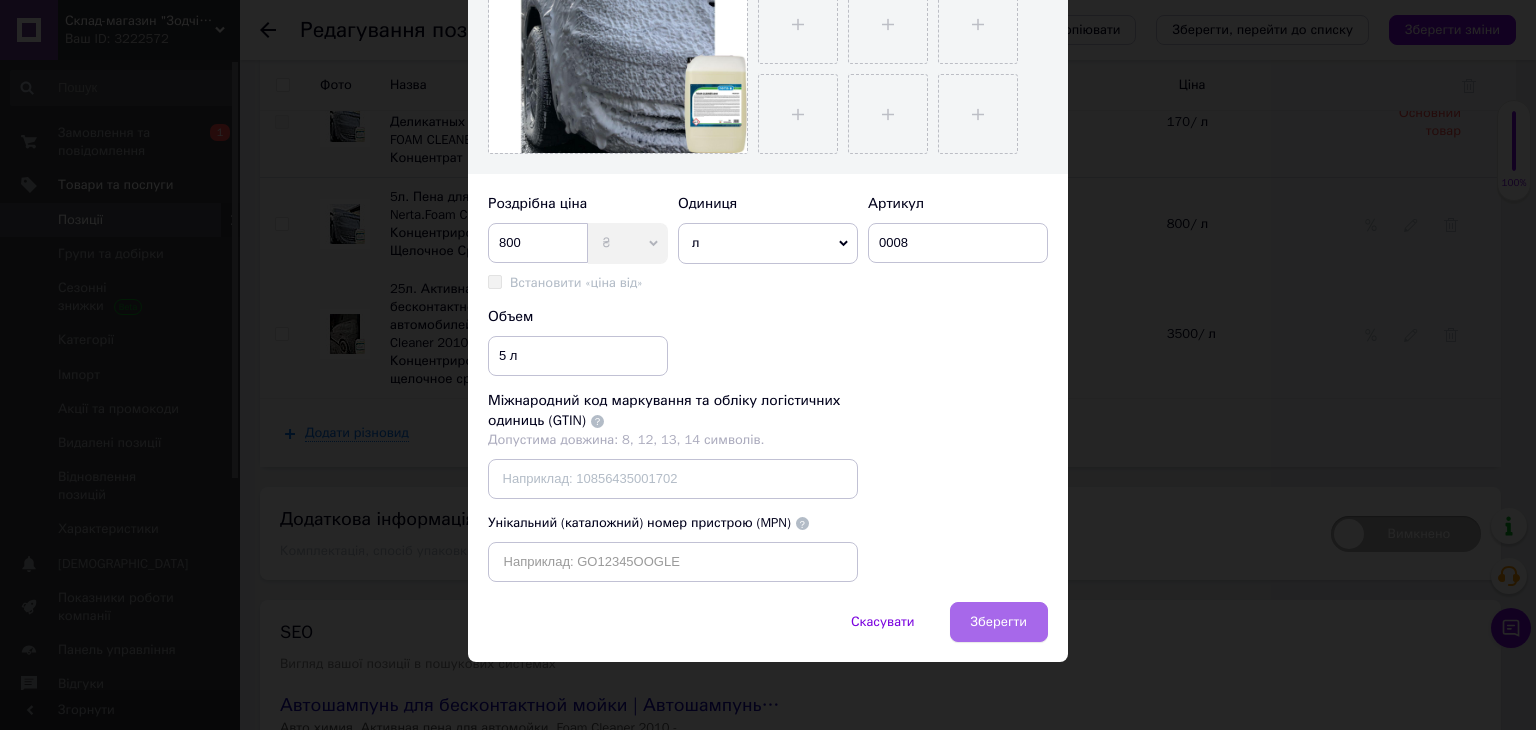 type on "5л. Активная Пена для Деликатных Поверхностей FOAM CLEANER 2010. Концентрат" 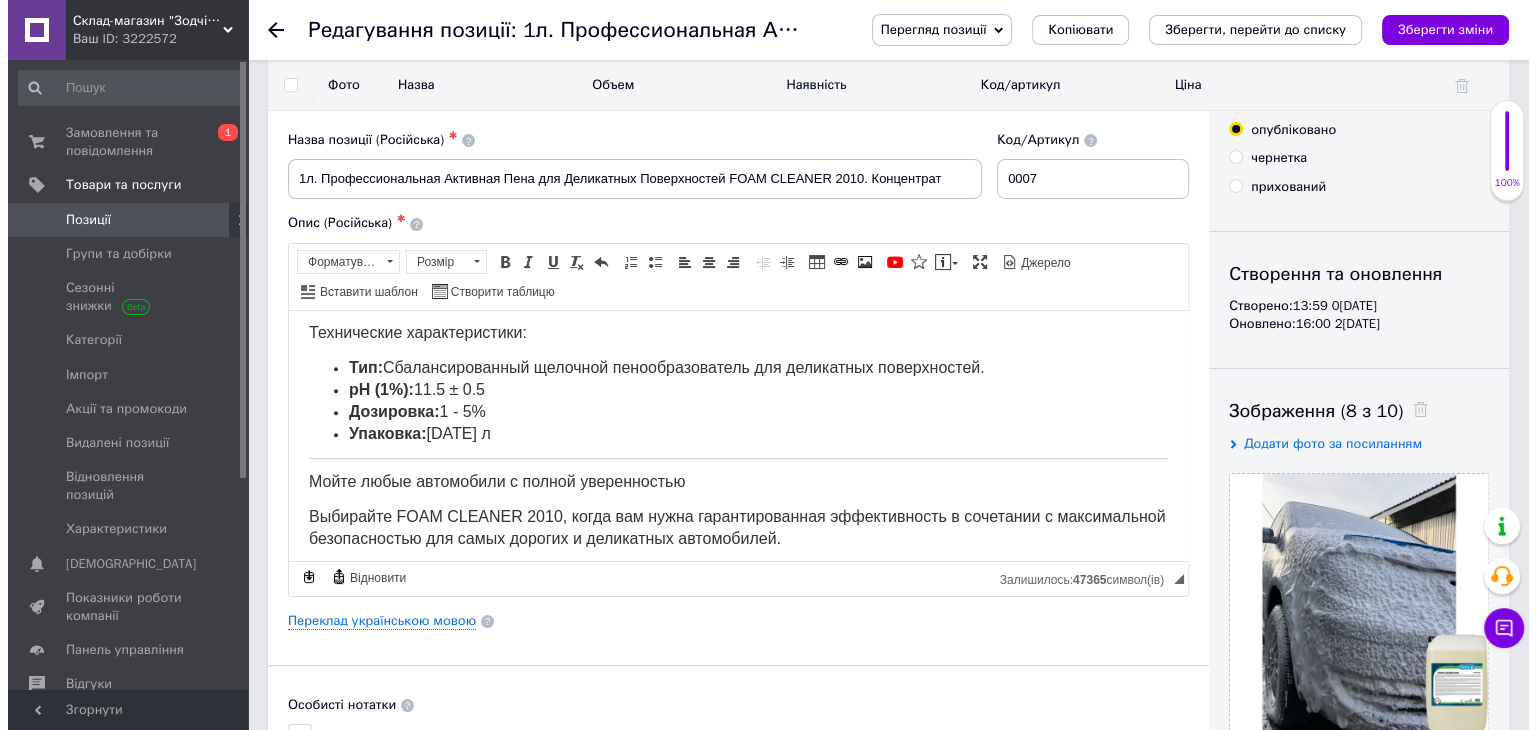 scroll, scrollTop: 0, scrollLeft: 0, axis: both 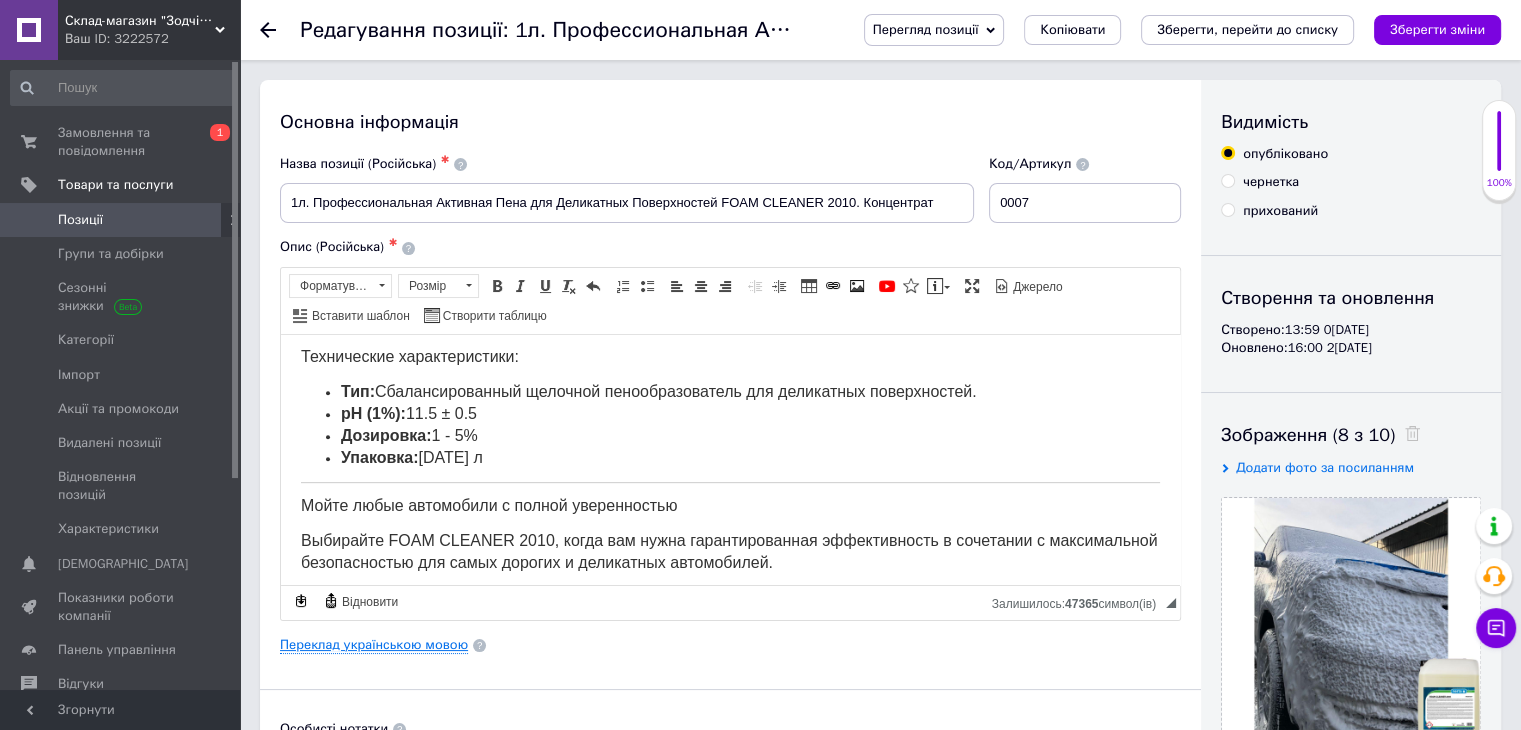 click on "Переклад українською мовою" at bounding box center [374, 645] 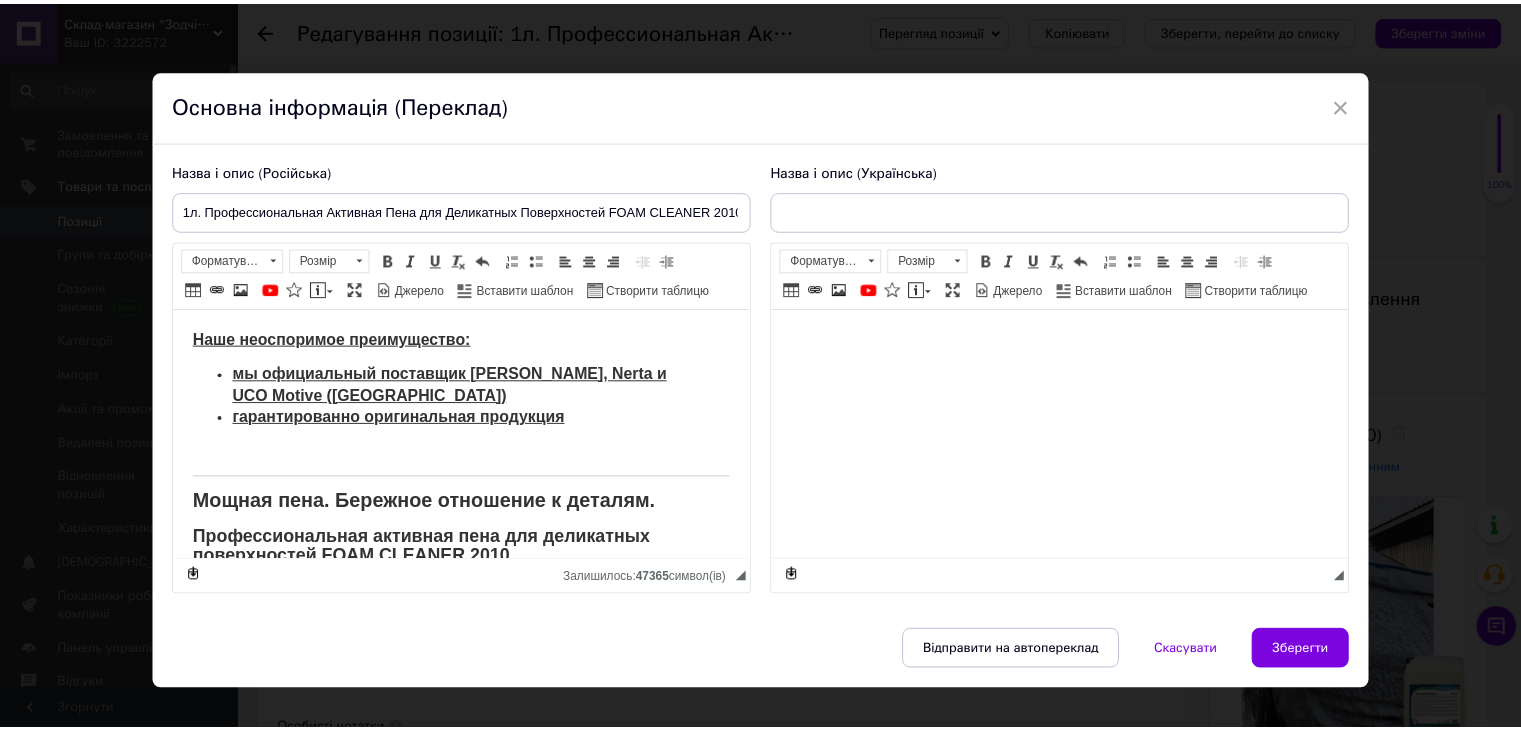 scroll, scrollTop: 0, scrollLeft: 0, axis: both 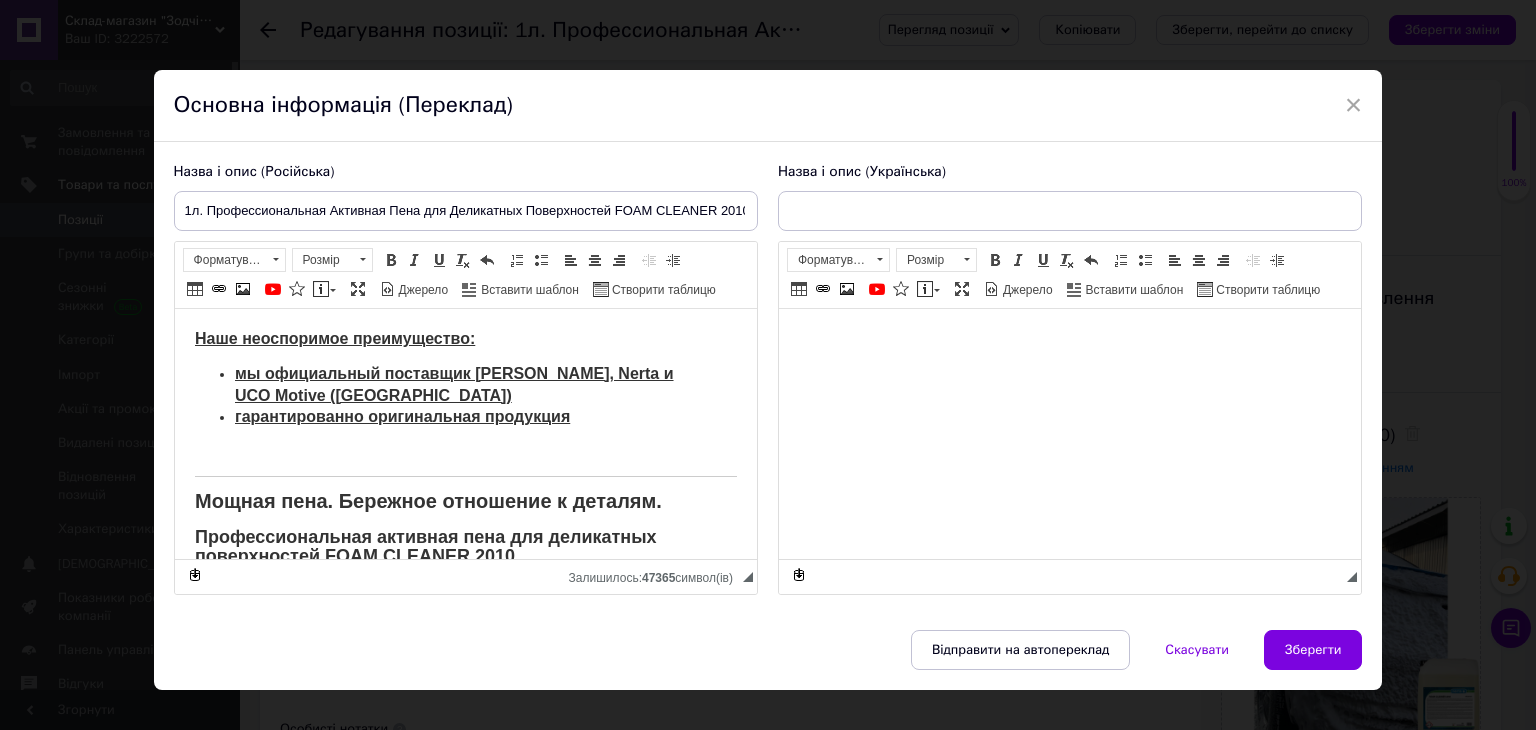 type on "1л. Професійна Активна Піна для Делікатних Поверхонь FOAM CLEANER 2010. Концентрат" 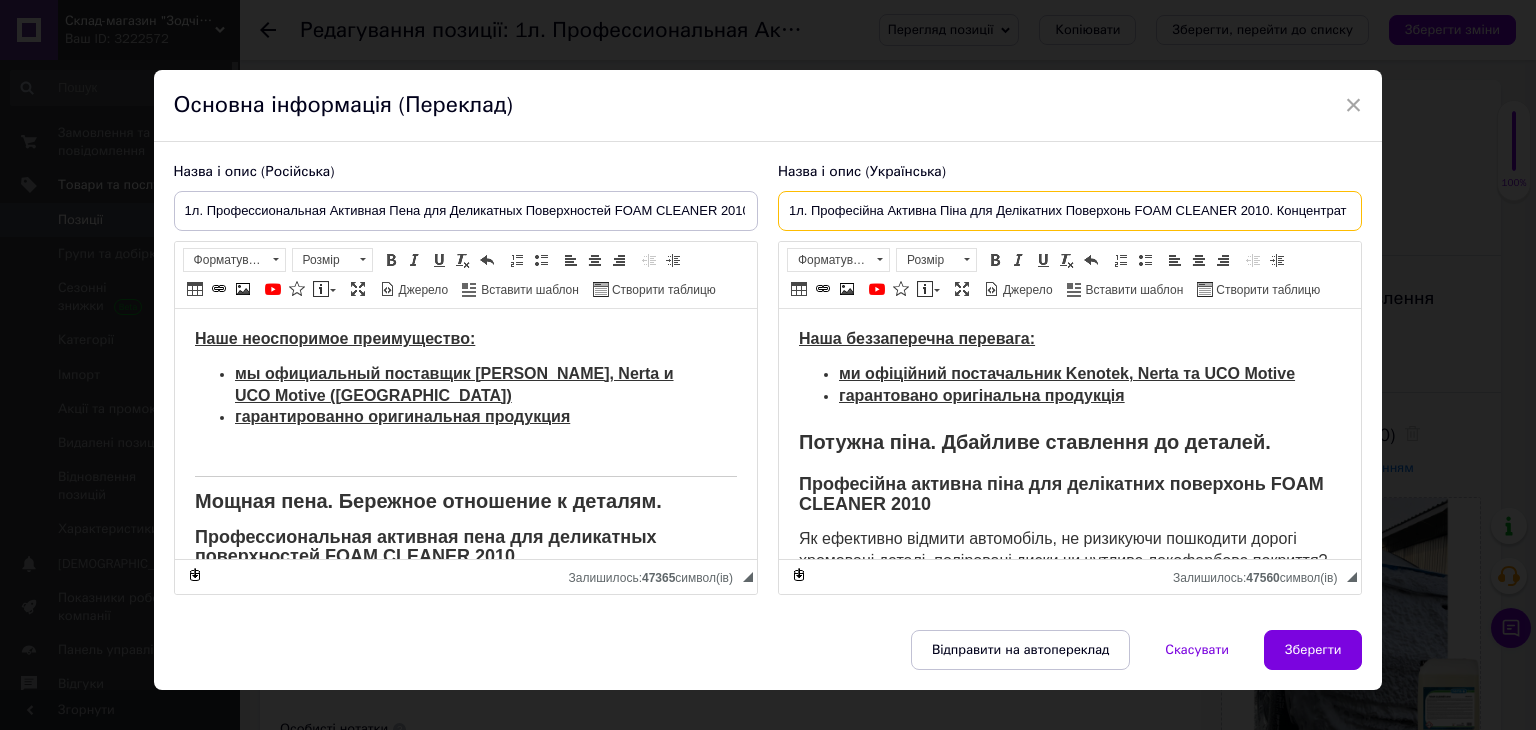 drag, startPoint x: 806, startPoint y: 213, endPoint x: 1351, endPoint y: 199, distance: 545.1798 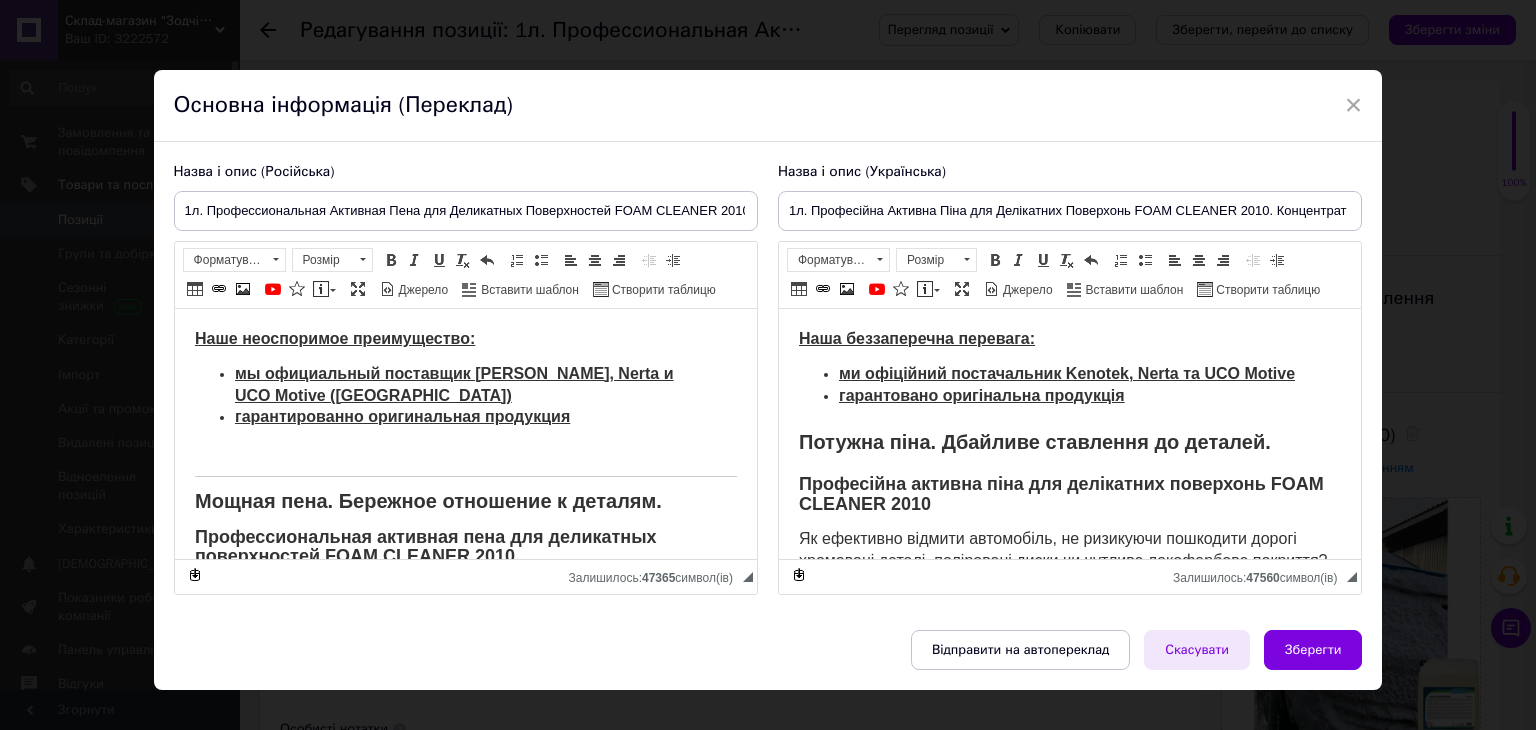 click on "Скасувати" at bounding box center [1197, 650] 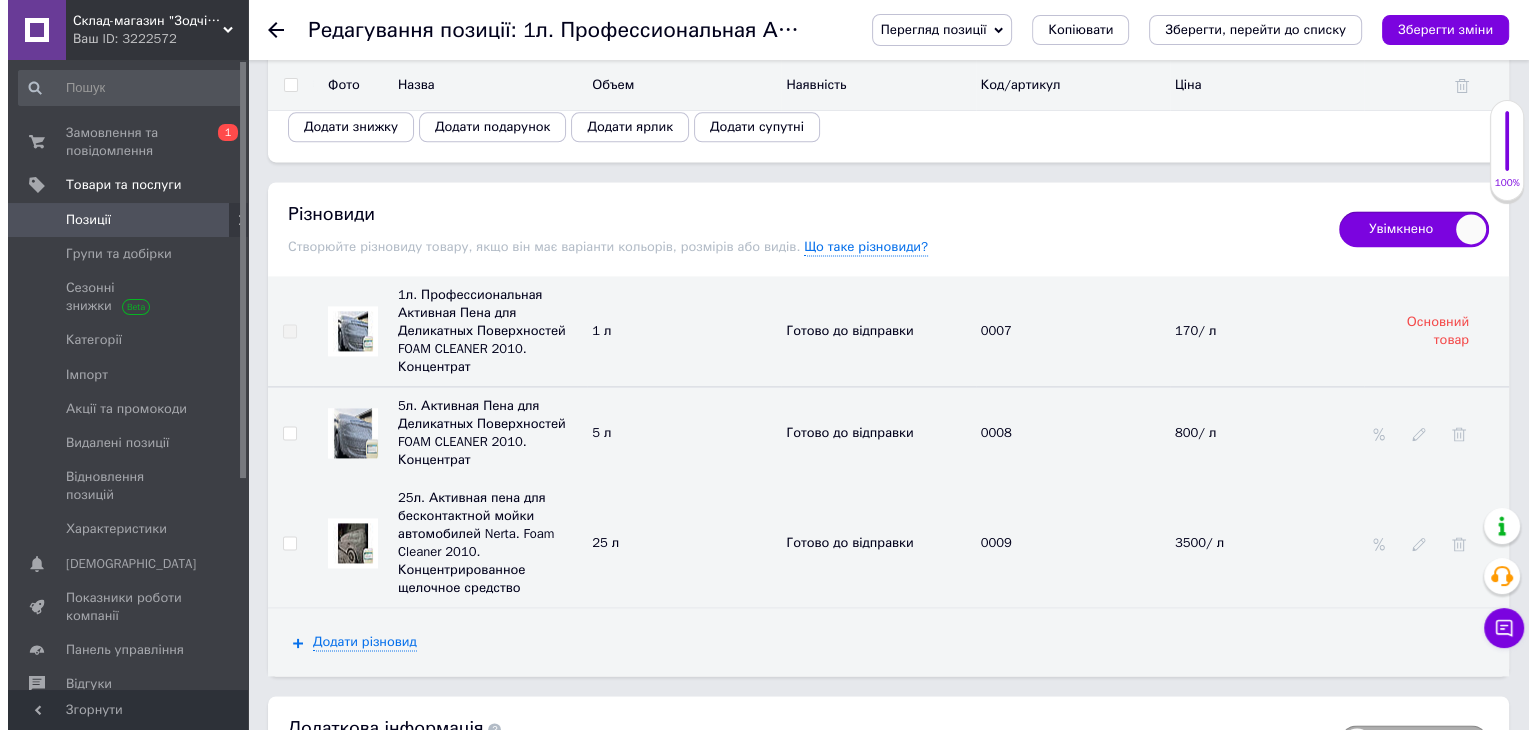 scroll, scrollTop: 2690, scrollLeft: 0, axis: vertical 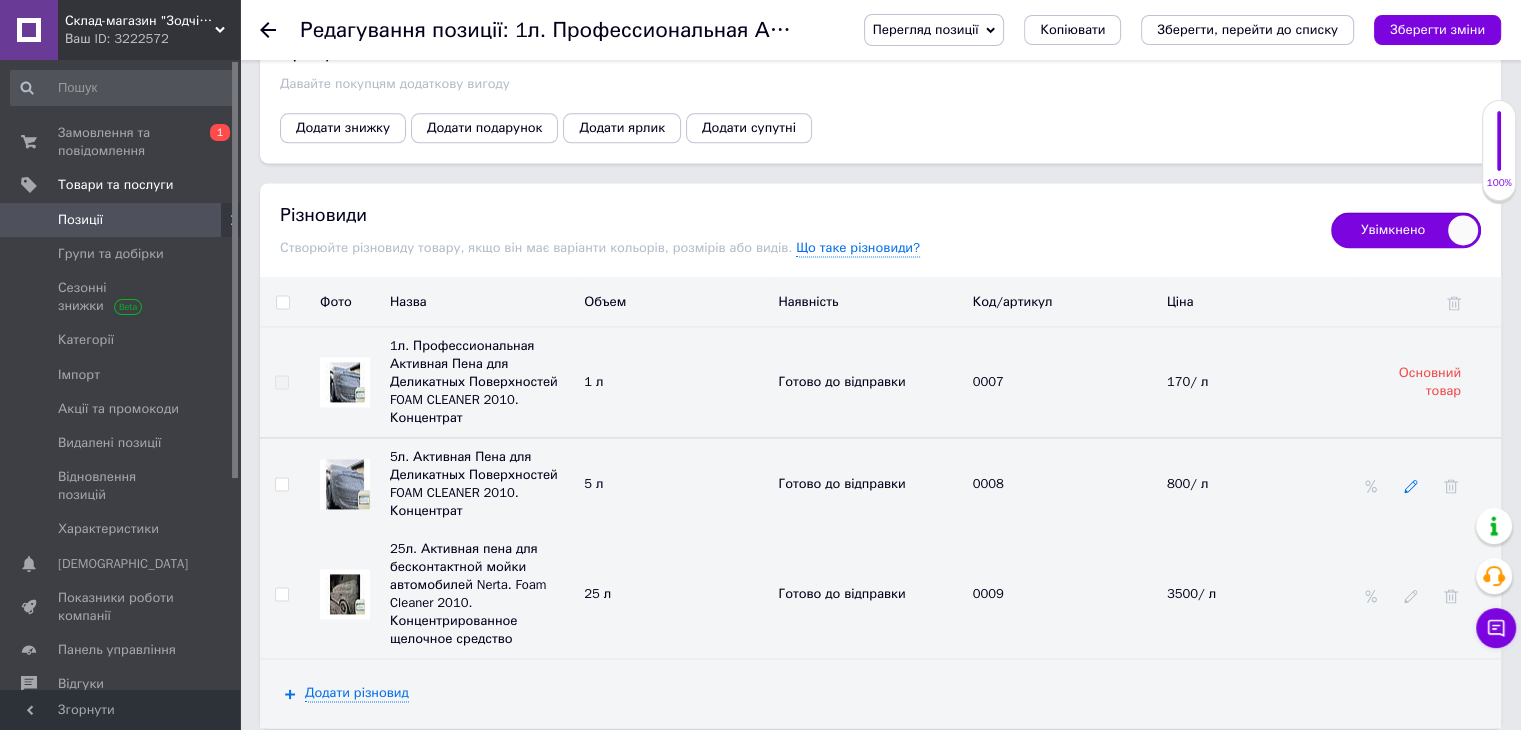 click 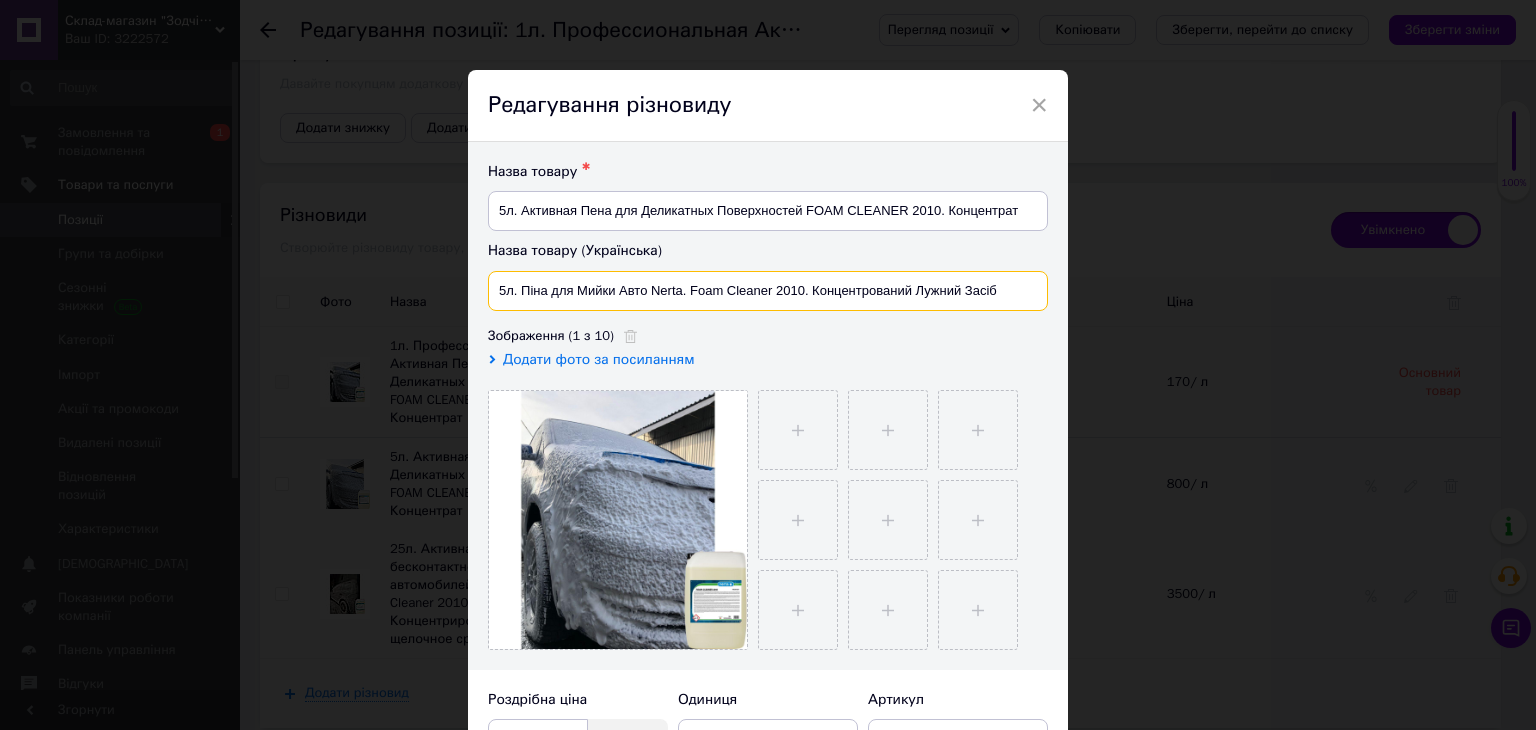 drag, startPoint x: 519, startPoint y: 289, endPoint x: 1014, endPoint y: 261, distance: 495.7913 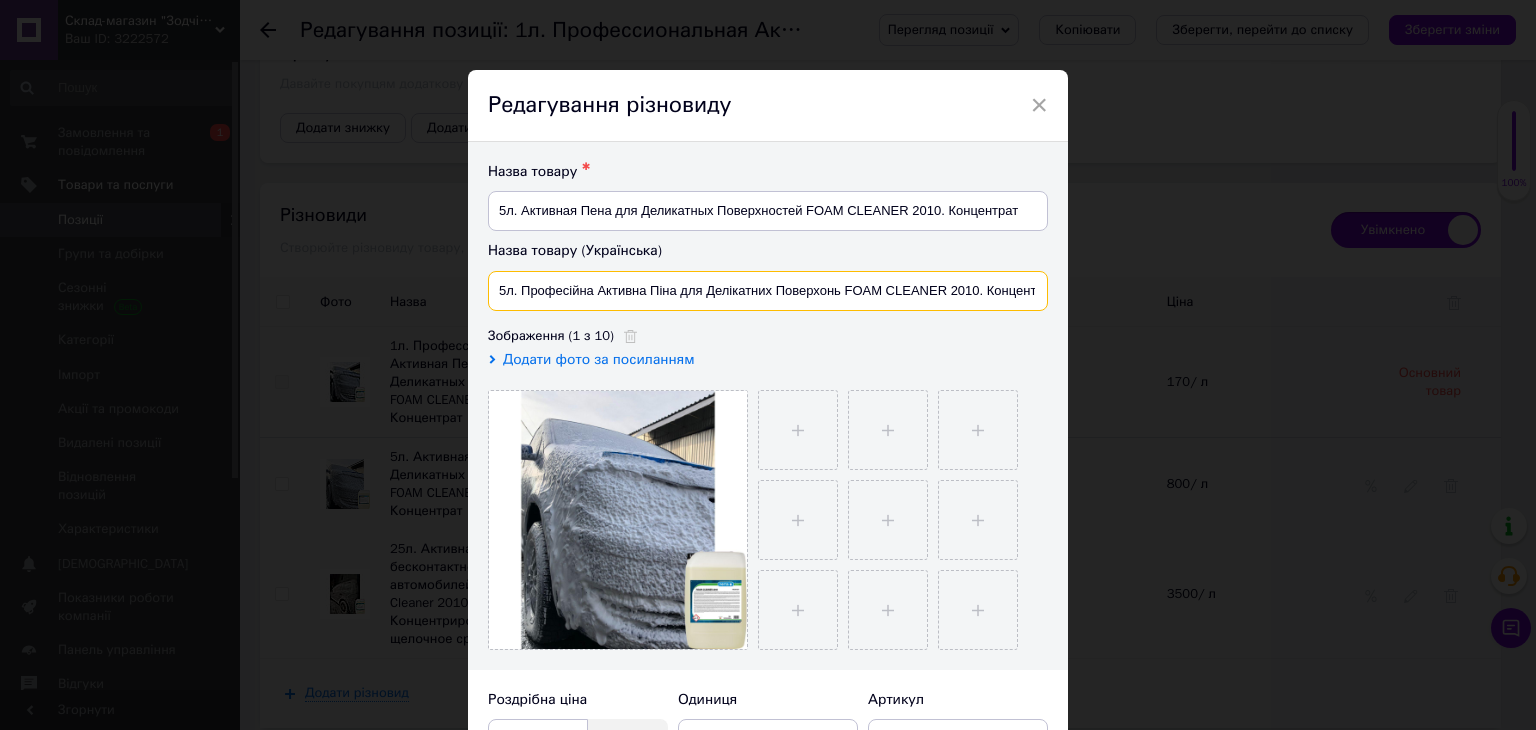 scroll, scrollTop: 0, scrollLeft: 20, axis: horizontal 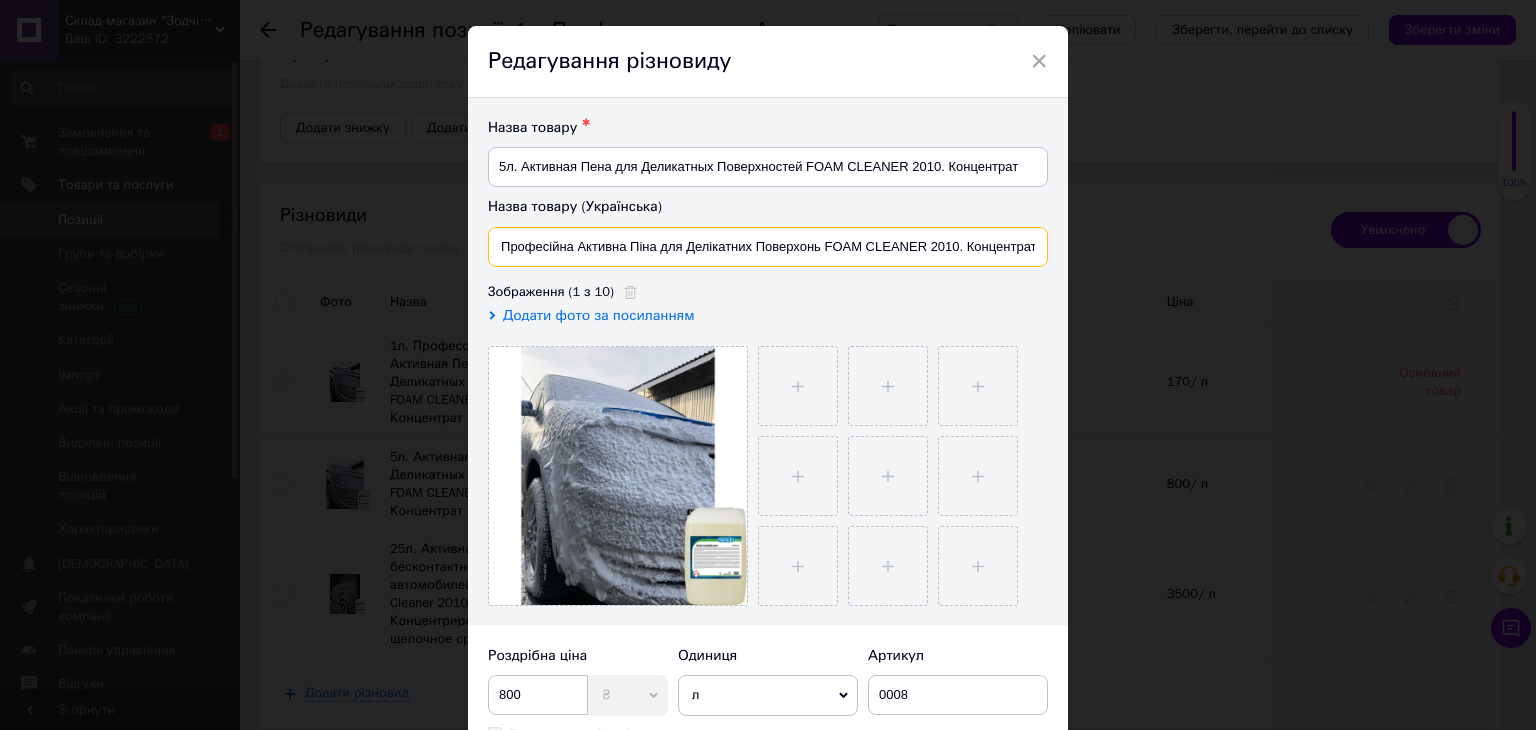 click on "5л. Професійна Активна Піна для Делікатних Поверхонь FOAM CLEANER 2010. Концентрат" at bounding box center [768, 247] 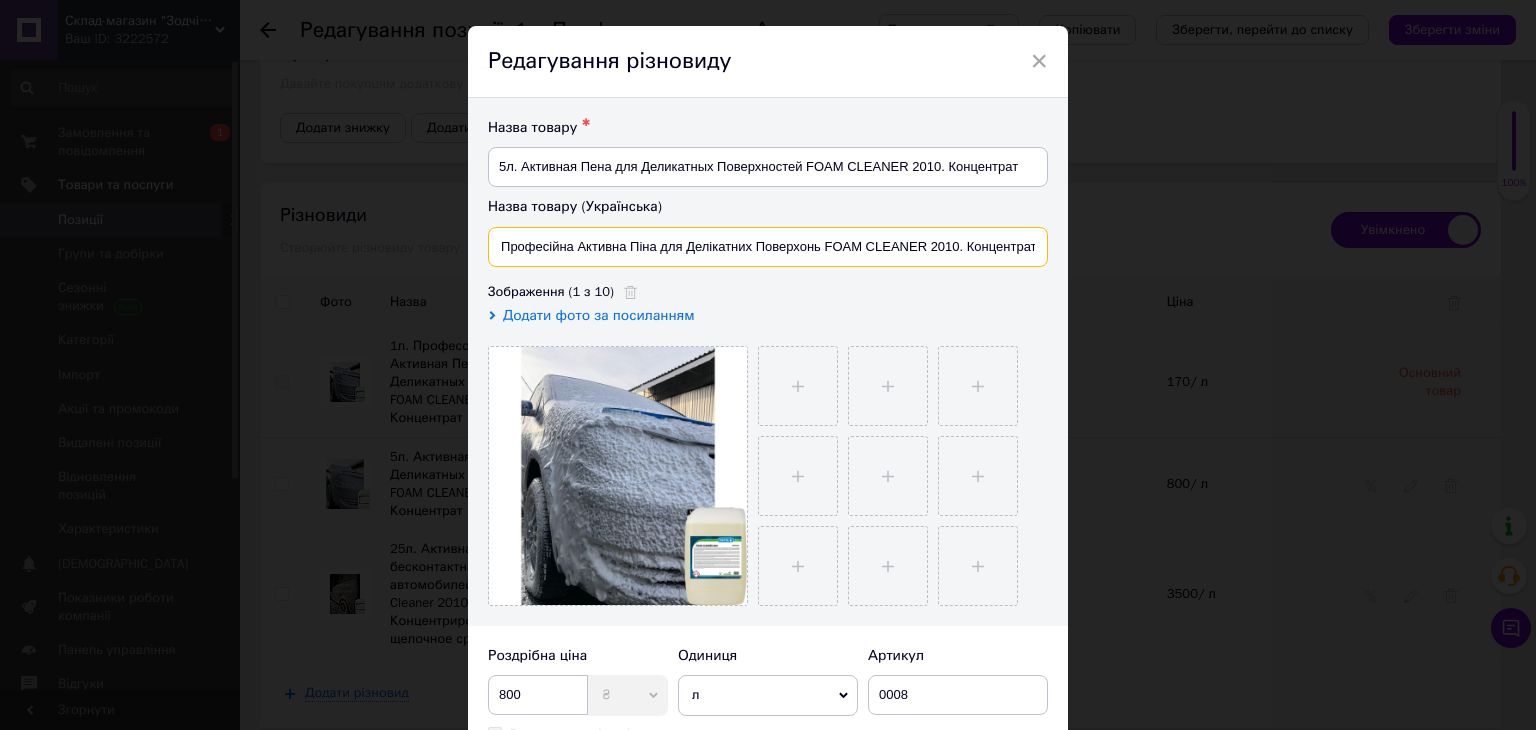 scroll, scrollTop: 0, scrollLeft: 0, axis: both 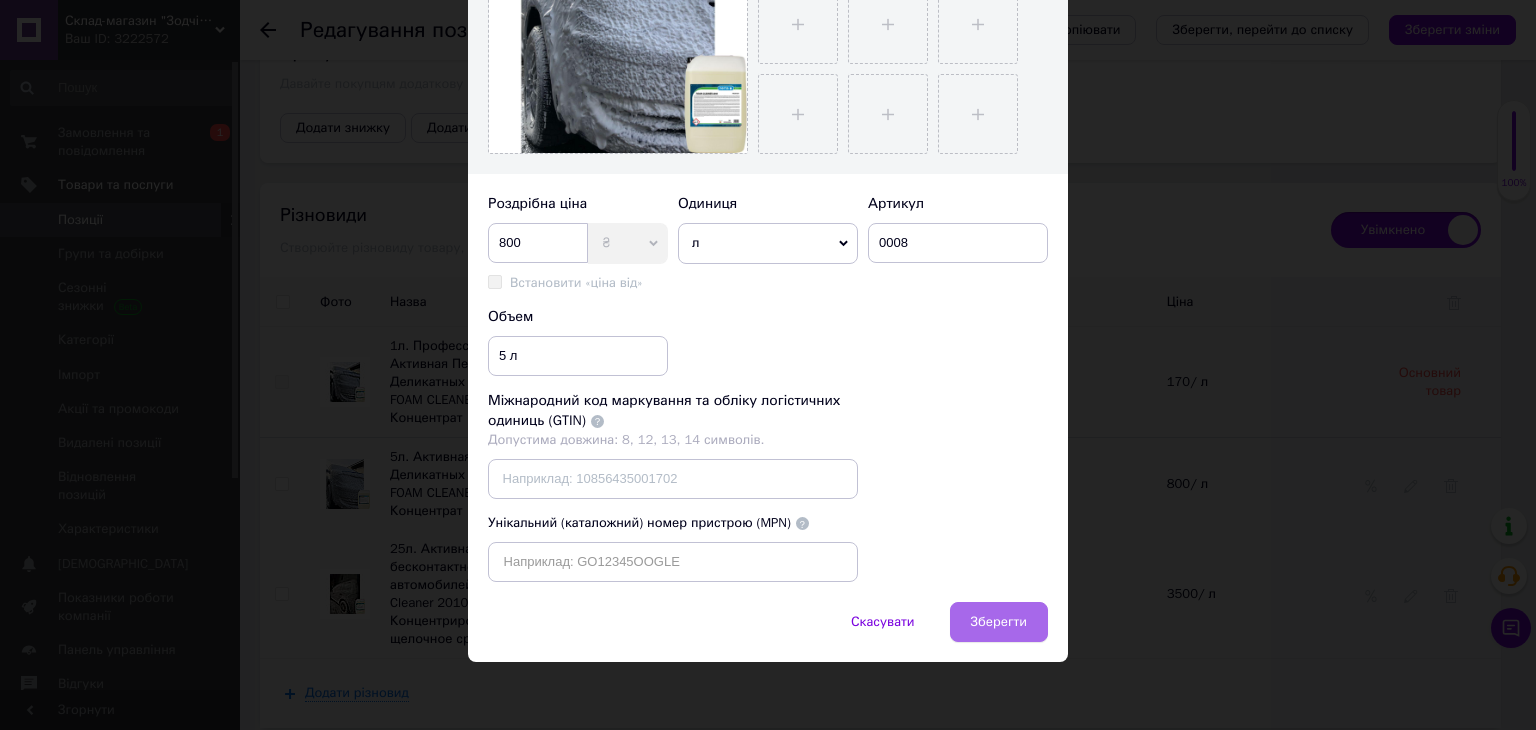 type on "5л. Професійна Активна Піна для Делікатних Поверхонь FOAM CLEANER 2010. Концентрат" 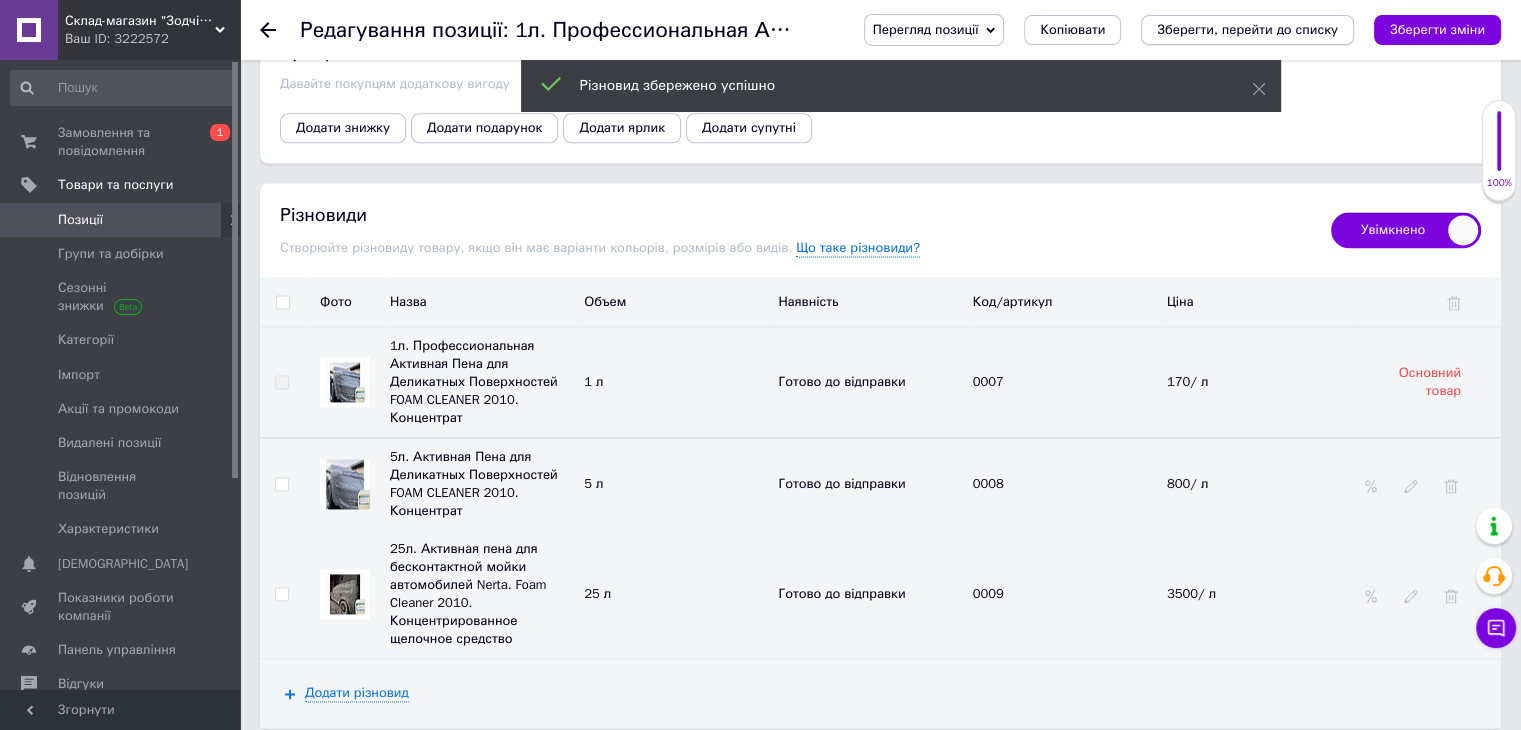 click on "Зберегти, перейти до списку" at bounding box center (1247, 29) 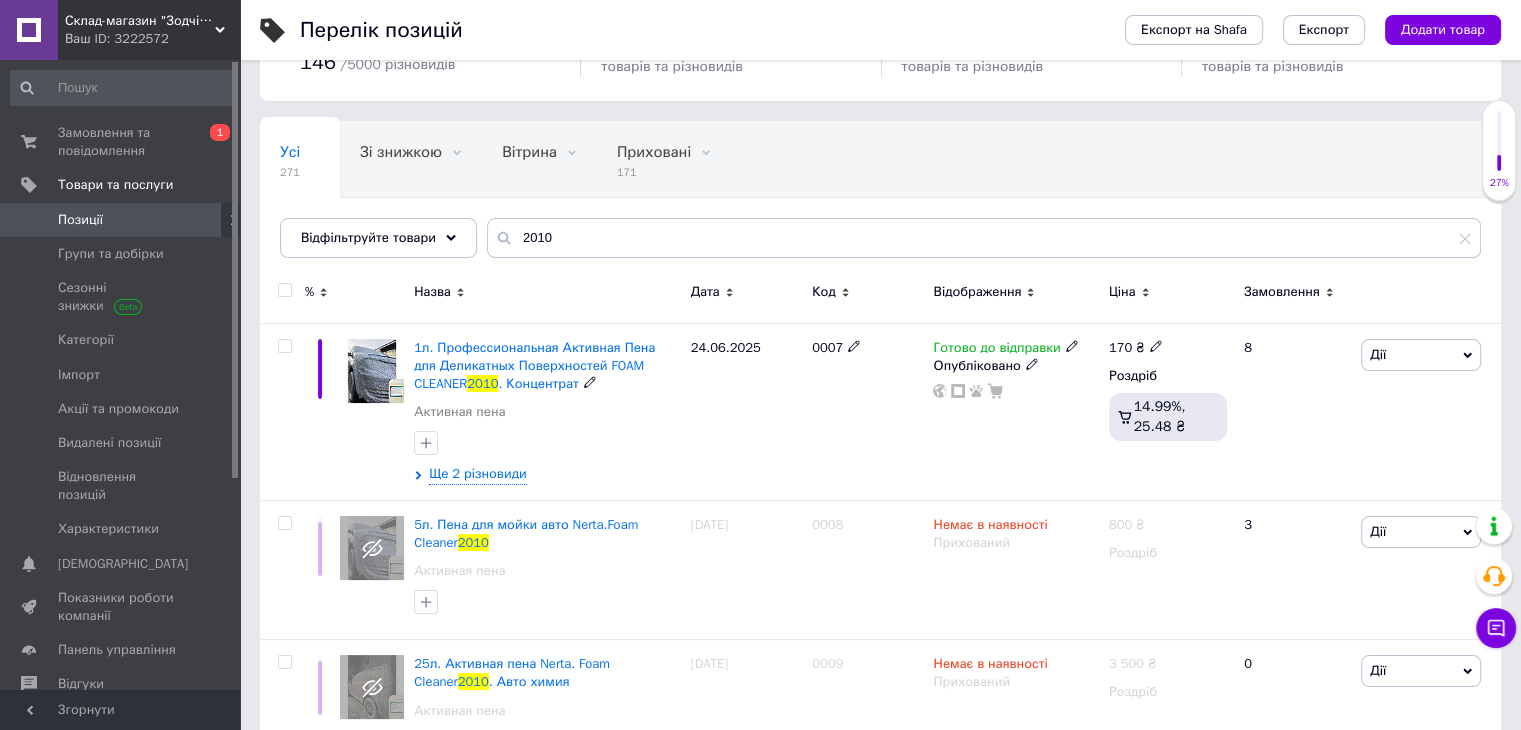 scroll, scrollTop: 110, scrollLeft: 0, axis: vertical 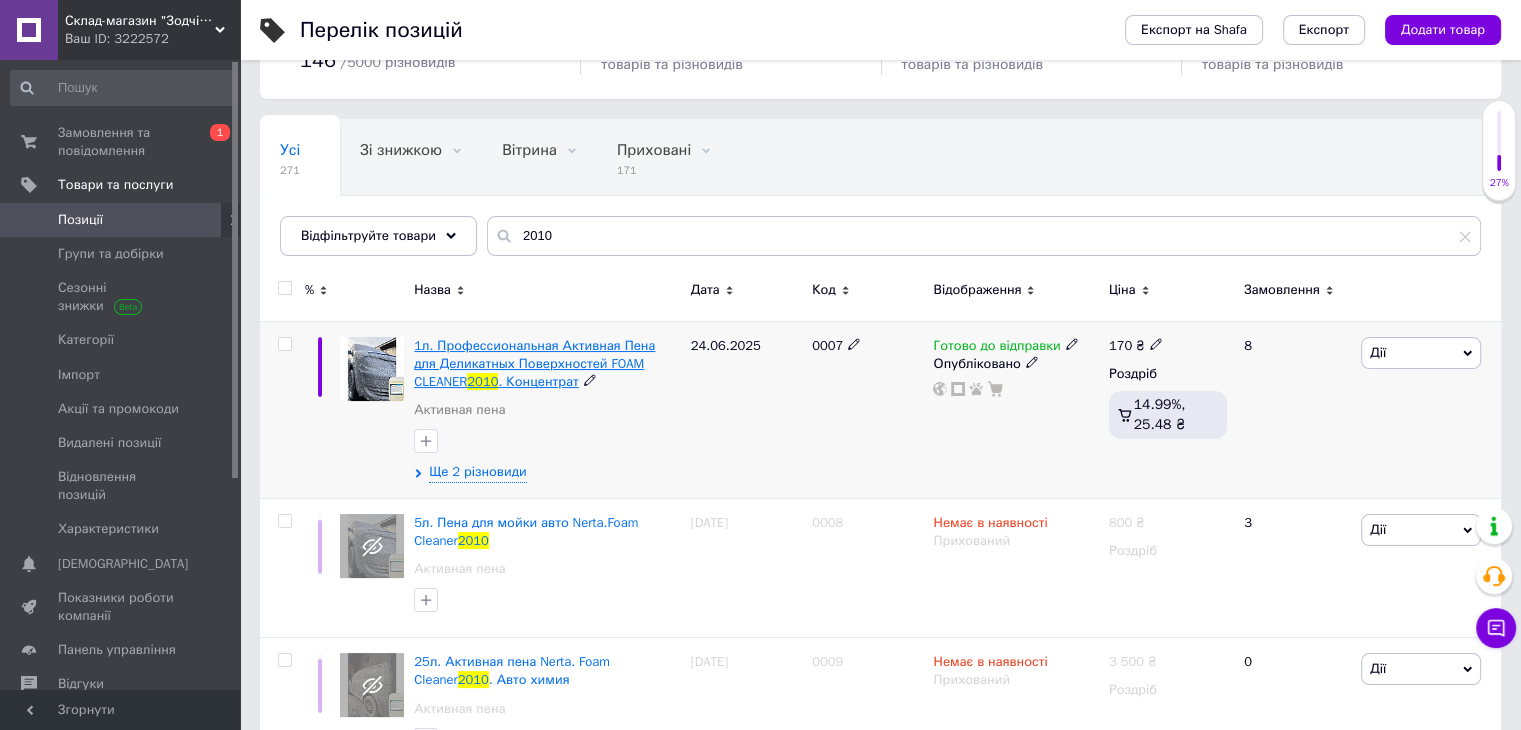 click on "1л. Профессиональная Активная Пена для Деликатных Поверхностей FOAM CLEANER" at bounding box center [534, 363] 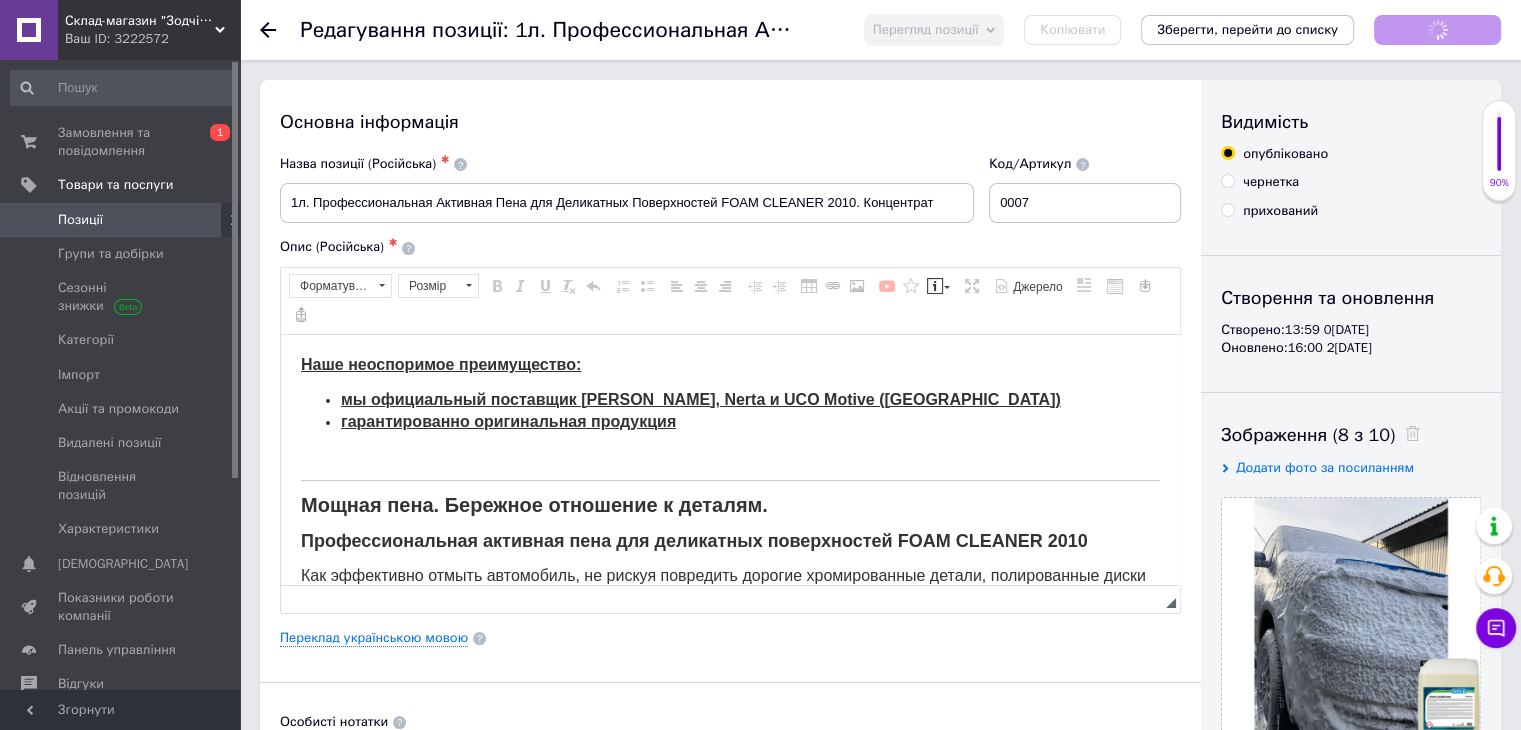 scroll, scrollTop: 0, scrollLeft: 0, axis: both 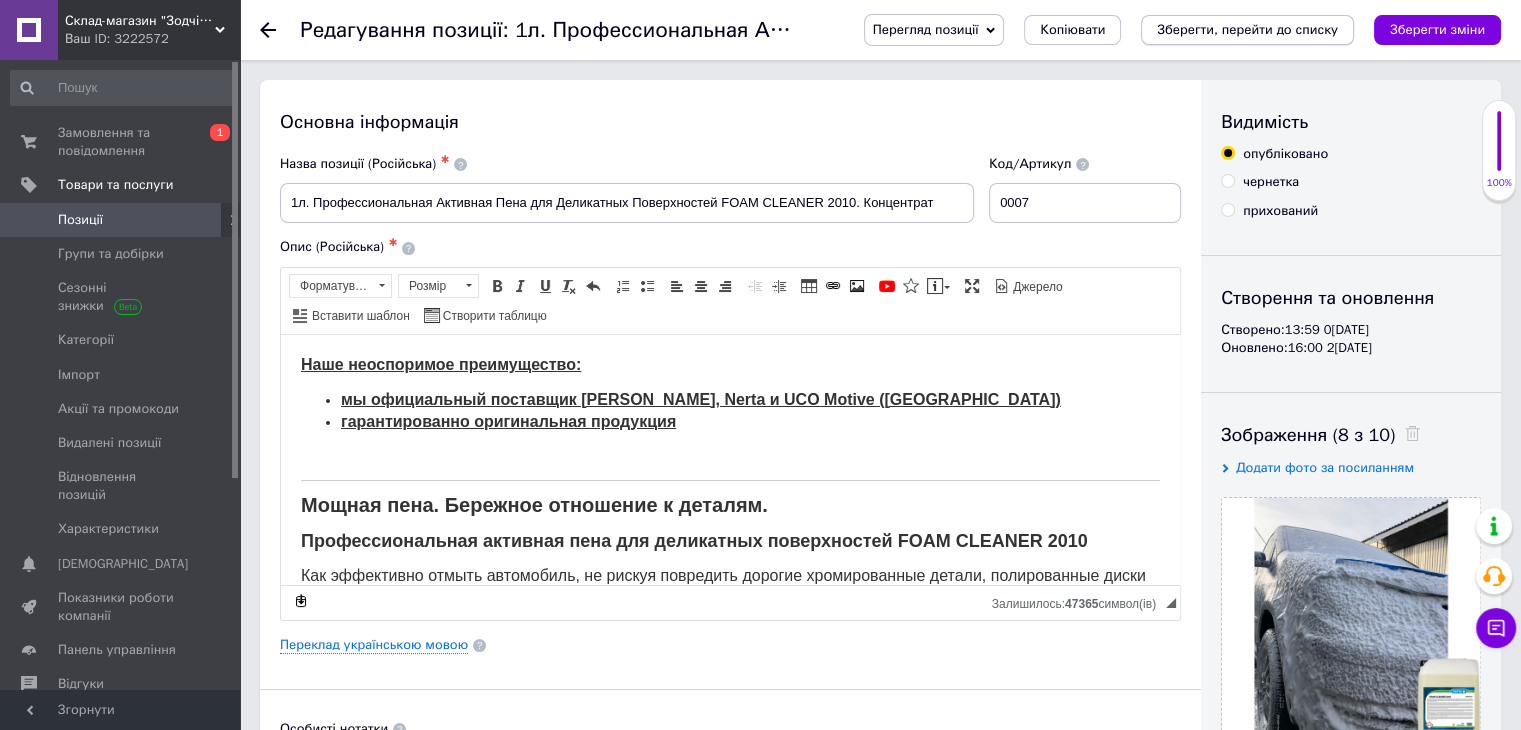 click on "Зберегти, перейти до списку" at bounding box center (1247, 30) 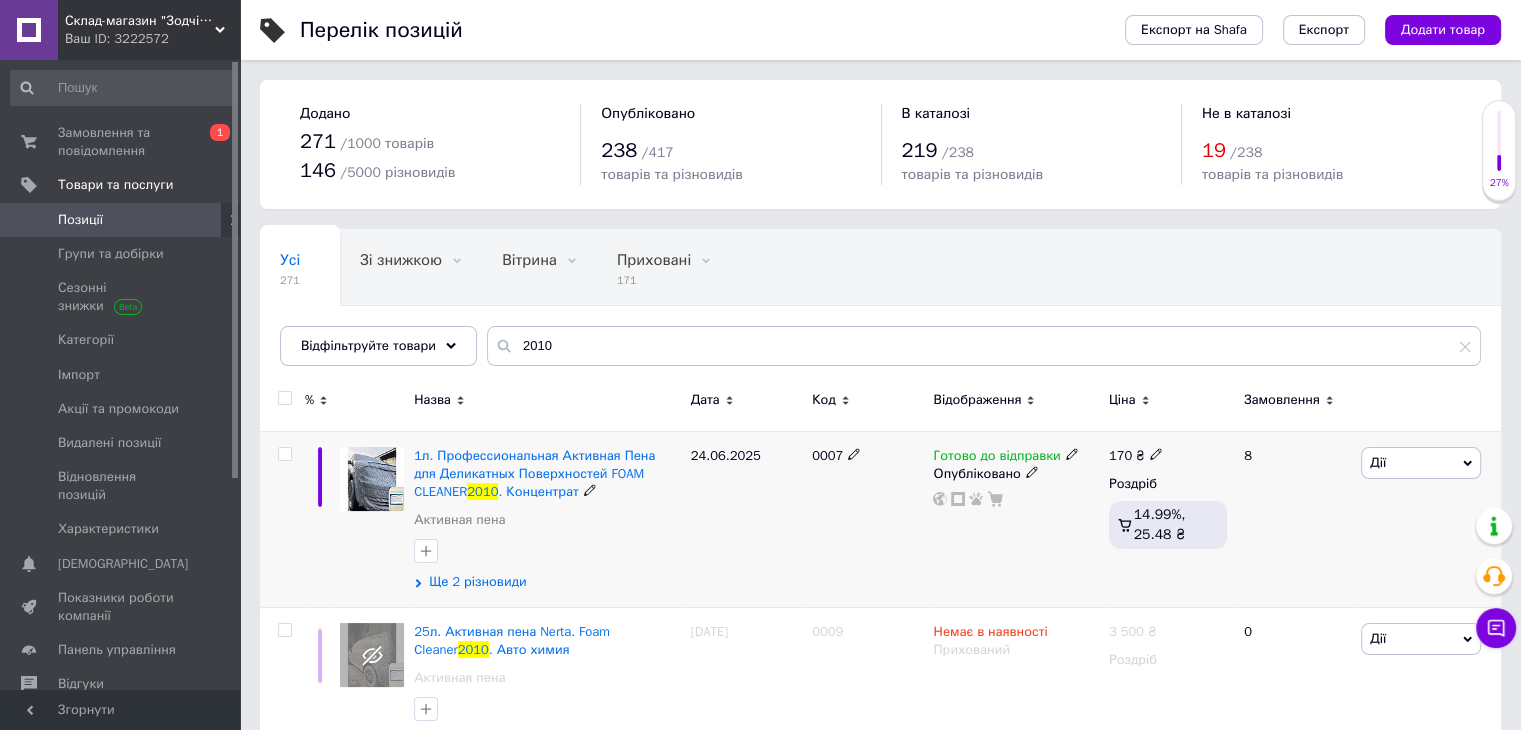 click on "Ще 2 різновиди" at bounding box center (477, 582) 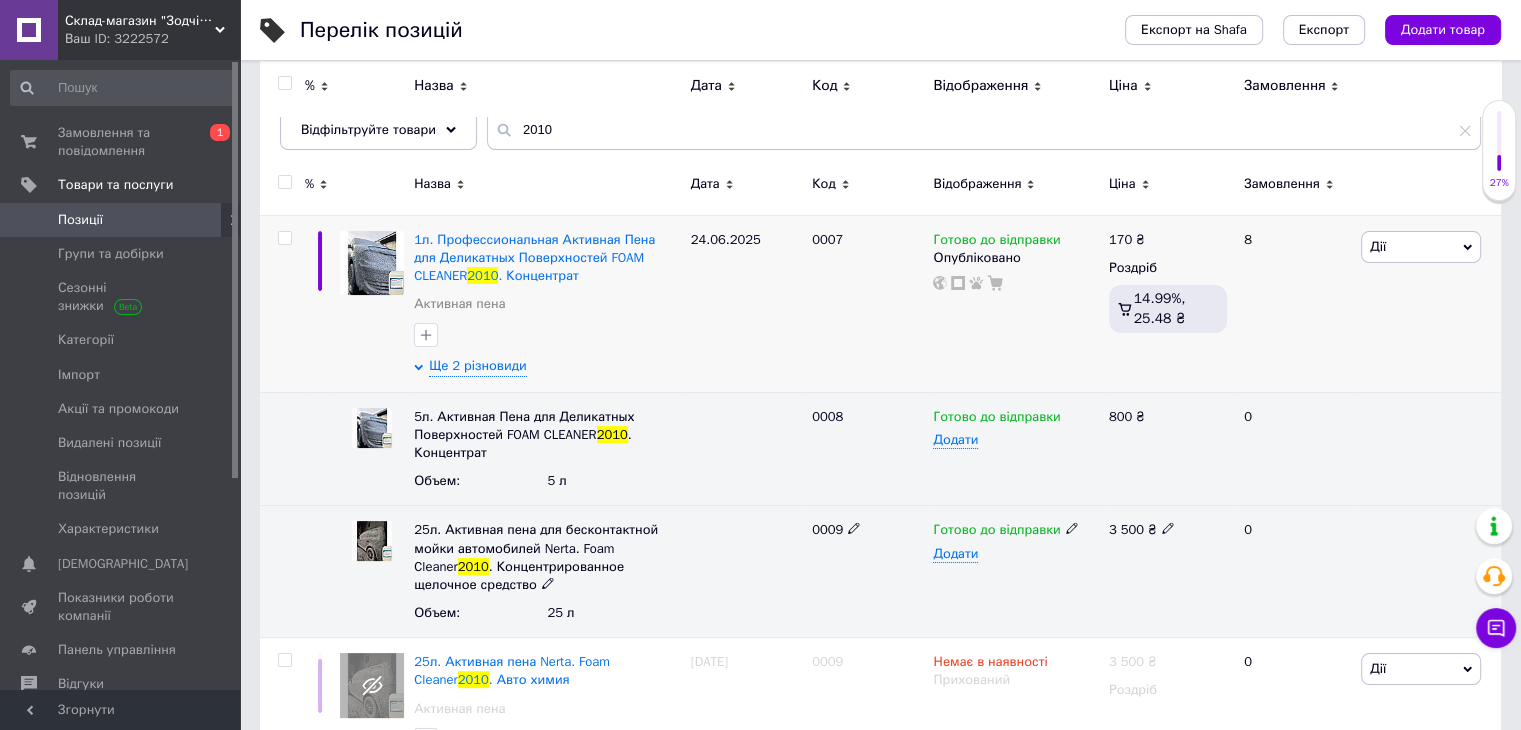 scroll, scrollTop: 208, scrollLeft: 0, axis: vertical 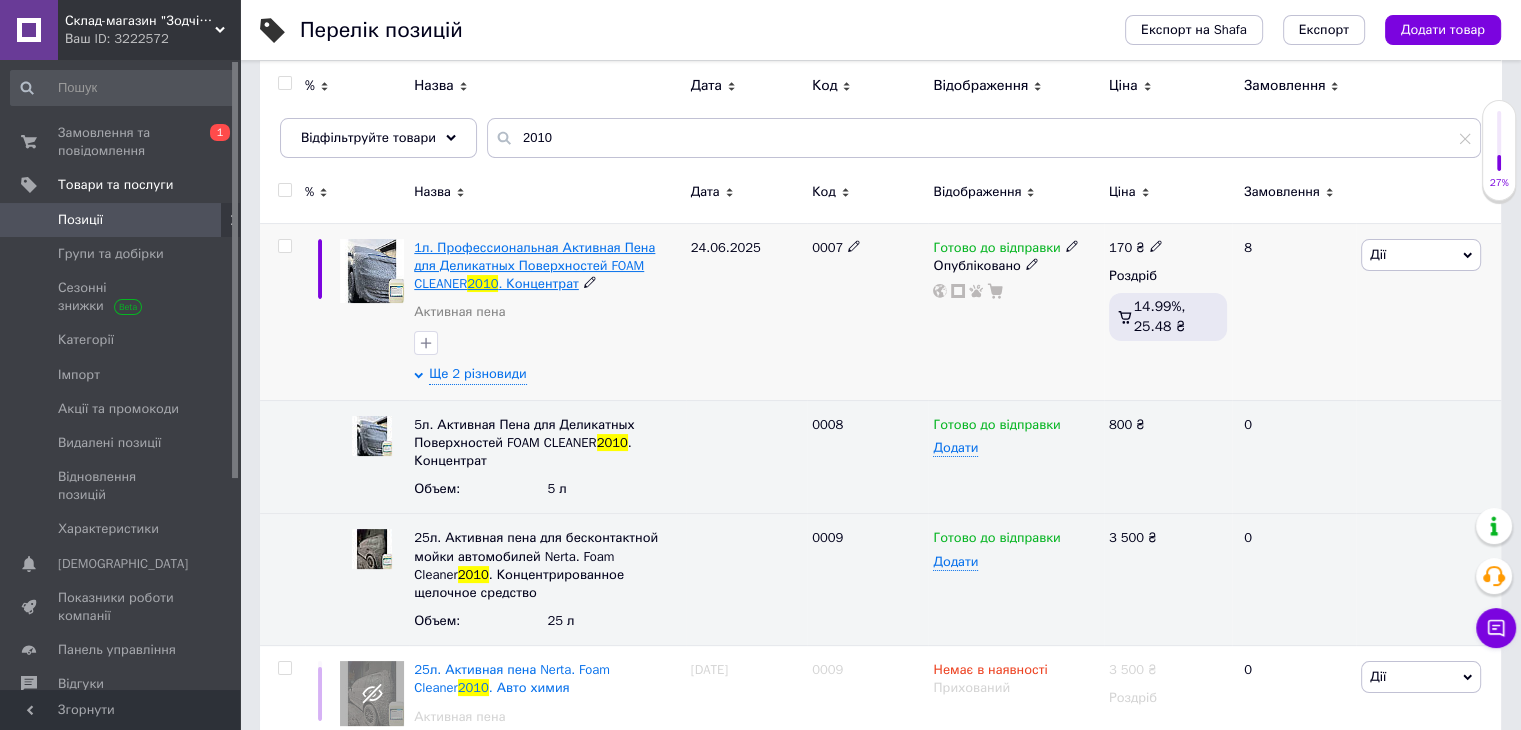 click on "1л. Профессиональная Активная Пена для Деликатных Поверхностей FOAM CLEANER" at bounding box center [534, 265] 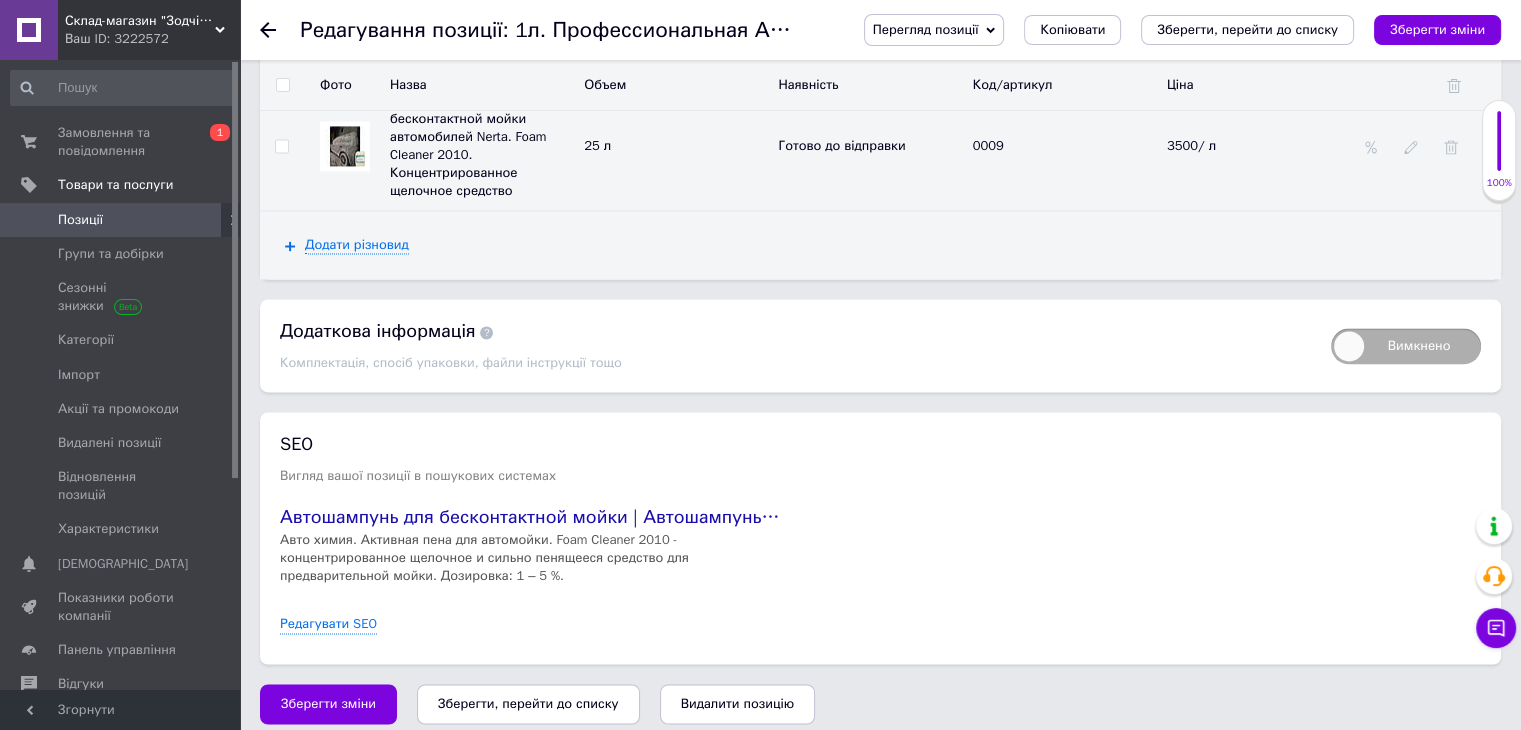 scroll, scrollTop: 2663, scrollLeft: 0, axis: vertical 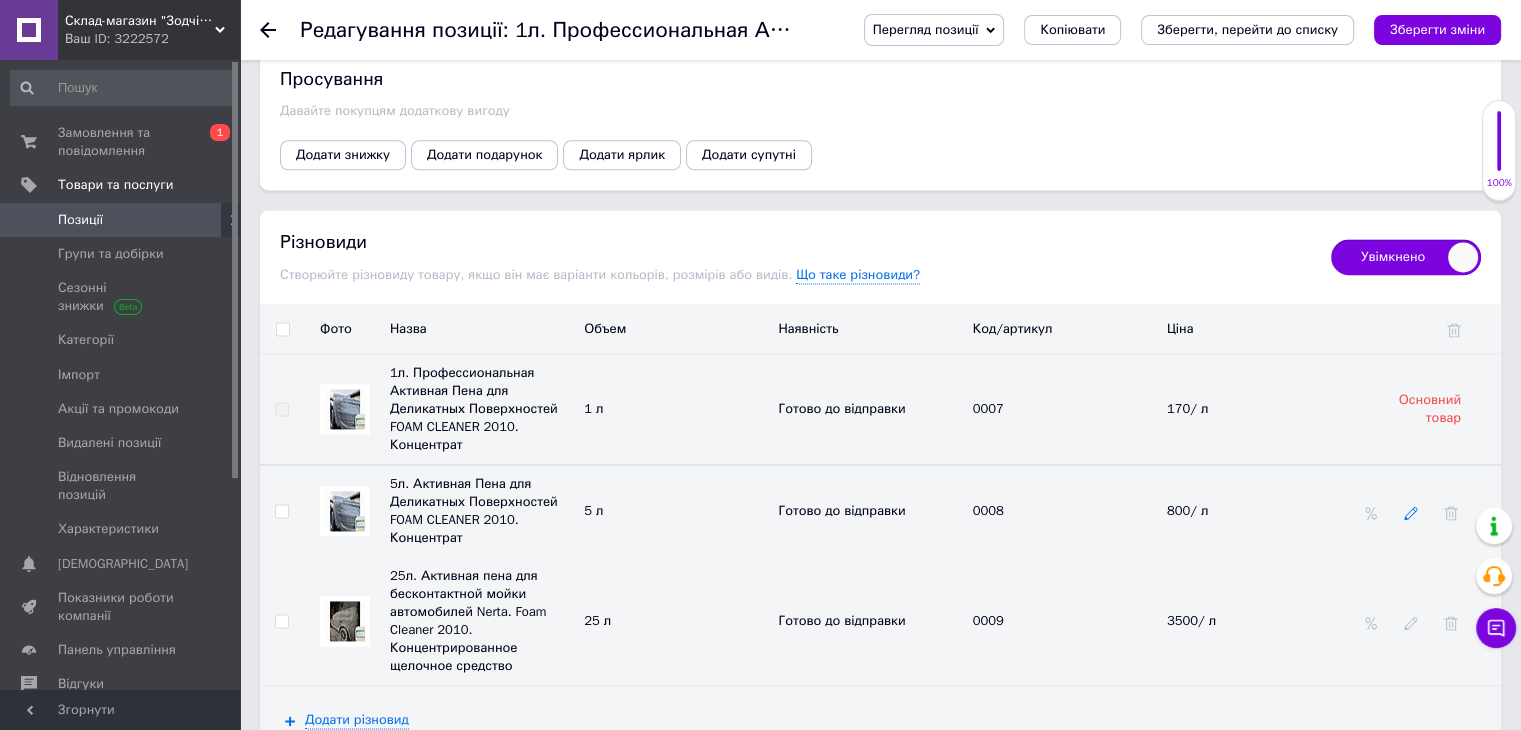 click 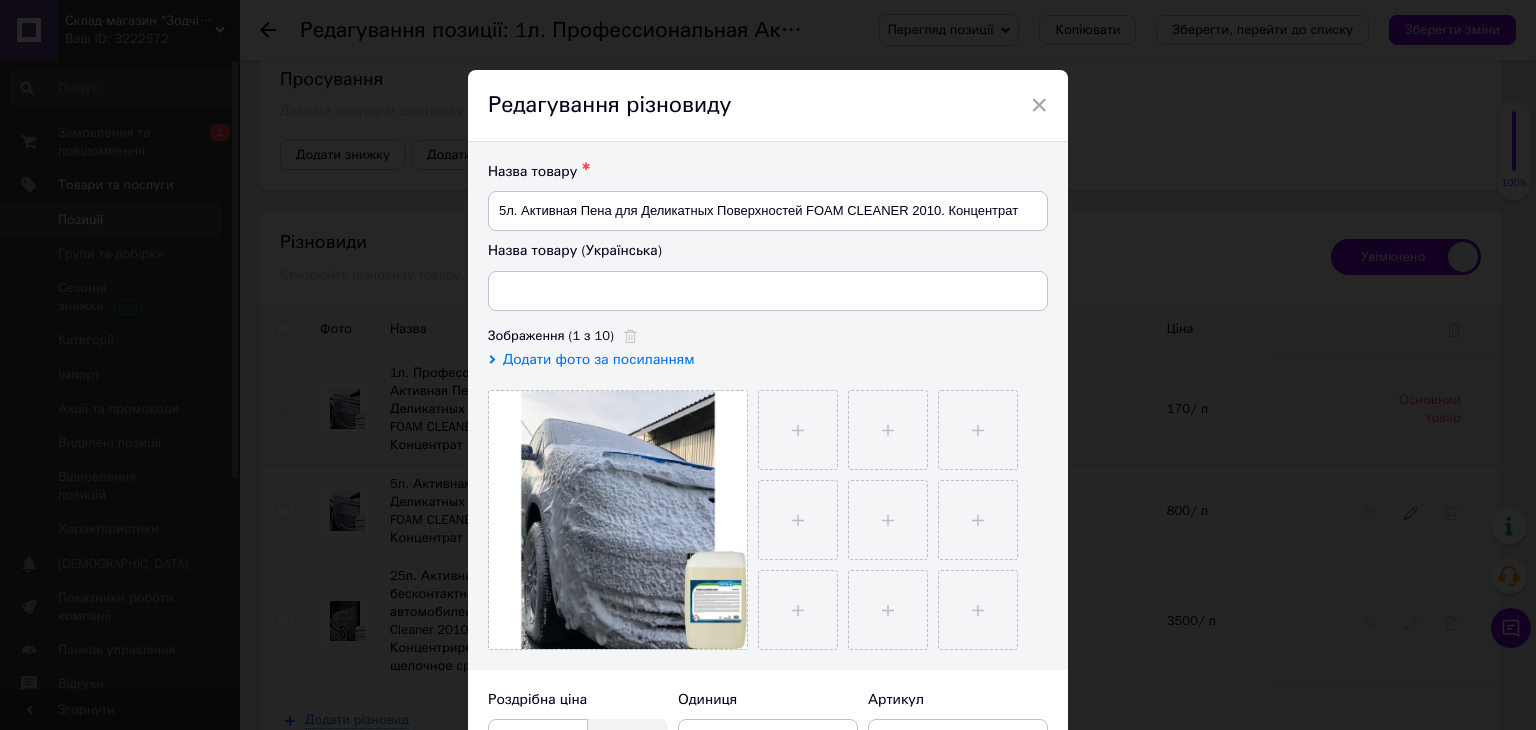 type on "5л. Професійна Активна Піна для Делікатних Поверхонь FOAM CLEANER 2010. Концентрат" 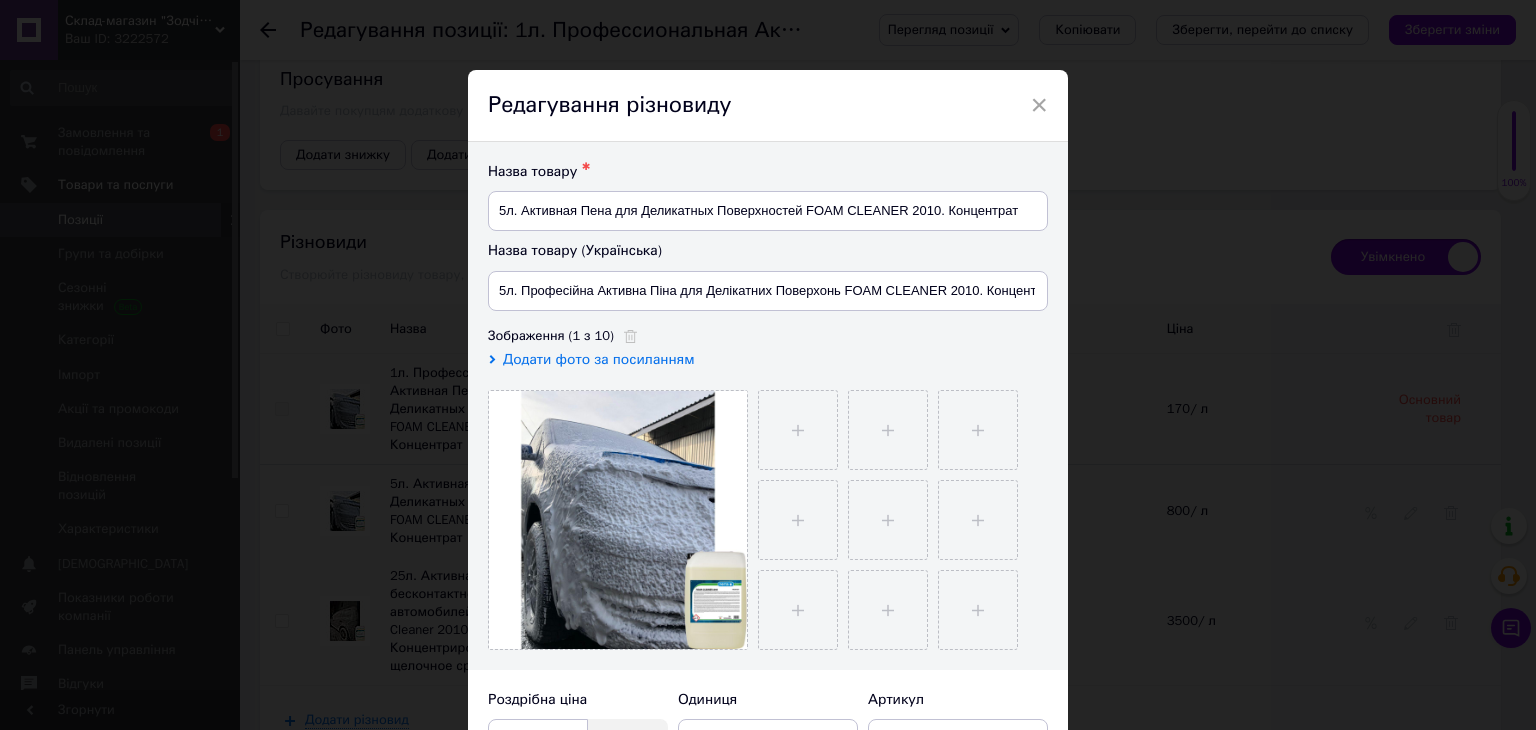drag, startPoint x: 1404, startPoint y: 502, endPoint x: 1277, endPoint y: 550, distance: 135.76819 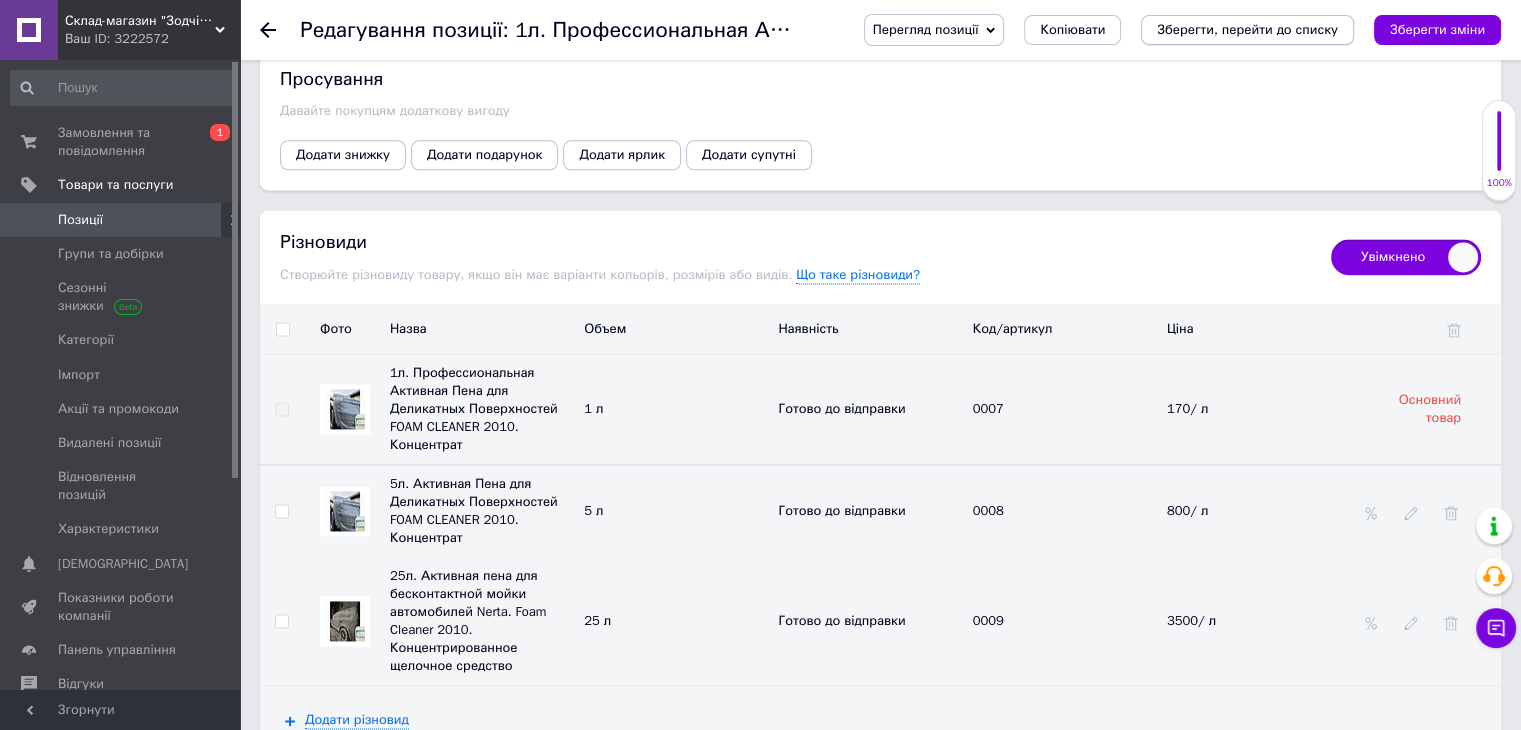 click on "Зберегти, перейти до списку" at bounding box center [1247, 30] 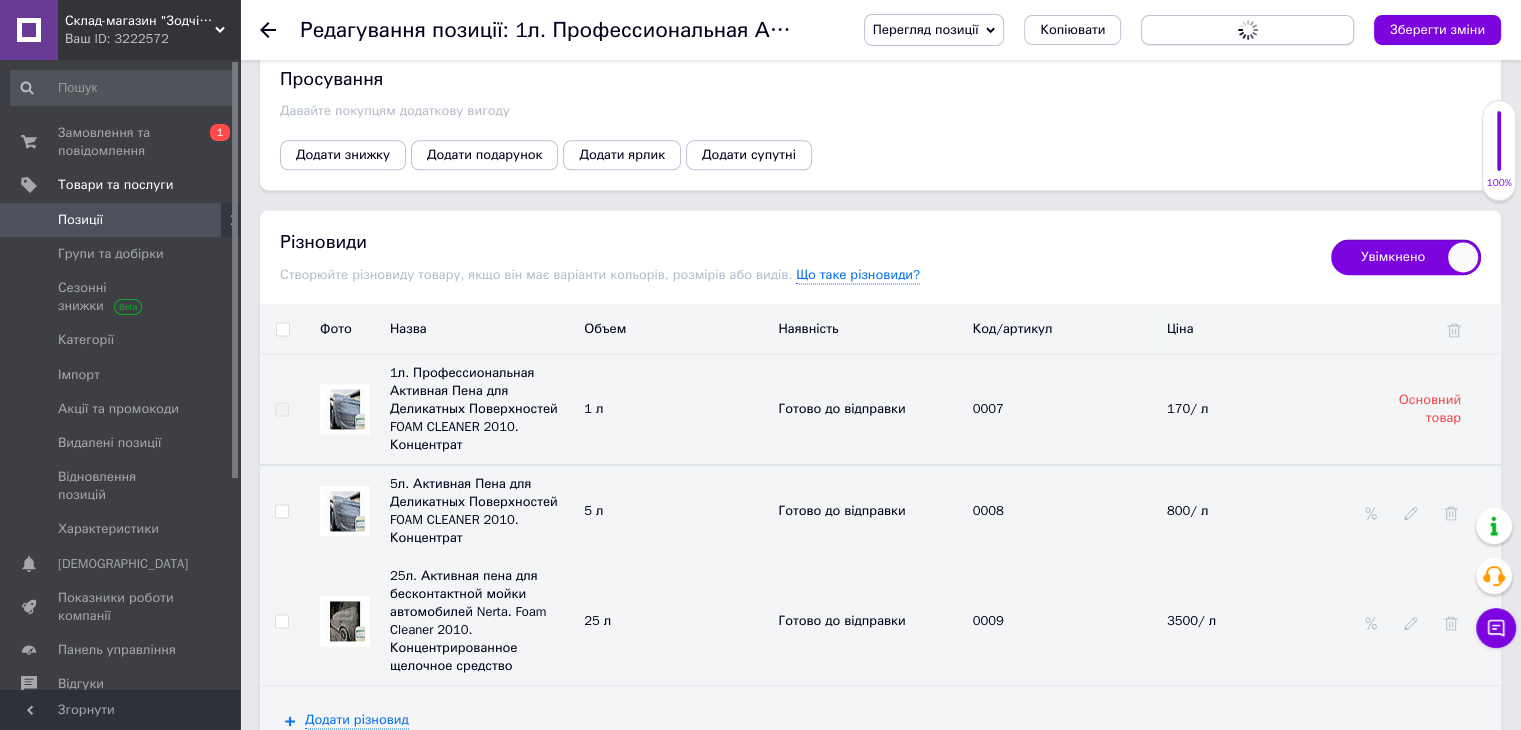 scroll, scrollTop: 0, scrollLeft: 0, axis: both 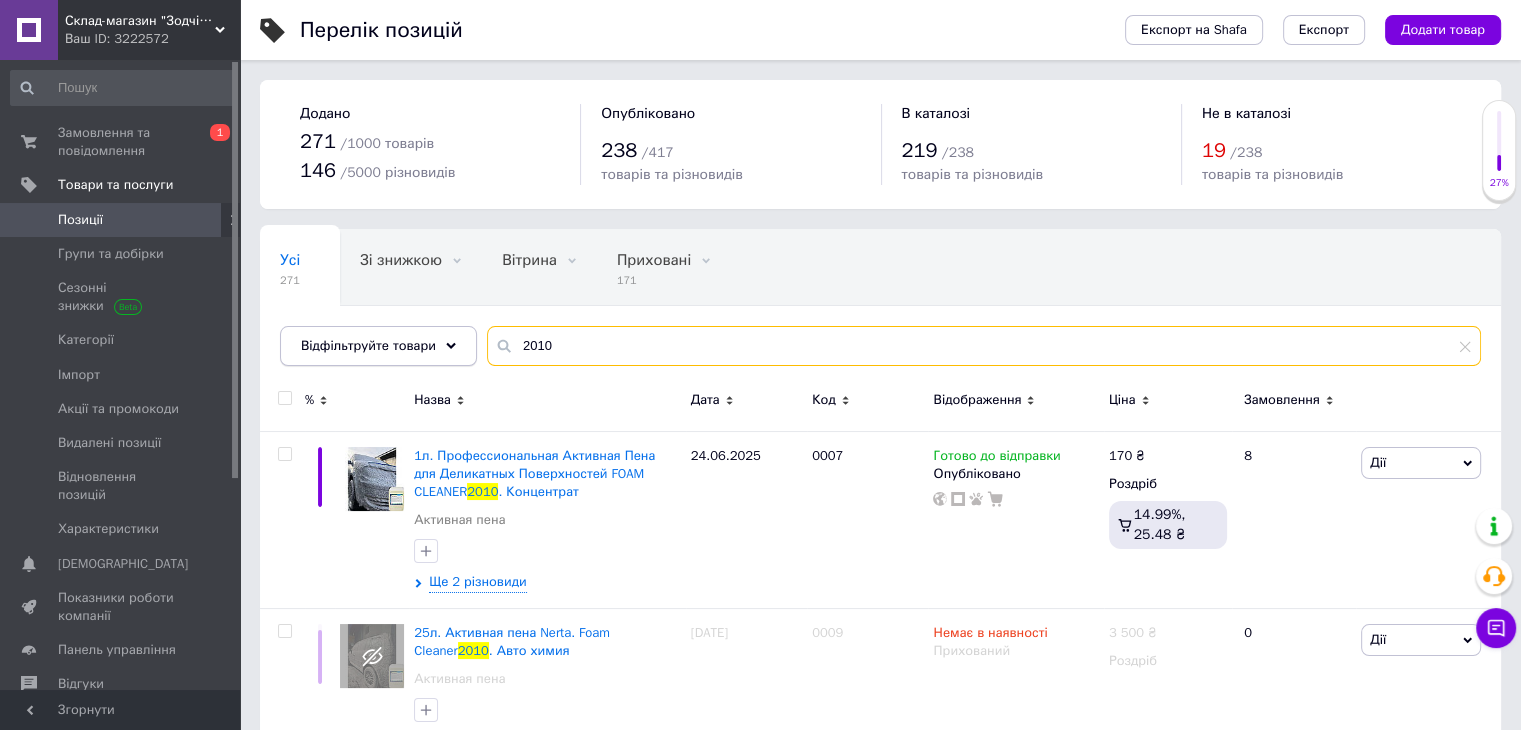 drag, startPoint x: 563, startPoint y: 343, endPoint x: 413, endPoint y: 360, distance: 150.96027 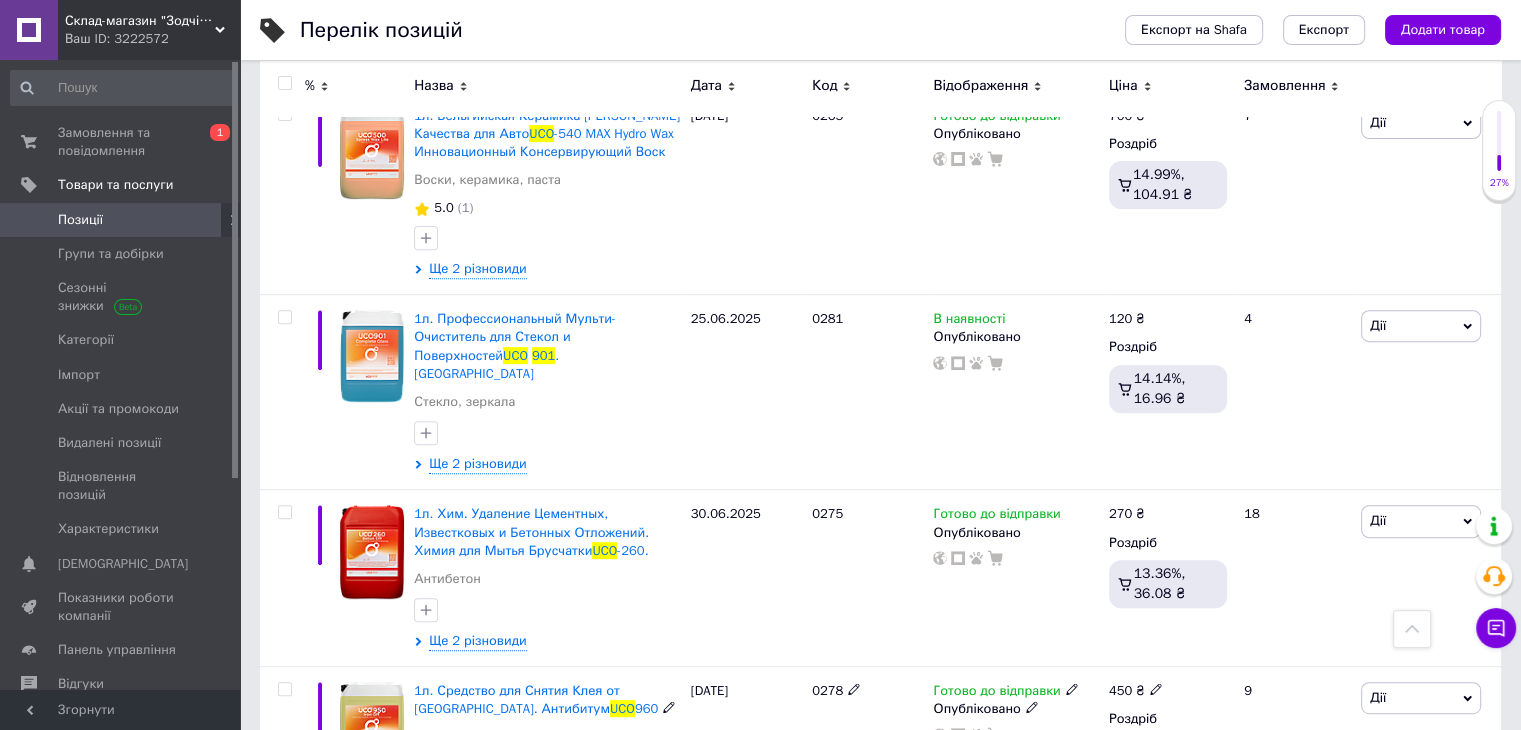 scroll, scrollTop: 712, scrollLeft: 0, axis: vertical 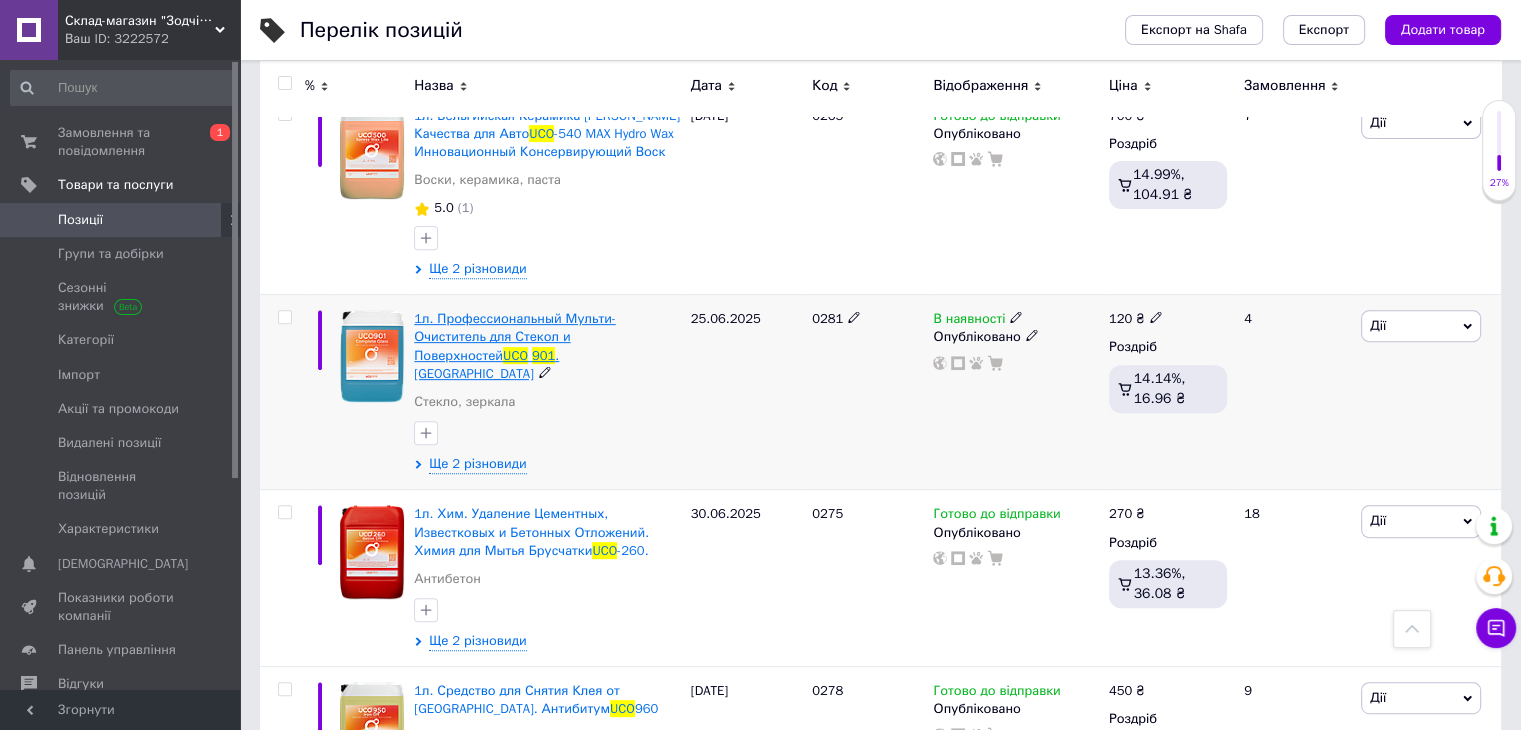 type on "UCO 901" 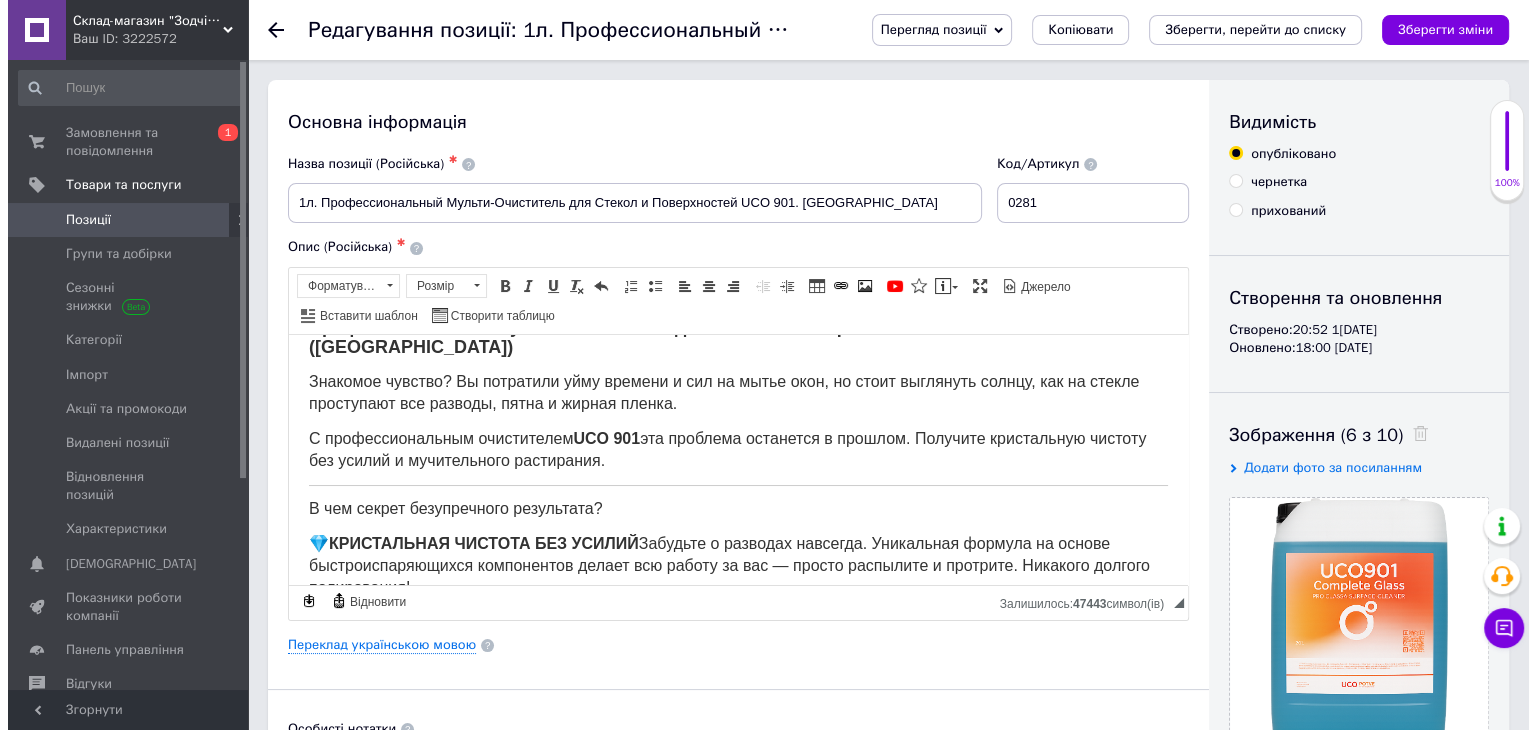 scroll, scrollTop: 156, scrollLeft: 0, axis: vertical 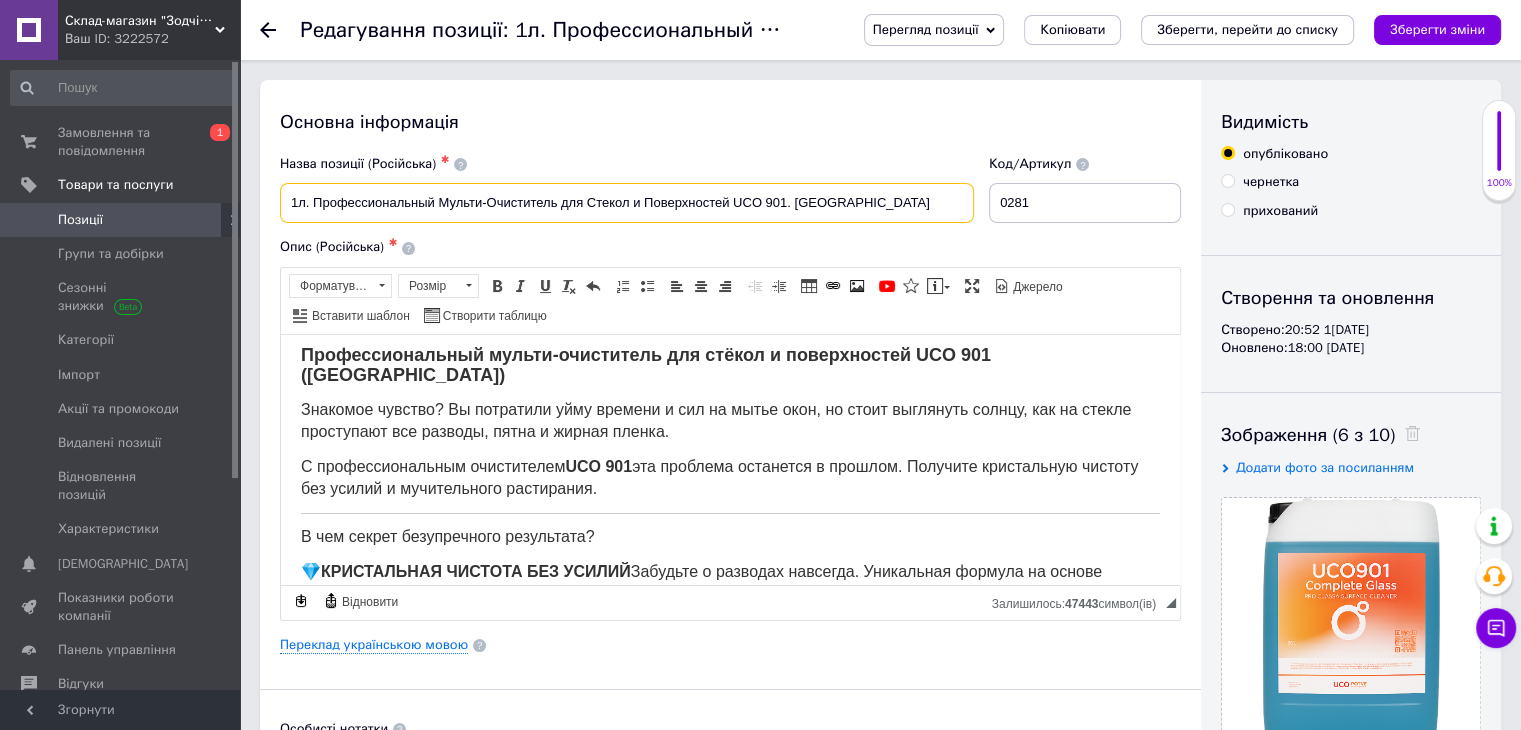 drag, startPoint x: 309, startPoint y: 203, endPoint x: 436, endPoint y: 203, distance: 127 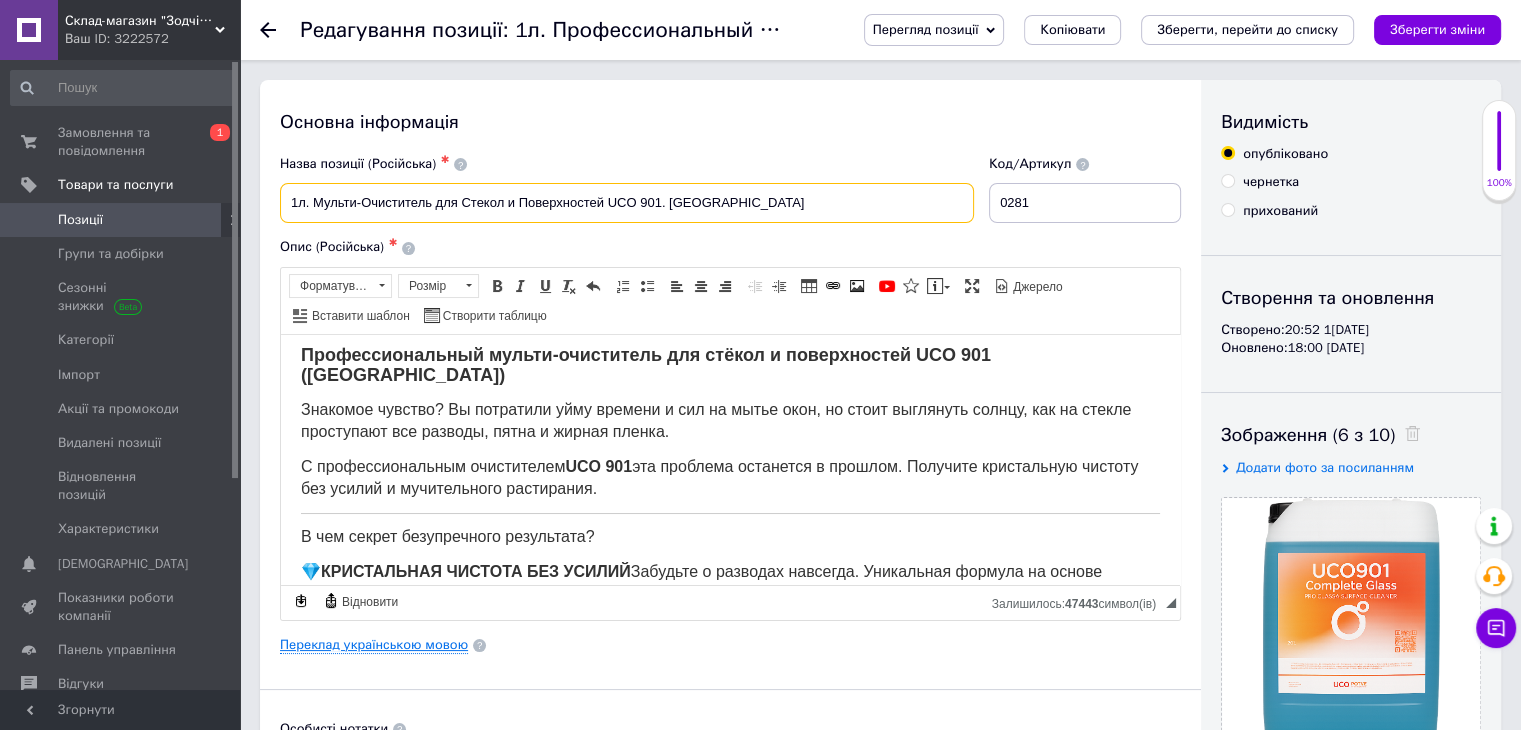 type on "1л. Мульти-Очиститель для Стекол и Поверхностей UCO 901. [GEOGRAPHIC_DATA]" 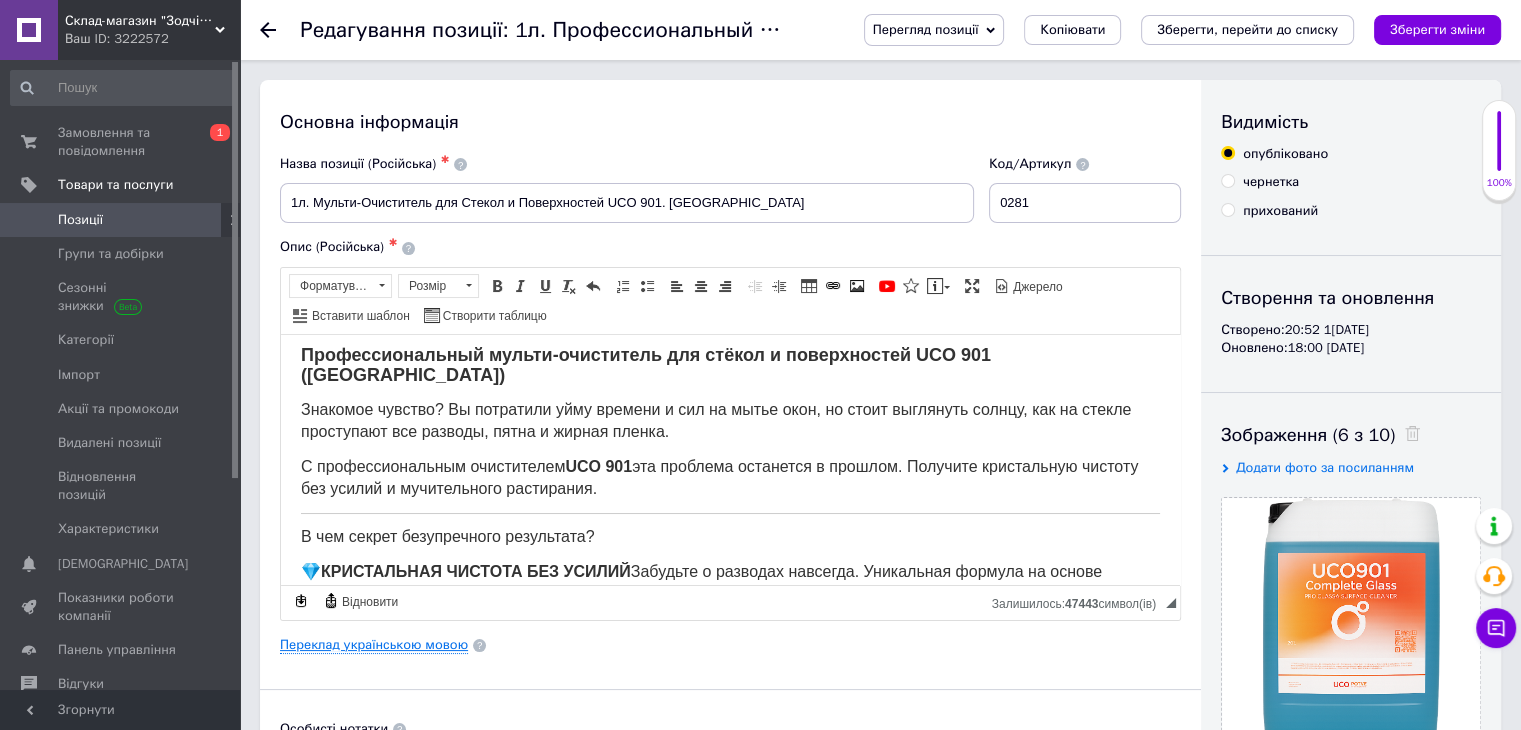 click on "Переклад українською мовою" at bounding box center (374, 645) 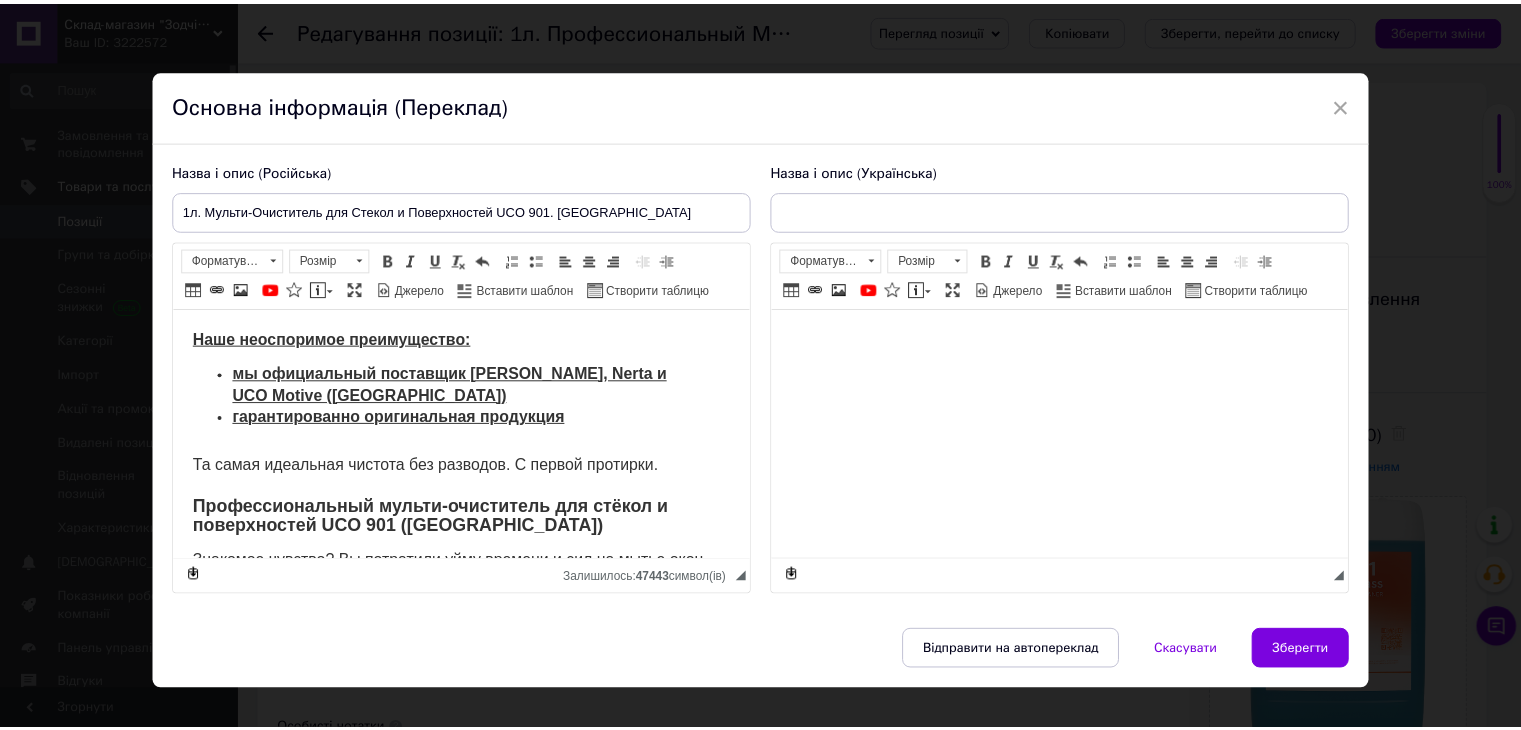 scroll, scrollTop: 0, scrollLeft: 0, axis: both 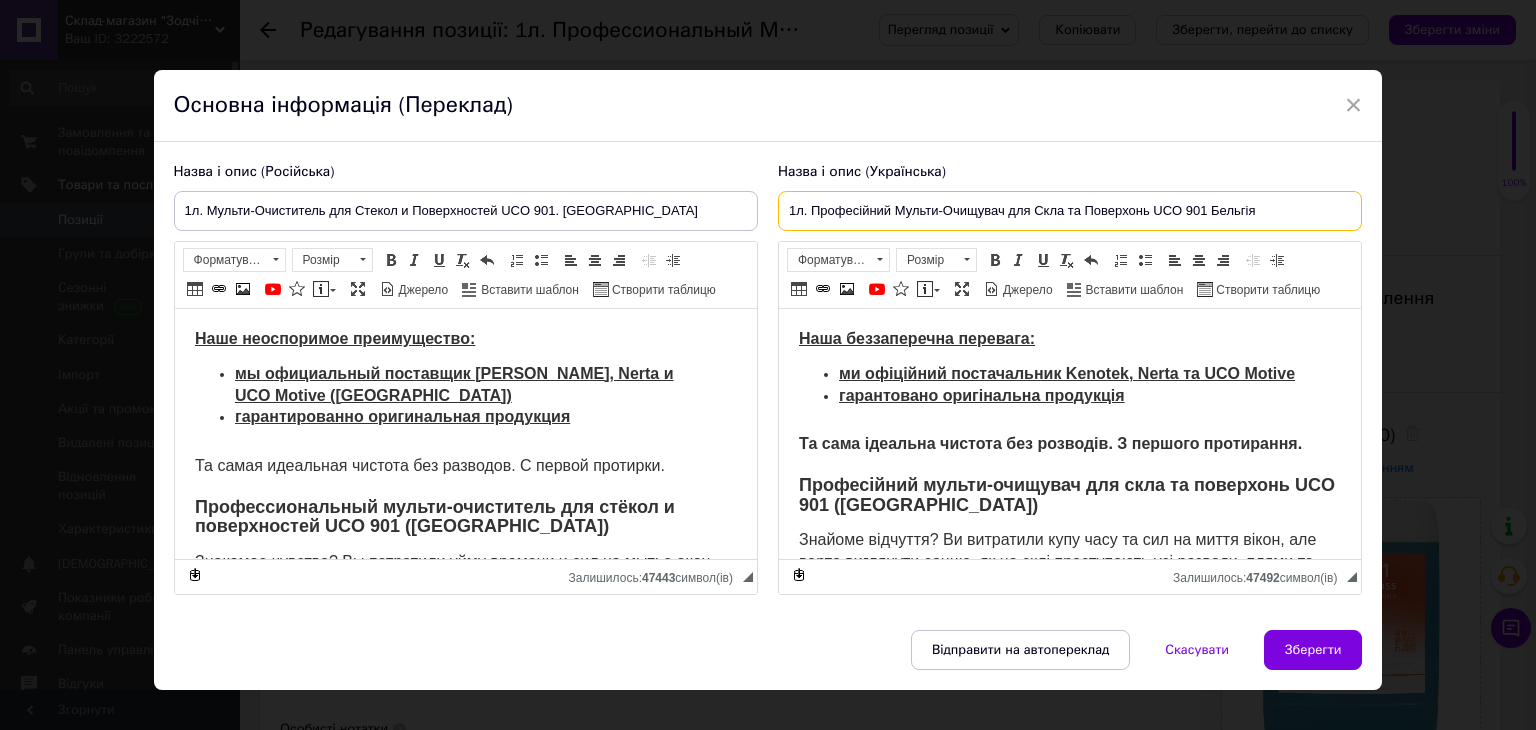 click on "1л. Професійний Мульти-Очищувач для Скла та Поверхонь UCO 901 Бельгія" at bounding box center (1070, 211) 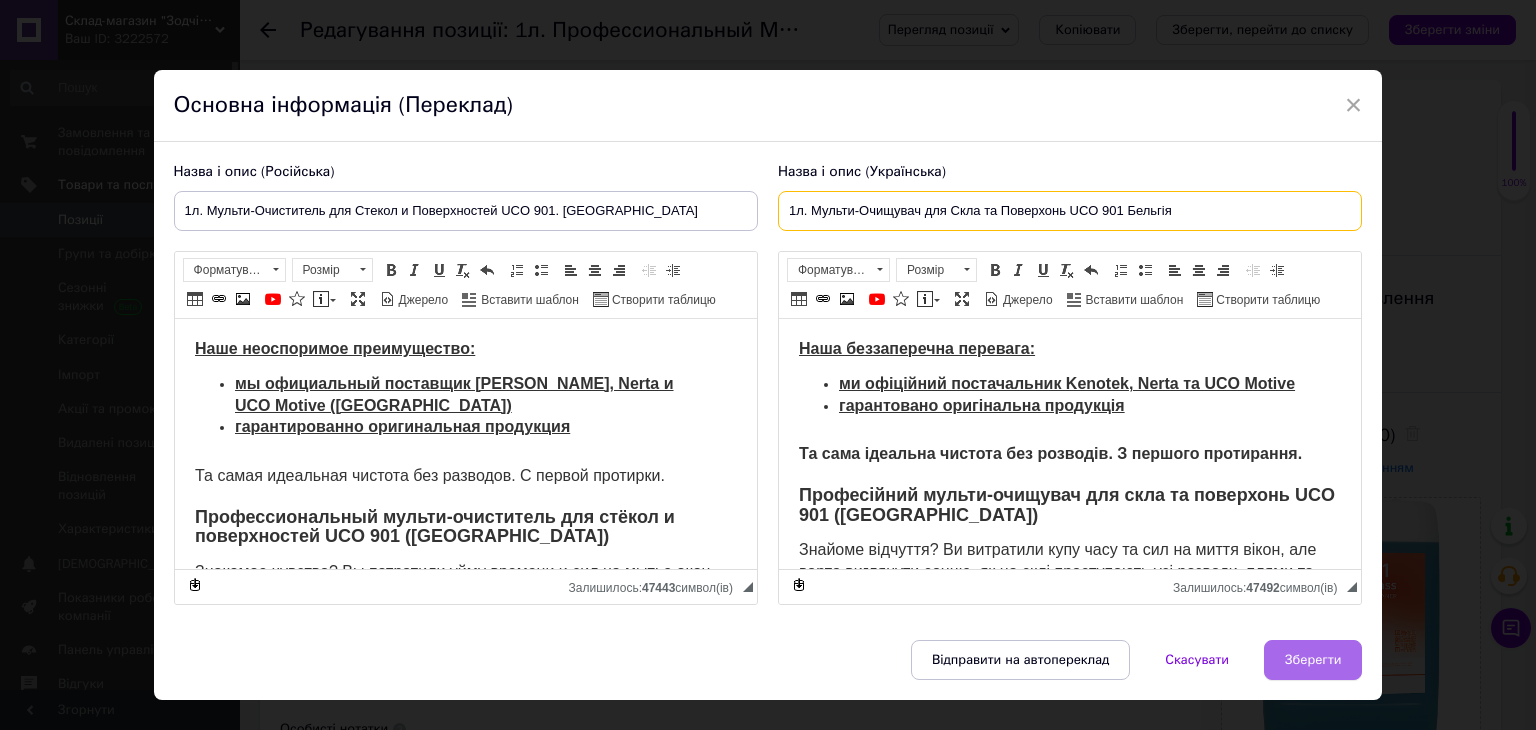 type on "1л. Мульти-Очищувач для Скла та Поверхонь UCO 901 Бельгія" 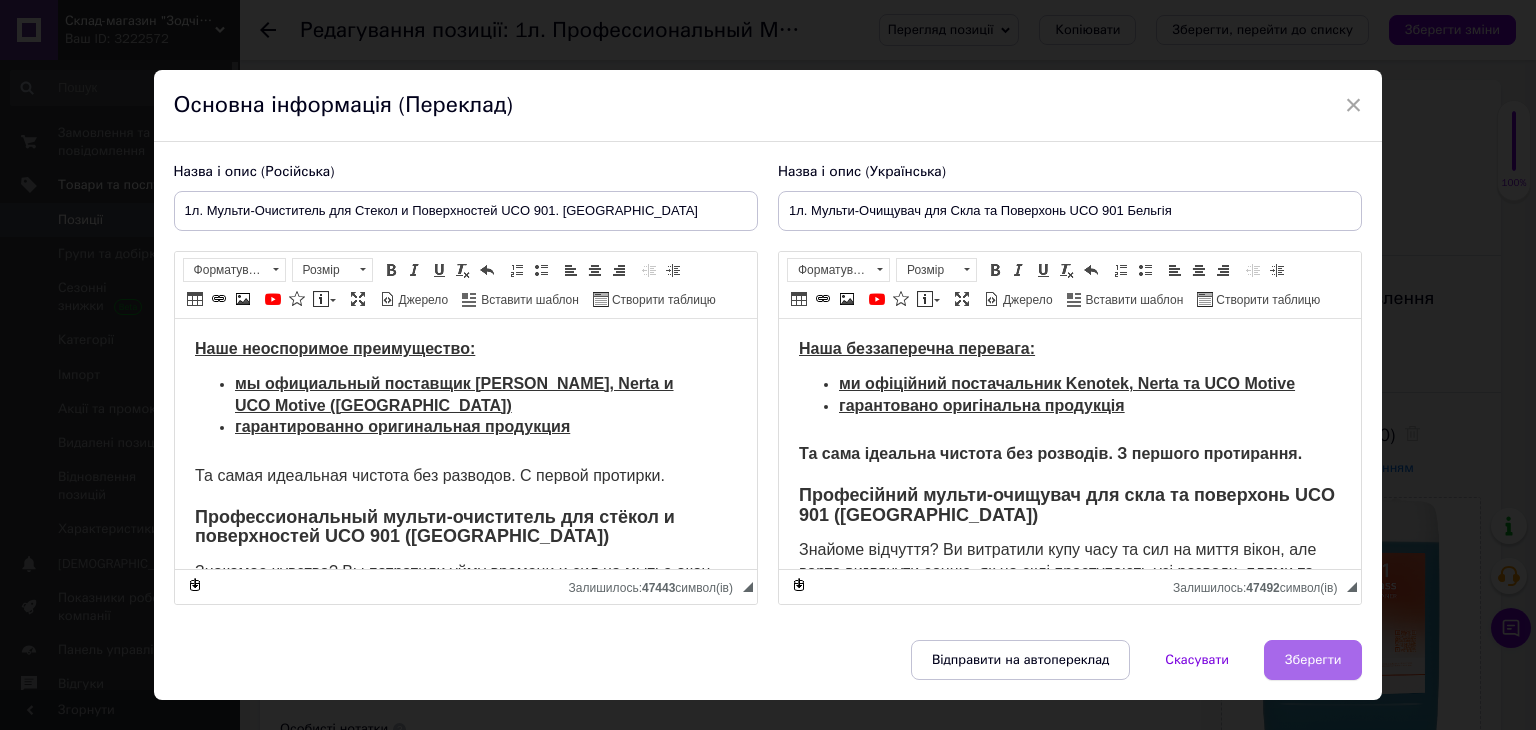 click on "Зберегти" at bounding box center [1313, 660] 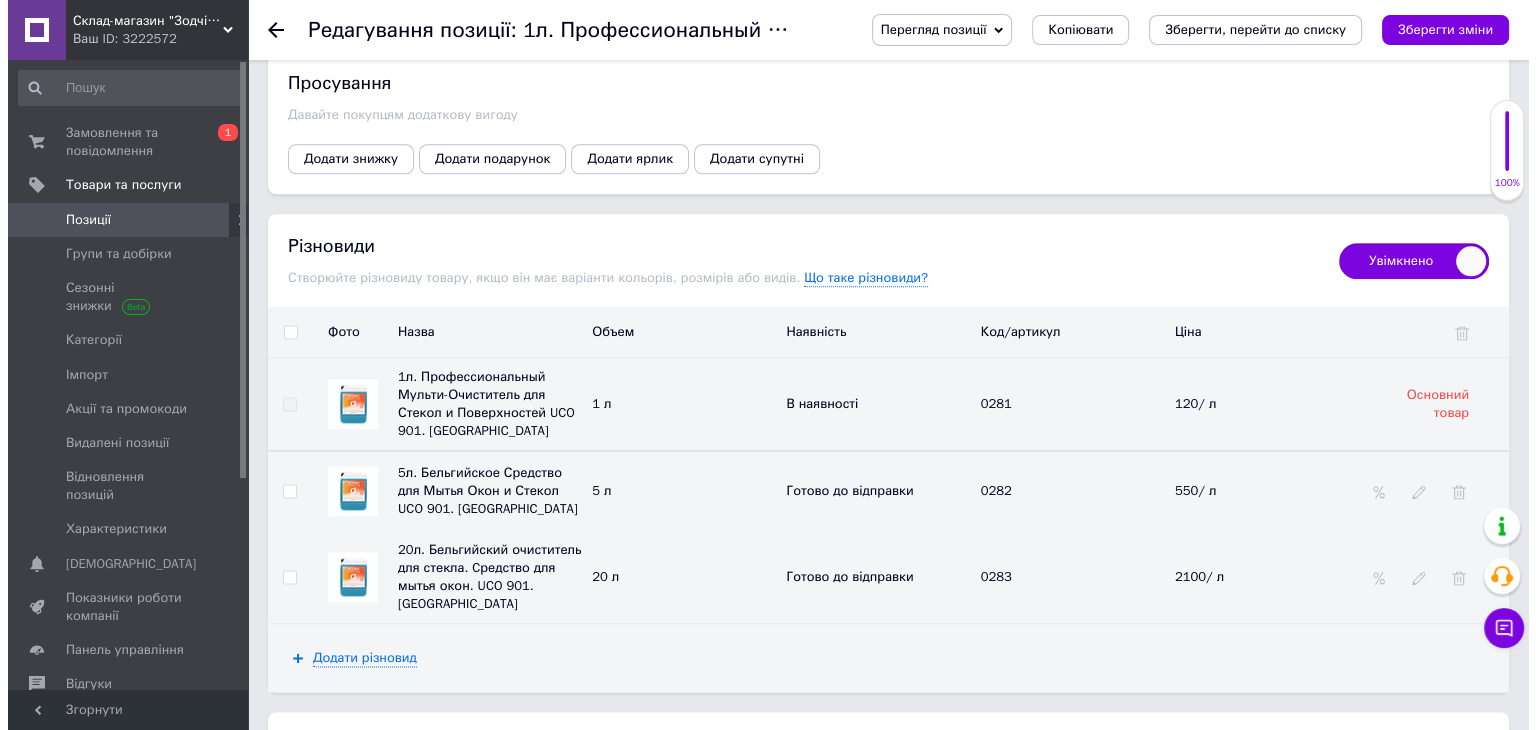 scroll, scrollTop: 2532, scrollLeft: 0, axis: vertical 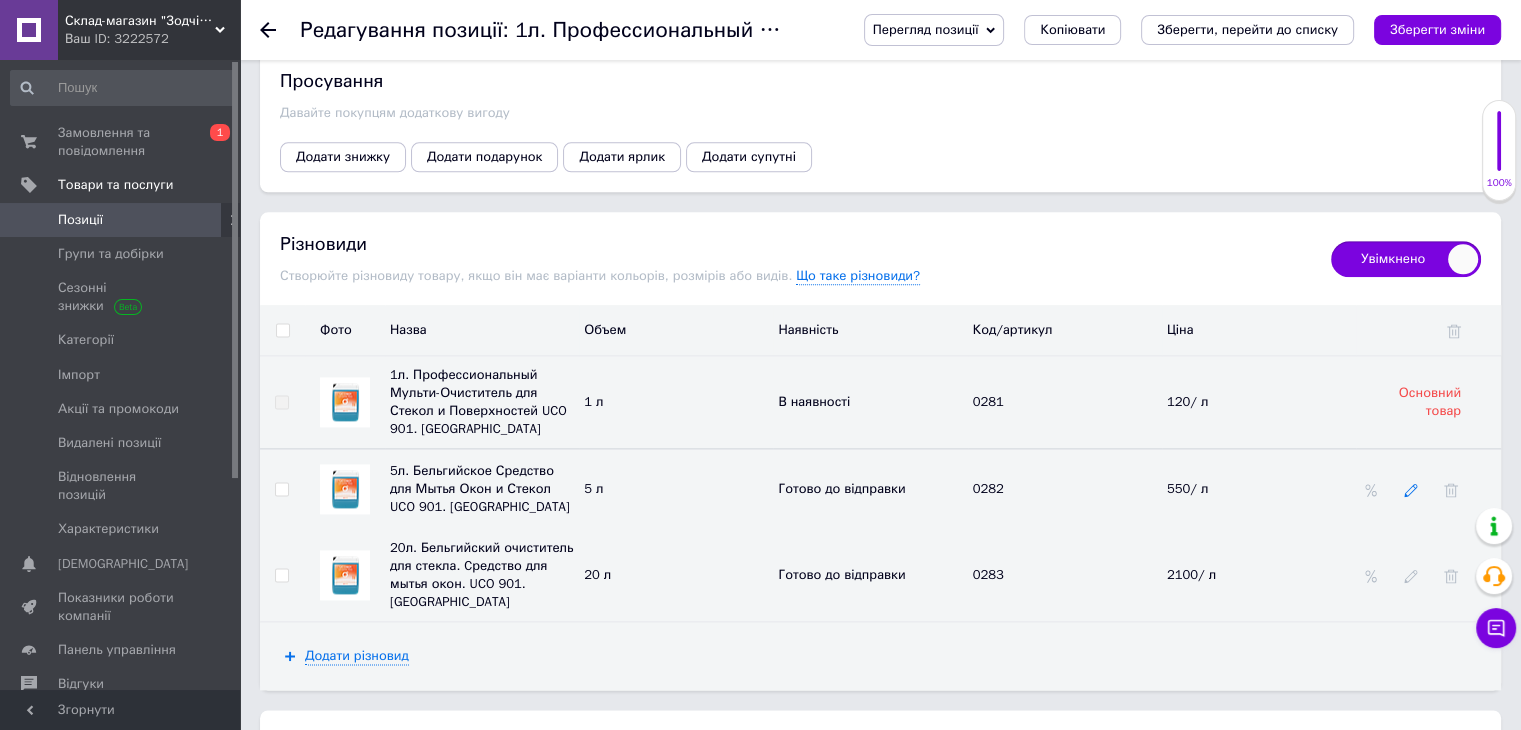click 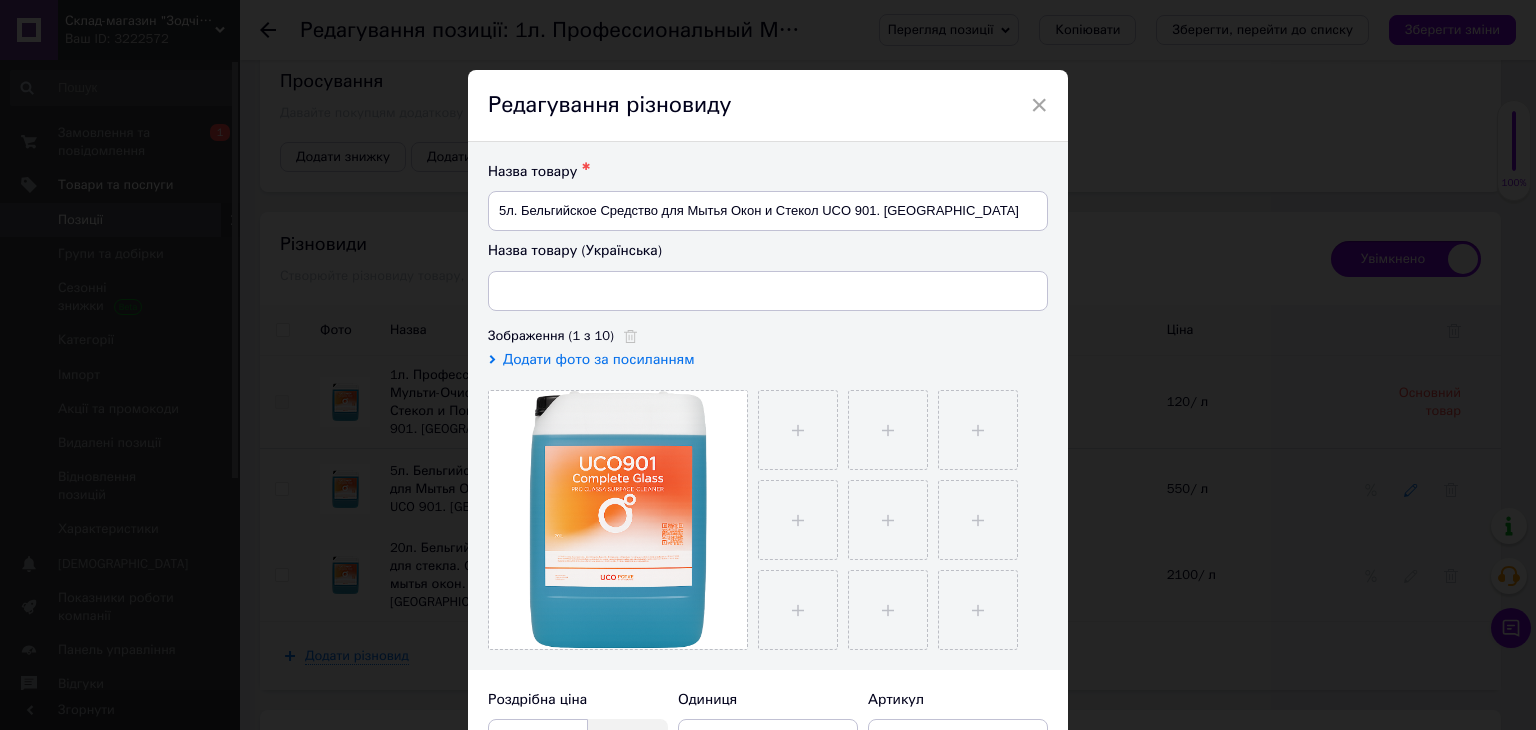 type on "5л. Бельгійський Засіб для Миття [PERSON_NAME] та Скла UCO 901. Бельгія" 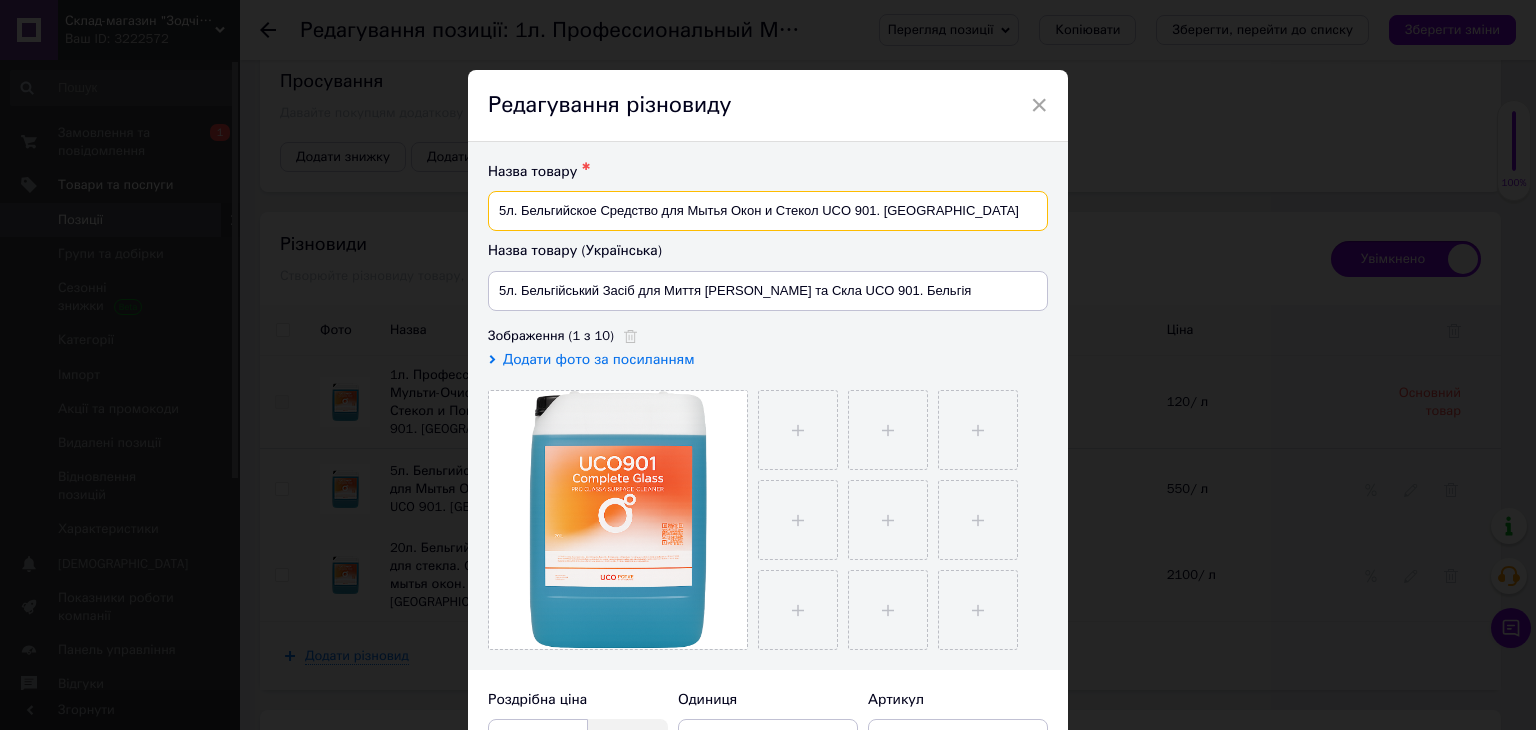 drag, startPoint x: 516, startPoint y: 212, endPoint x: 881, endPoint y: 203, distance: 365.11093 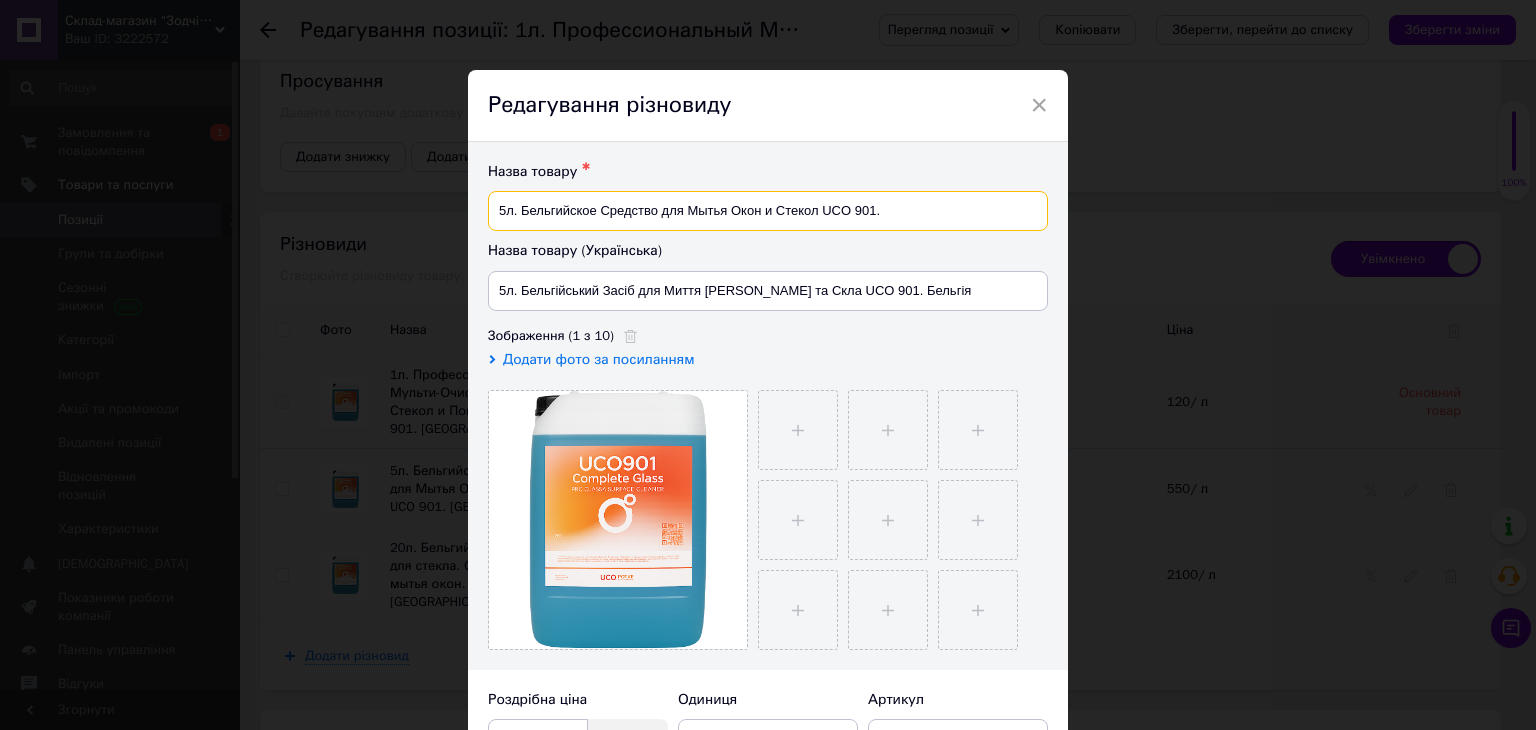 type on "5л. Бельгийское Средство для Мытья Окон и Стекол UCO 901." 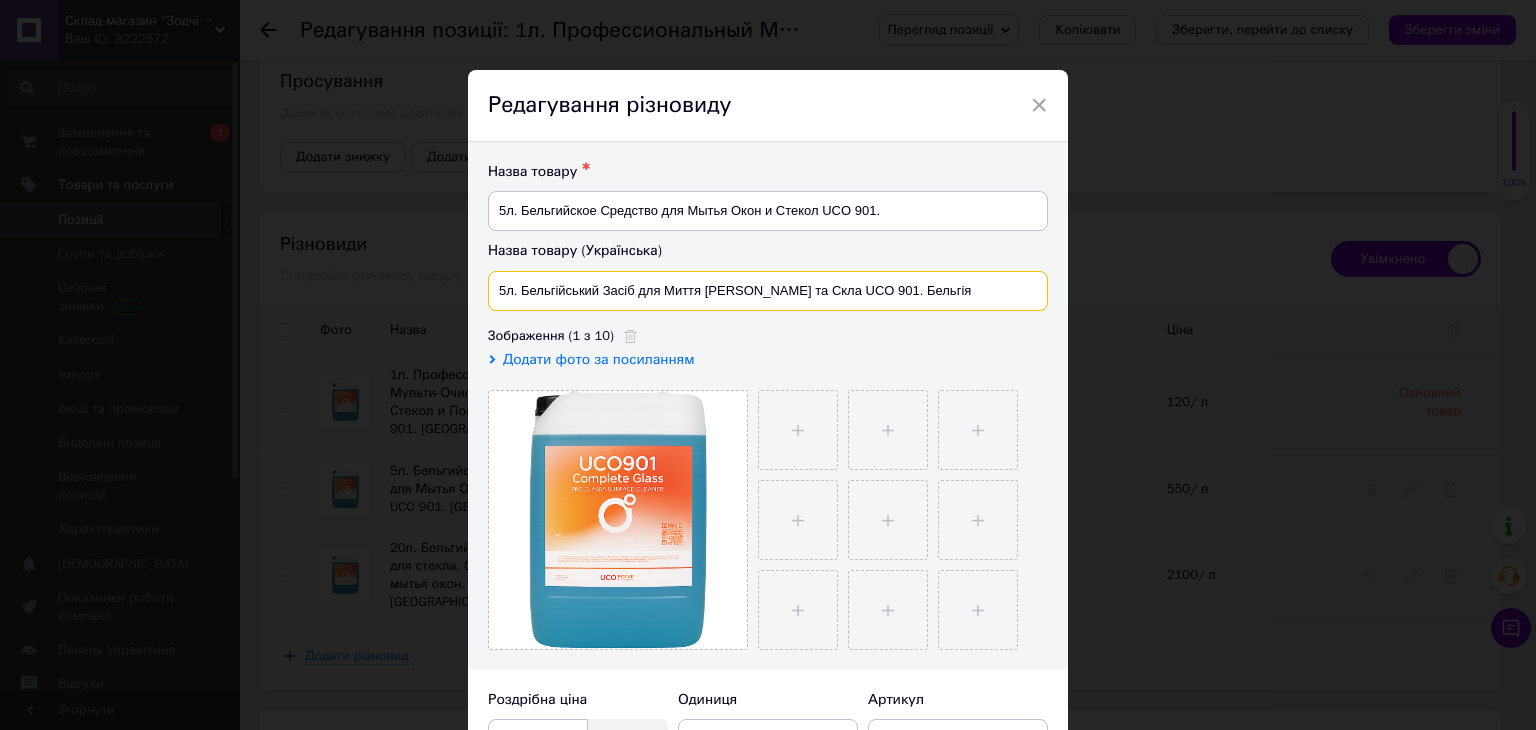 click on "5л. Бельгійський Засіб для Миття [PERSON_NAME] та Скла UCO 901. Бельгія" at bounding box center [768, 291] 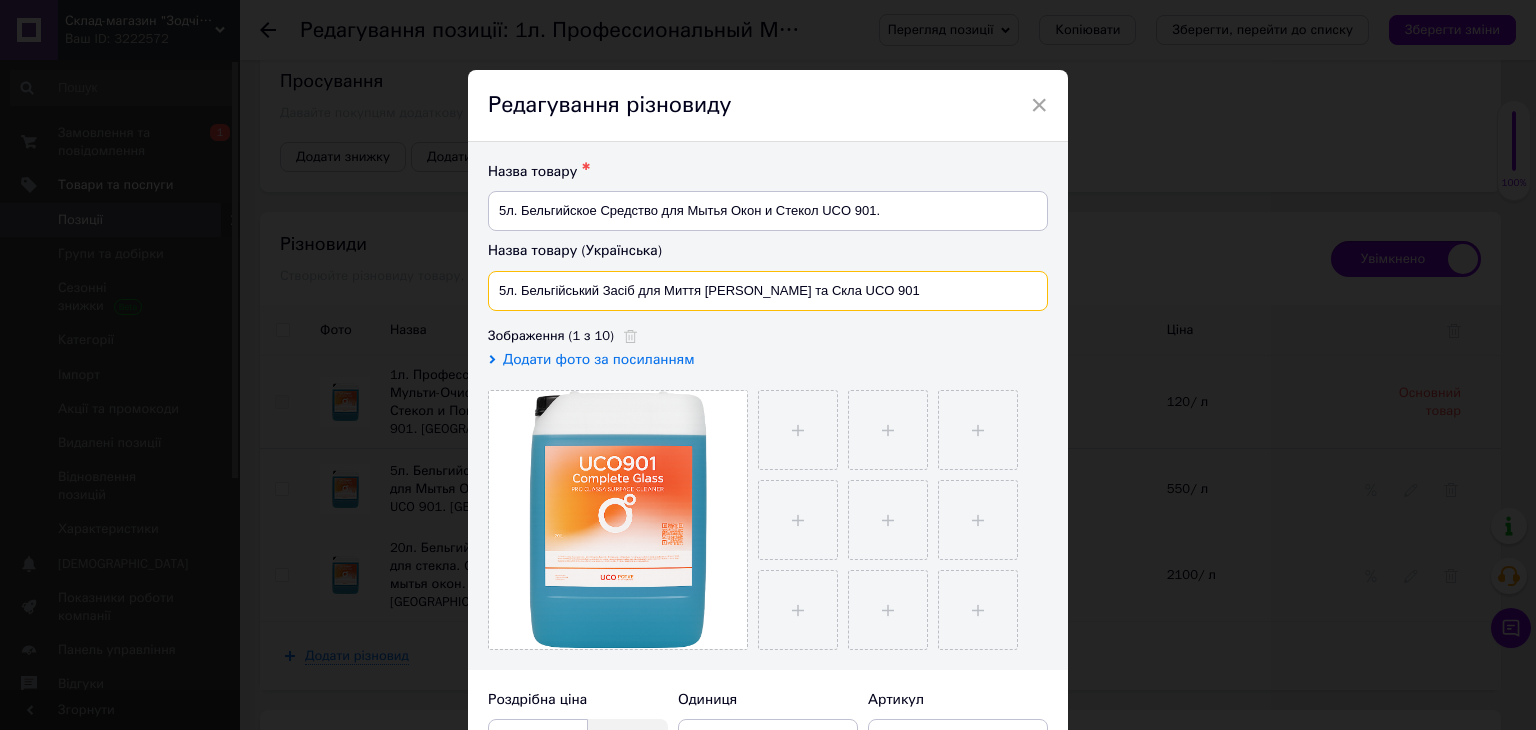 type on "5л. Бельгійський Засіб для Миття [PERSON_NAME] та Скла UCO 901" 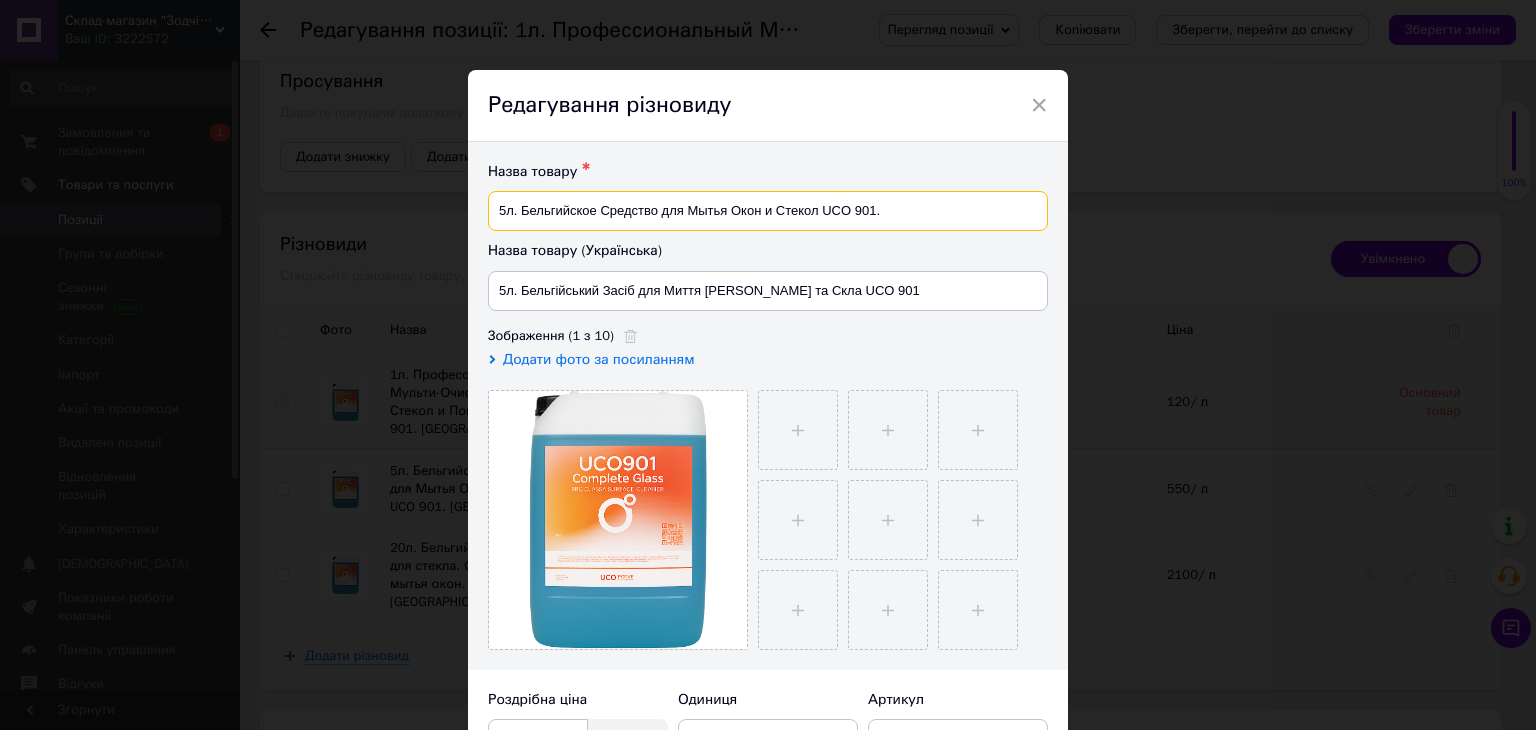 click on "5л. Бельгийское Средство для Мытья Окон и Стекол UCO 901." at bounding box center [768, 211] 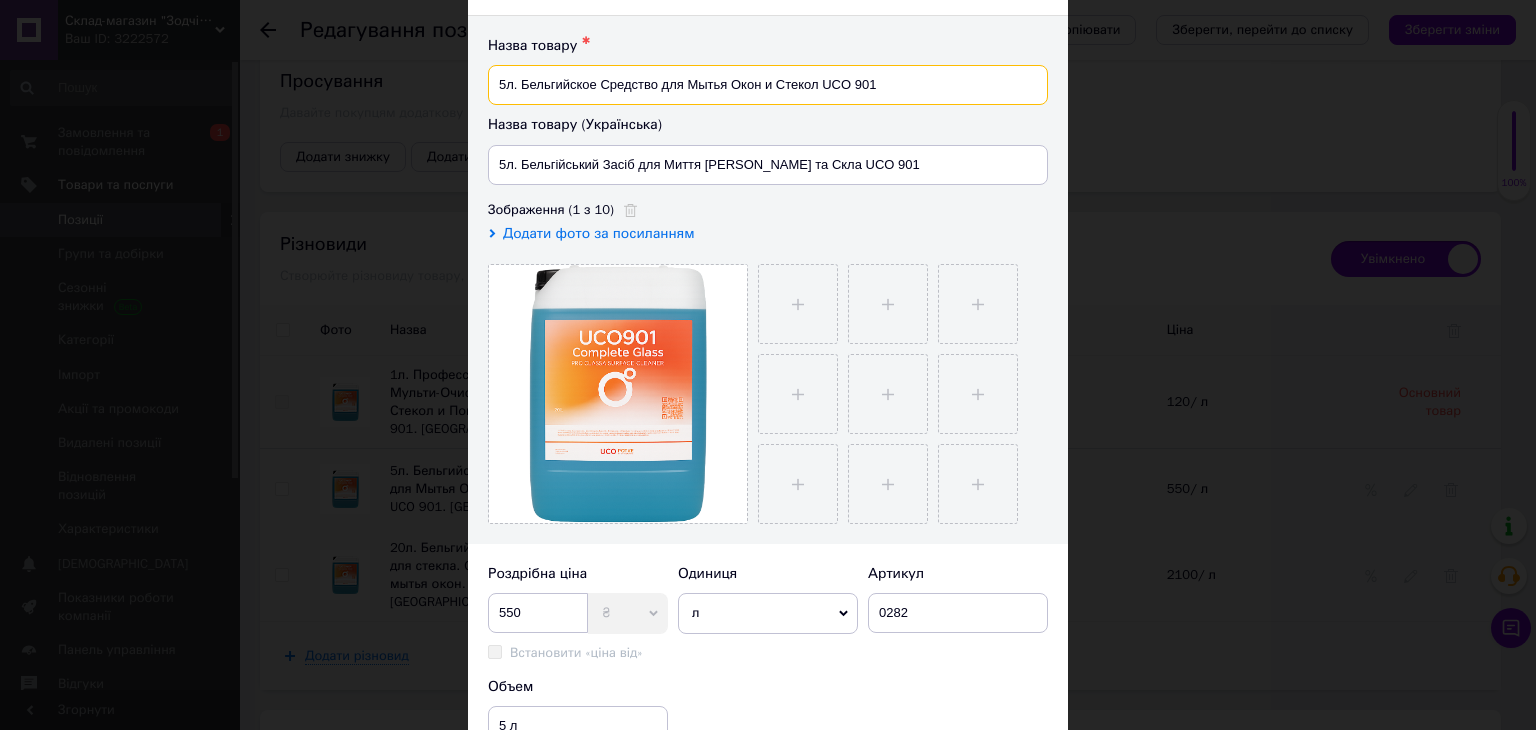 scroll, scrollTop: 0, scrollLeft: 0, axis: both 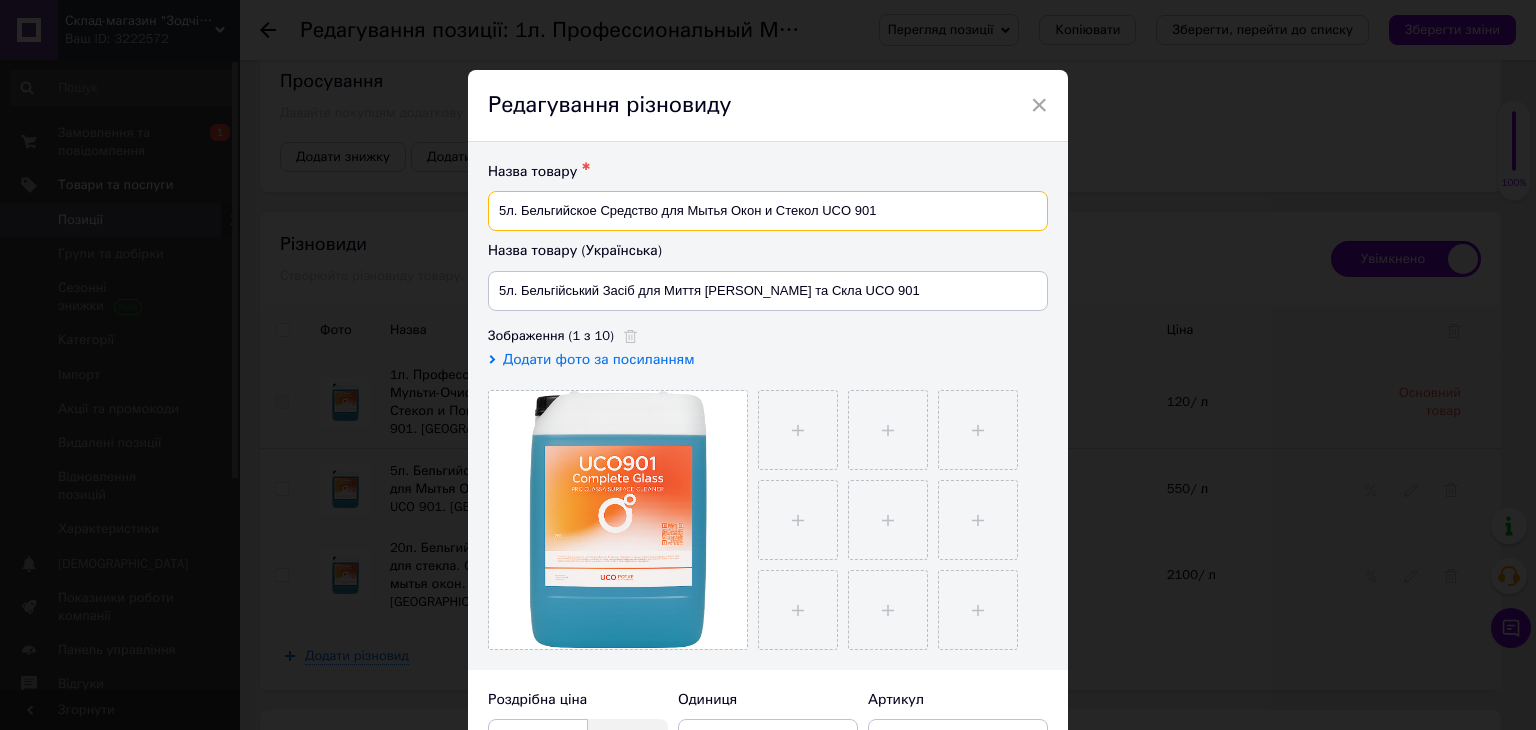 drag, startPoint x: 881, startPoint y: 207, endPoint x: 520, endPoint y: 210, distance: 361.01245 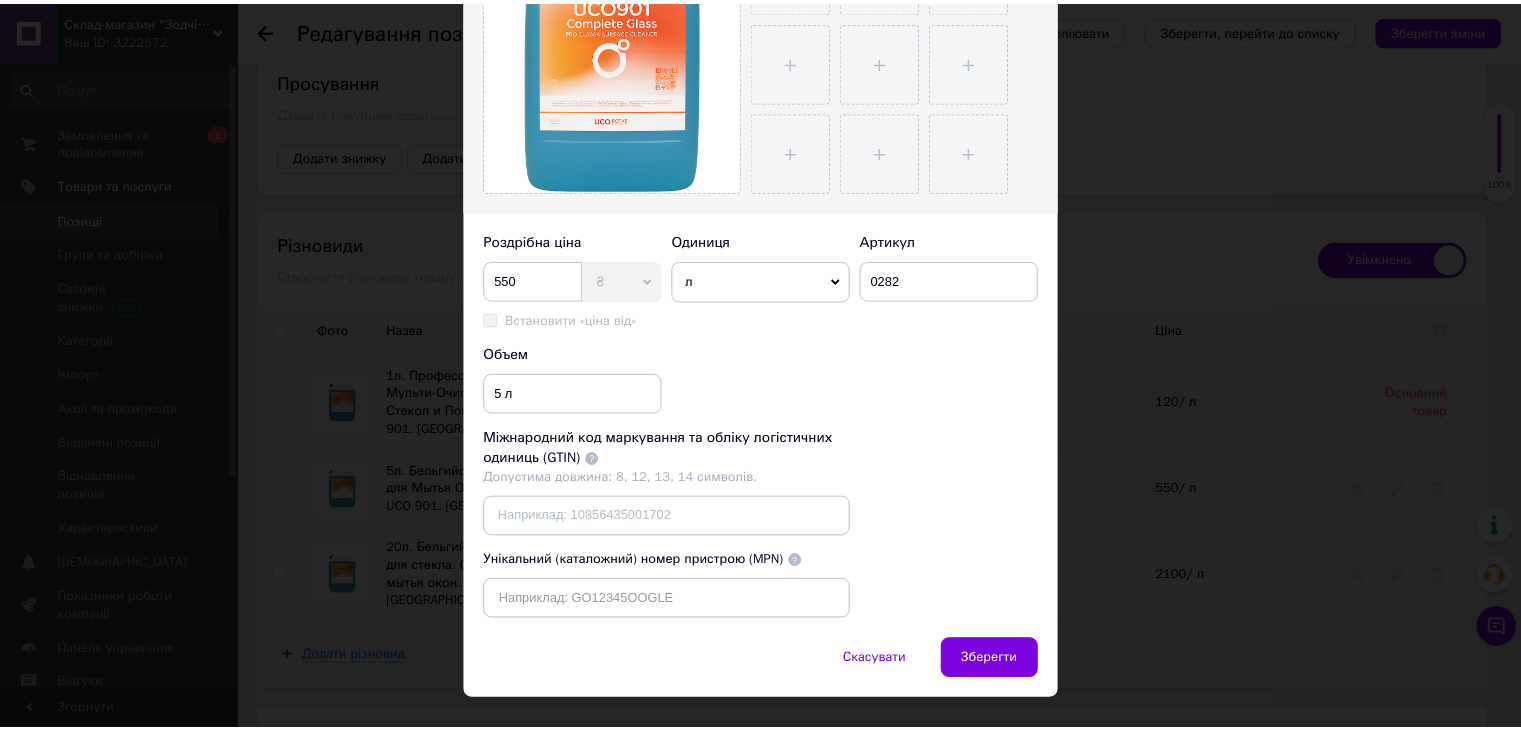 scroll, scrollTop: 496, scrollLeft: 0, axis: vertical 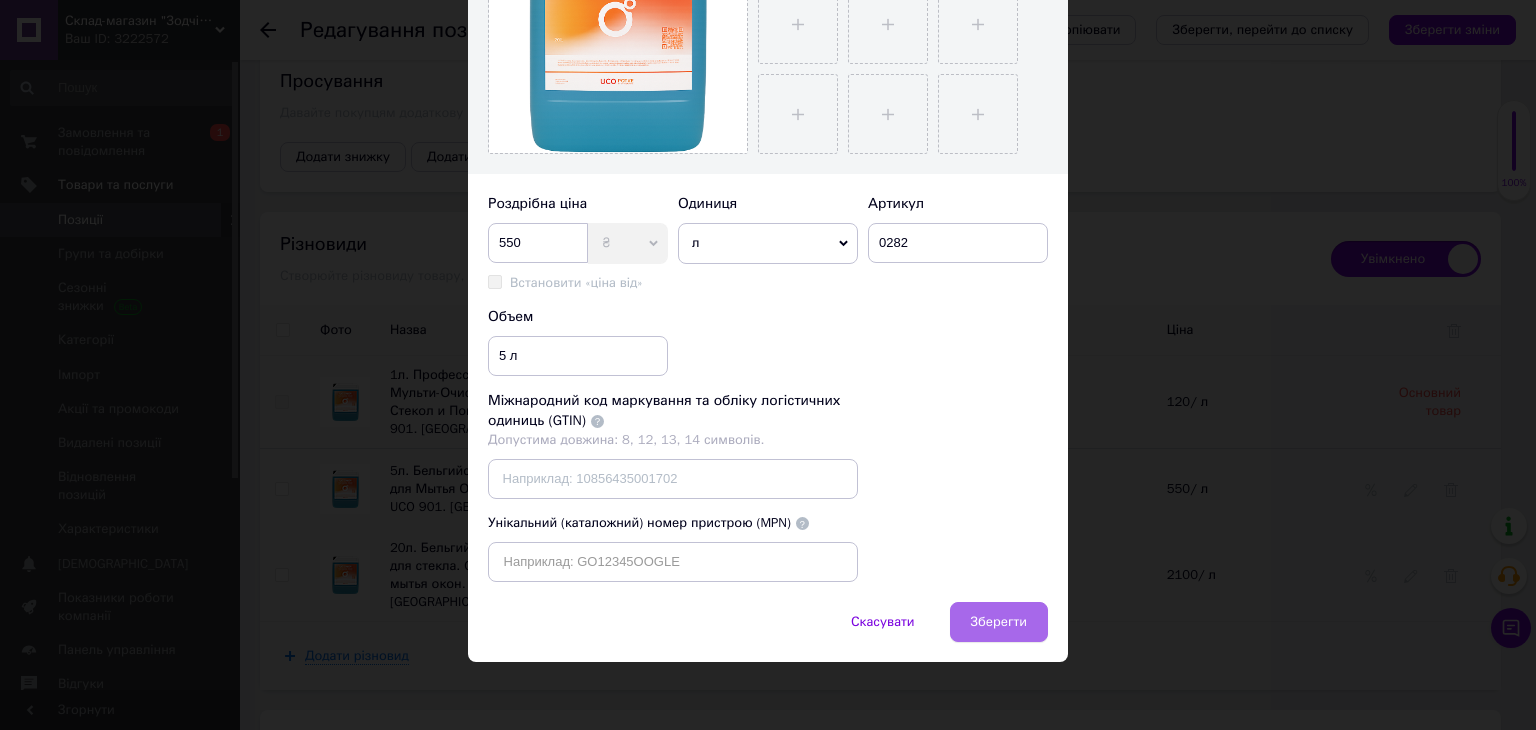type on "5л. Бельгийское Средство для Мытья Окон и Стекол UCO 901" 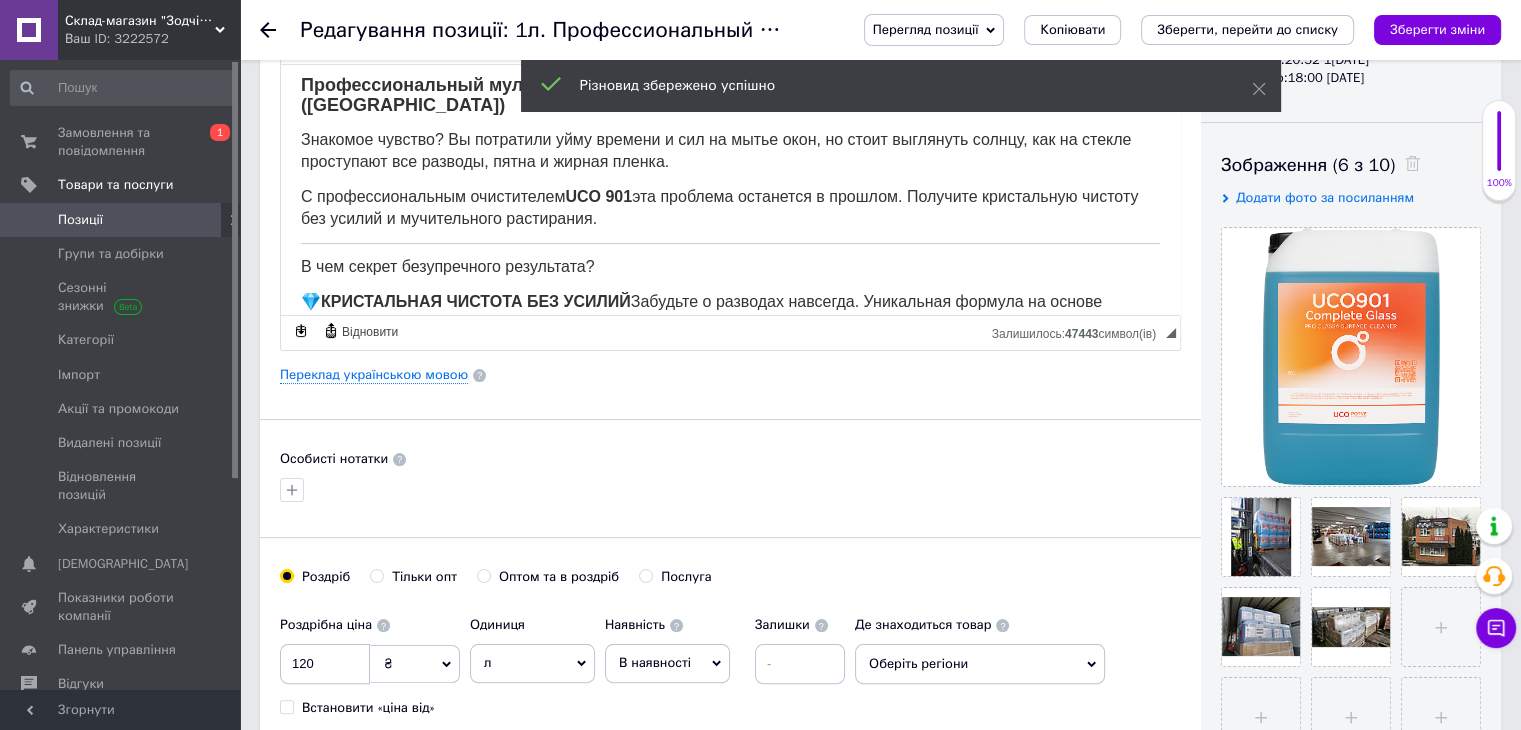 scroll, scrollTop: 0, scrollLeft: 0, axis: both 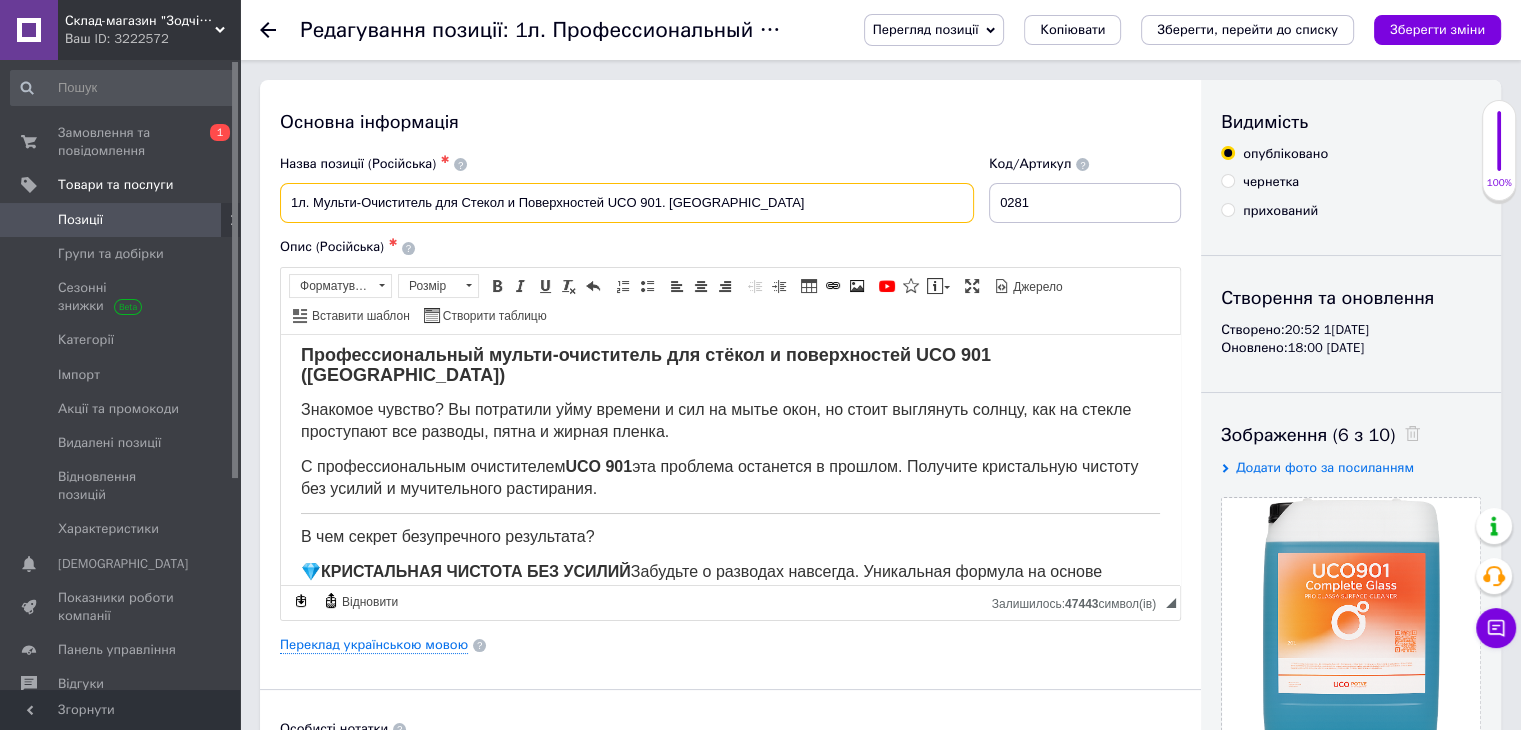 click on "1л. Мульти-Очиститель для Стекол и Поверхностей UCO 901. [GEOGRAPHIC_DATA]" at bounding box center (627, 203) 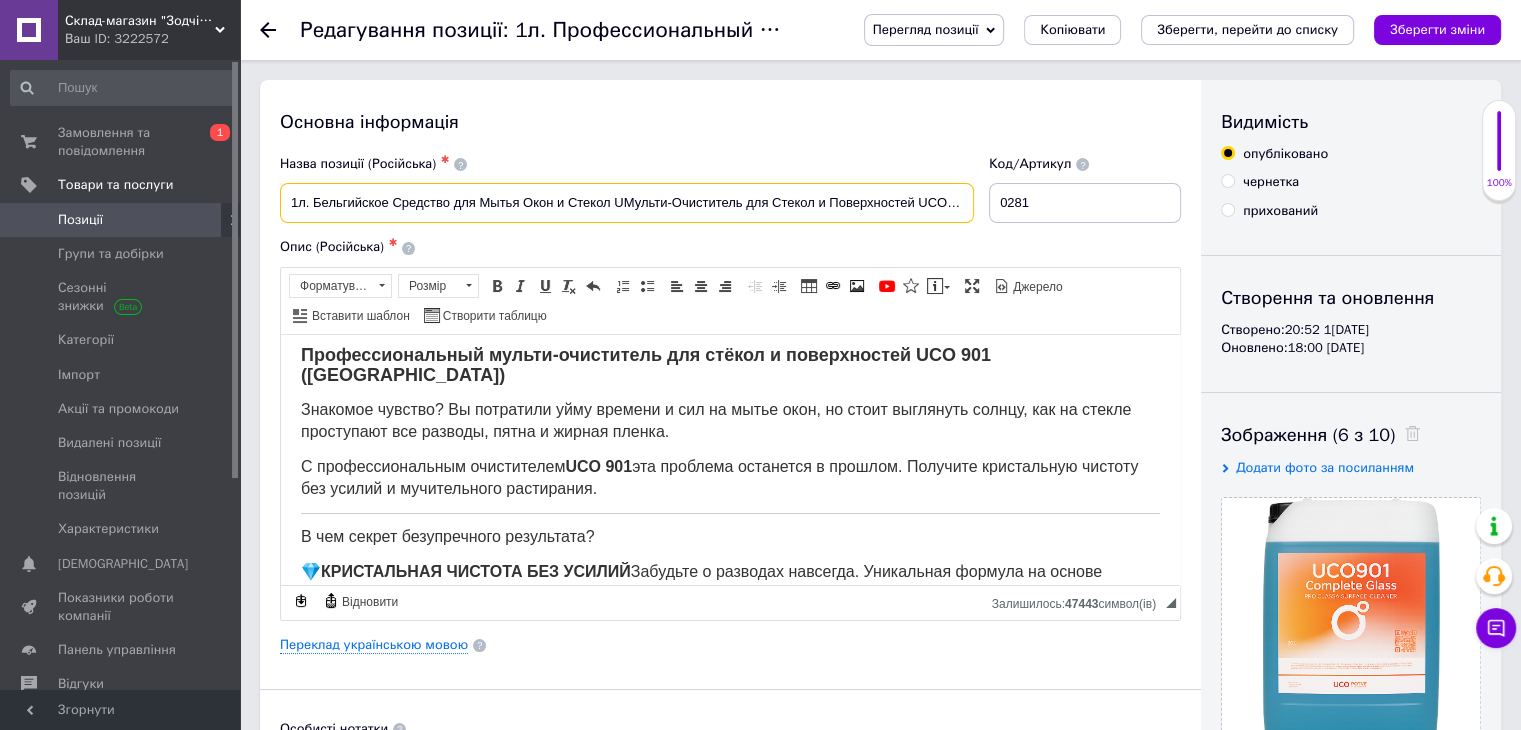 drag, startPoint x: 624, startPoint y: 199, endPoint x: 744, endPoint y: 193, distance: 120.14991 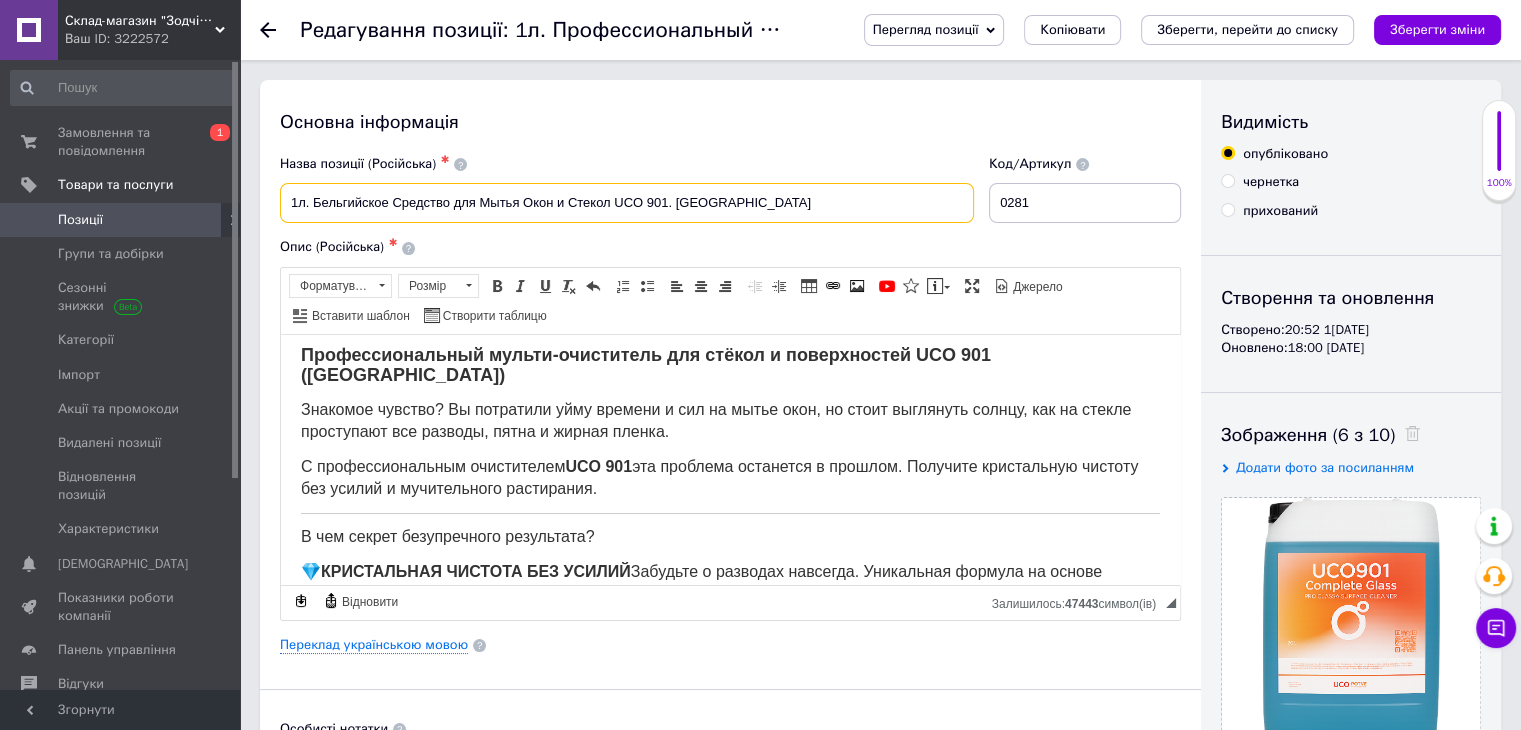 drag, startPoint x: 676, startPoint y: 200, endPoint x: 757, endPoint y: 200, distance: 81 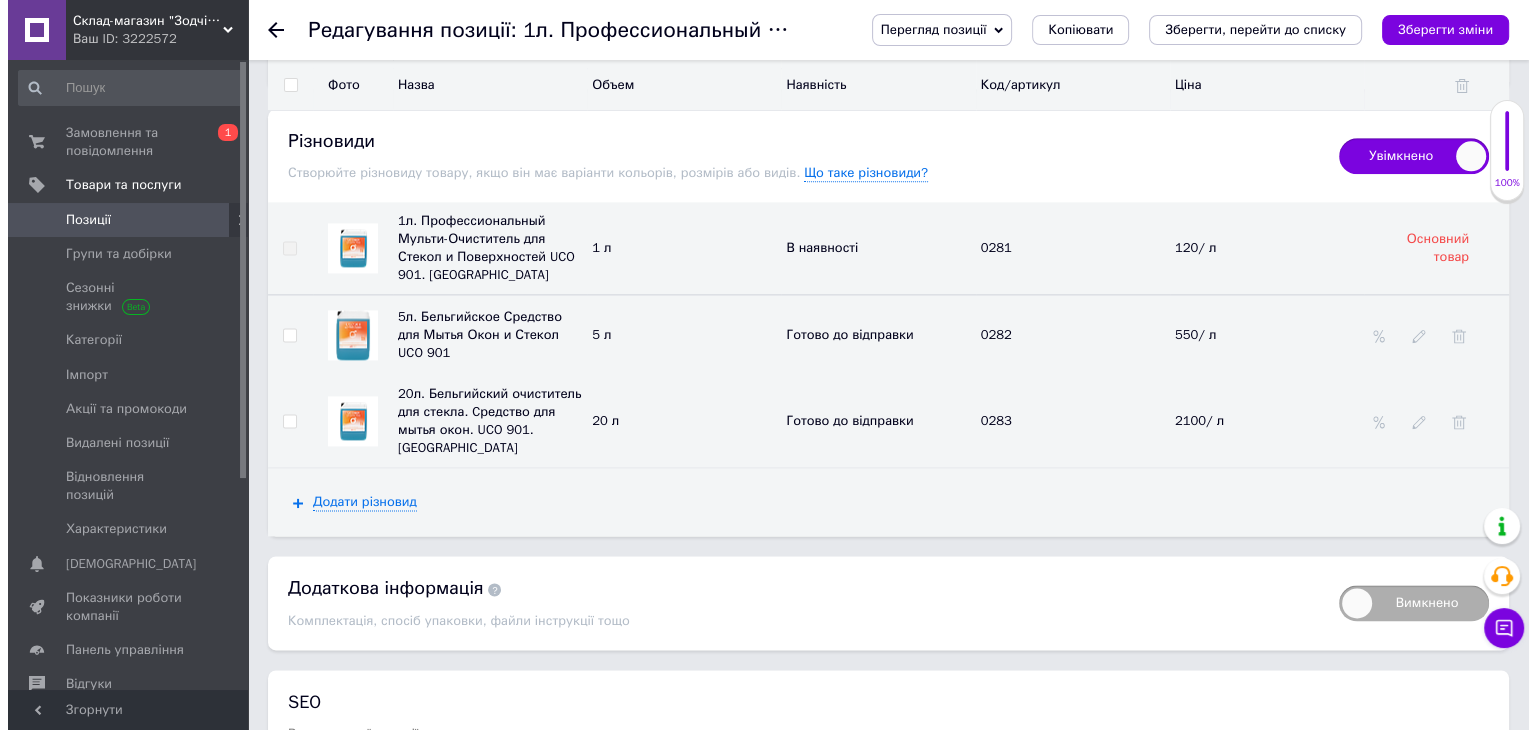 scroll, scrollTop: 2577, scrollLeft: 0, axis: vertical 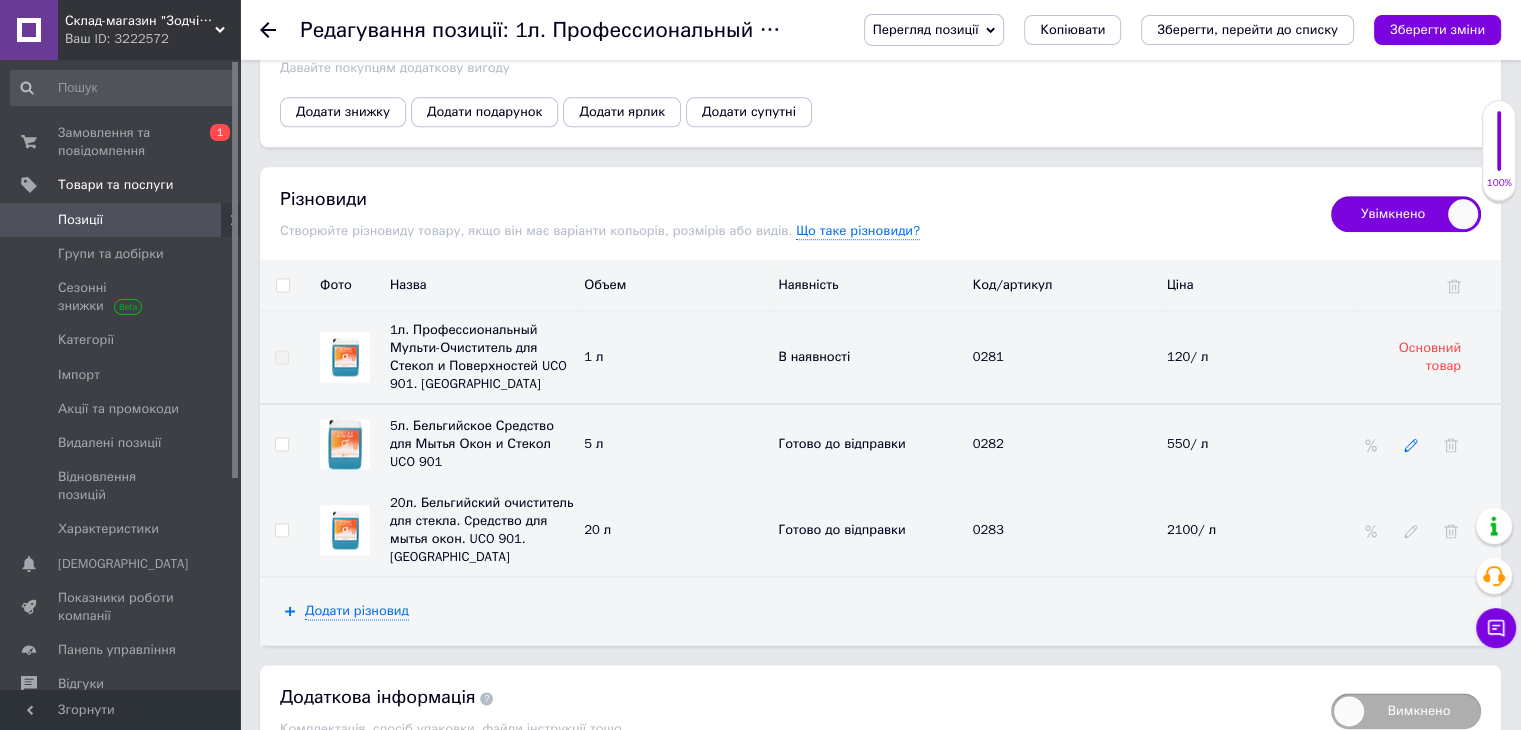 type on "1л. Бельгийское Средство для Мытья Окон и Стекол UCO 901. Мульти-Очиститель" 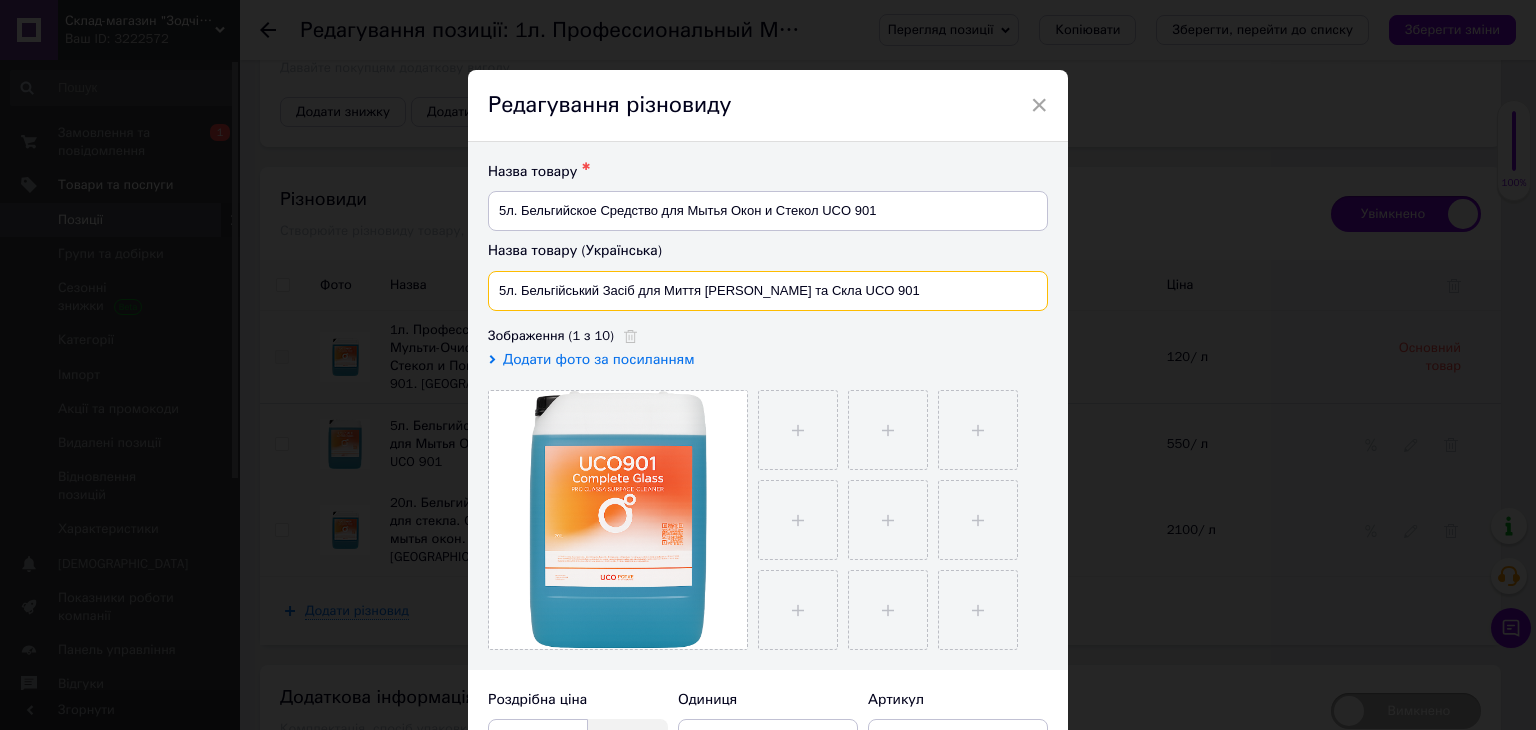 drag, startPoint x: 520, startPoint y: 299, endPoint x: 851, endPoint y: 279, distance: 331.60367 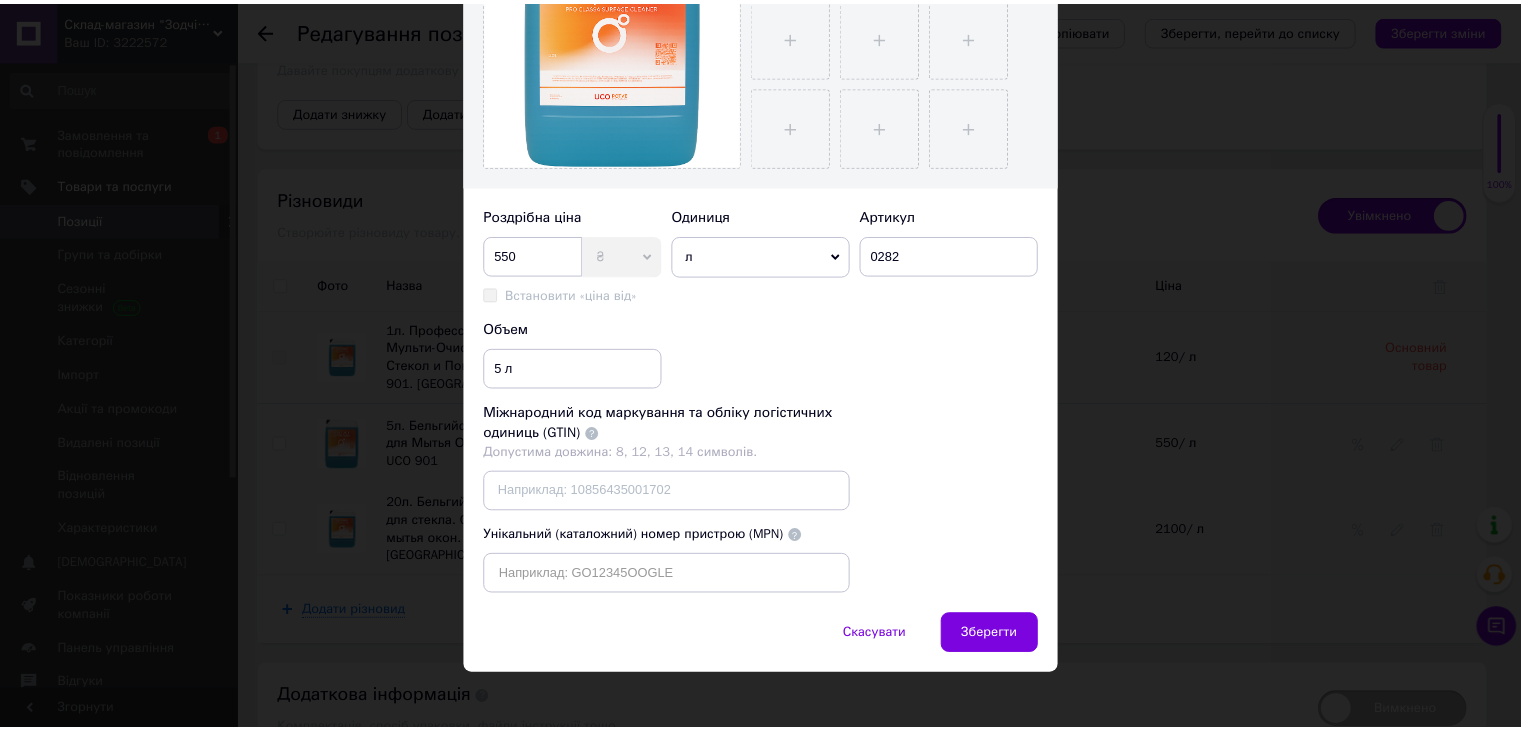 scroll, scrollTop: 496, scrollLeft: 0, axis: vertical 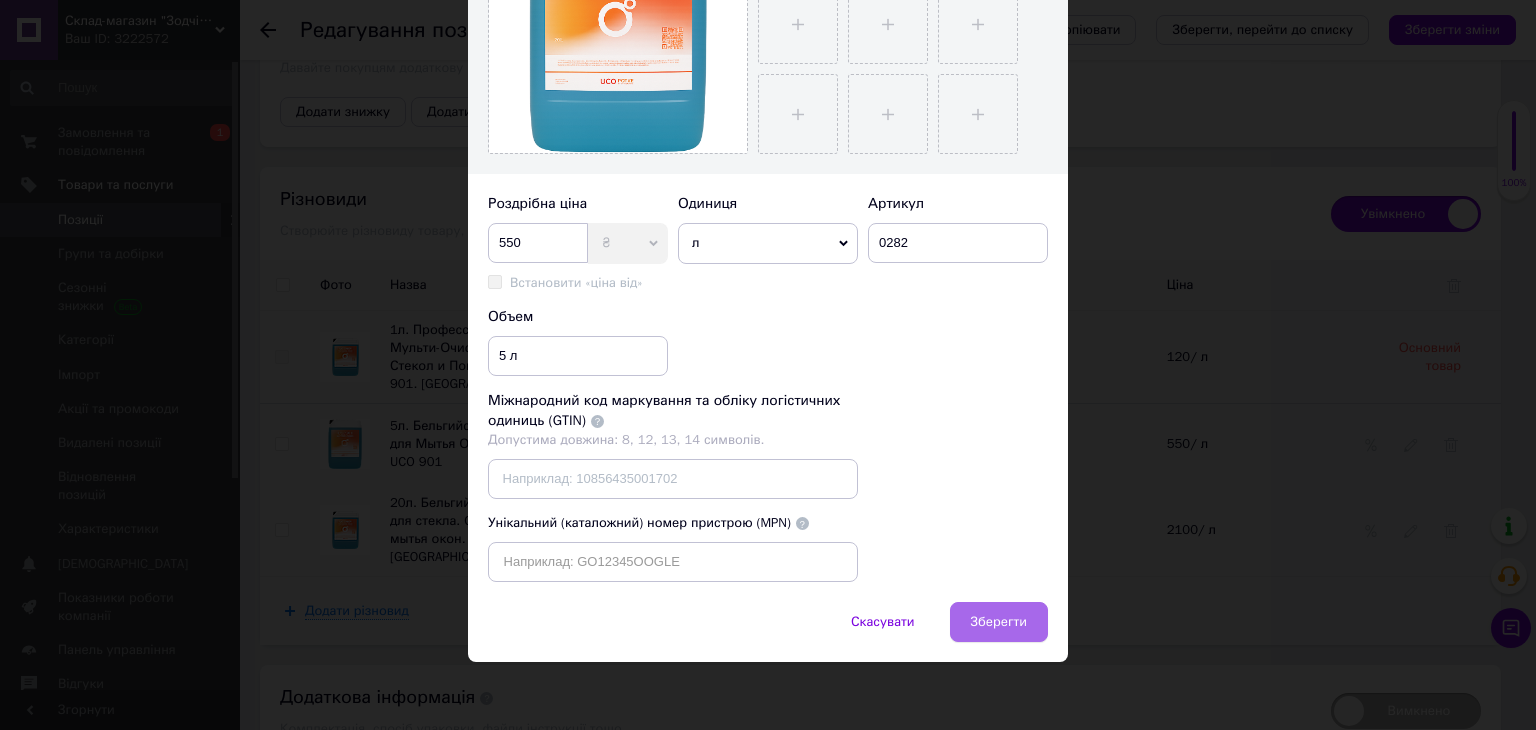 click on "Зберегти" at bounding box center [999, 622] 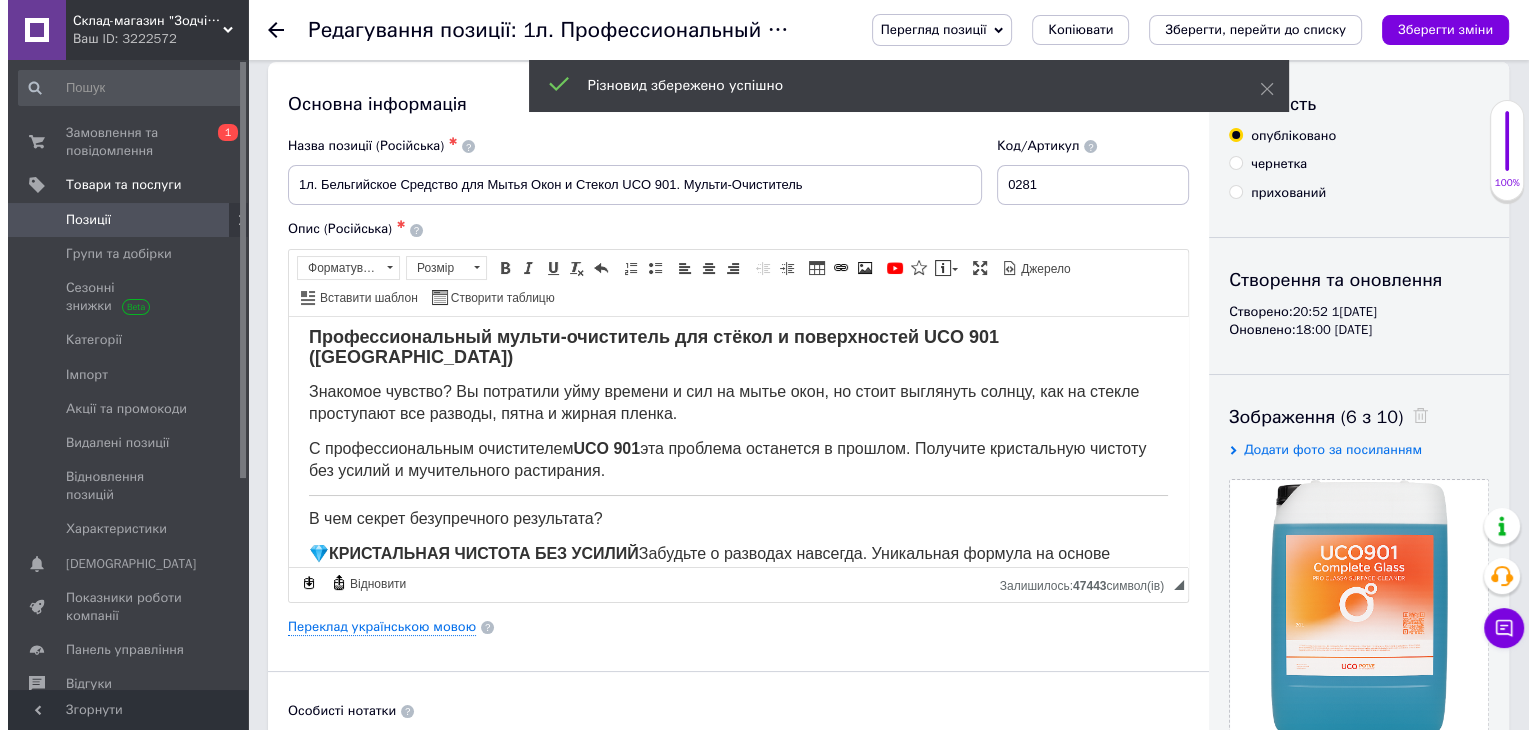 scroll, scrollTop: 0, scrollLeft: 0, axis: both 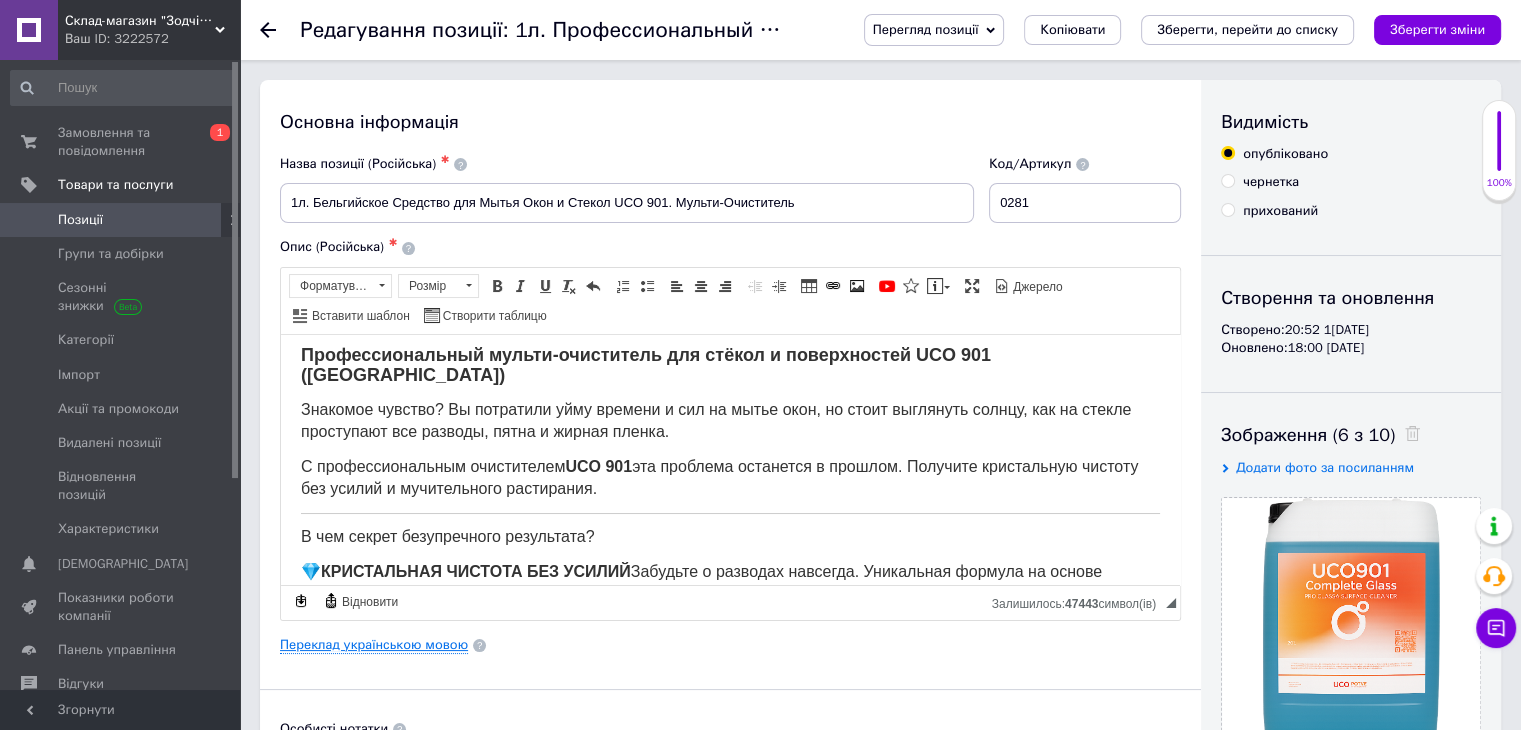 click on "Переклад українською мовою" at bounding box center [374, 645] 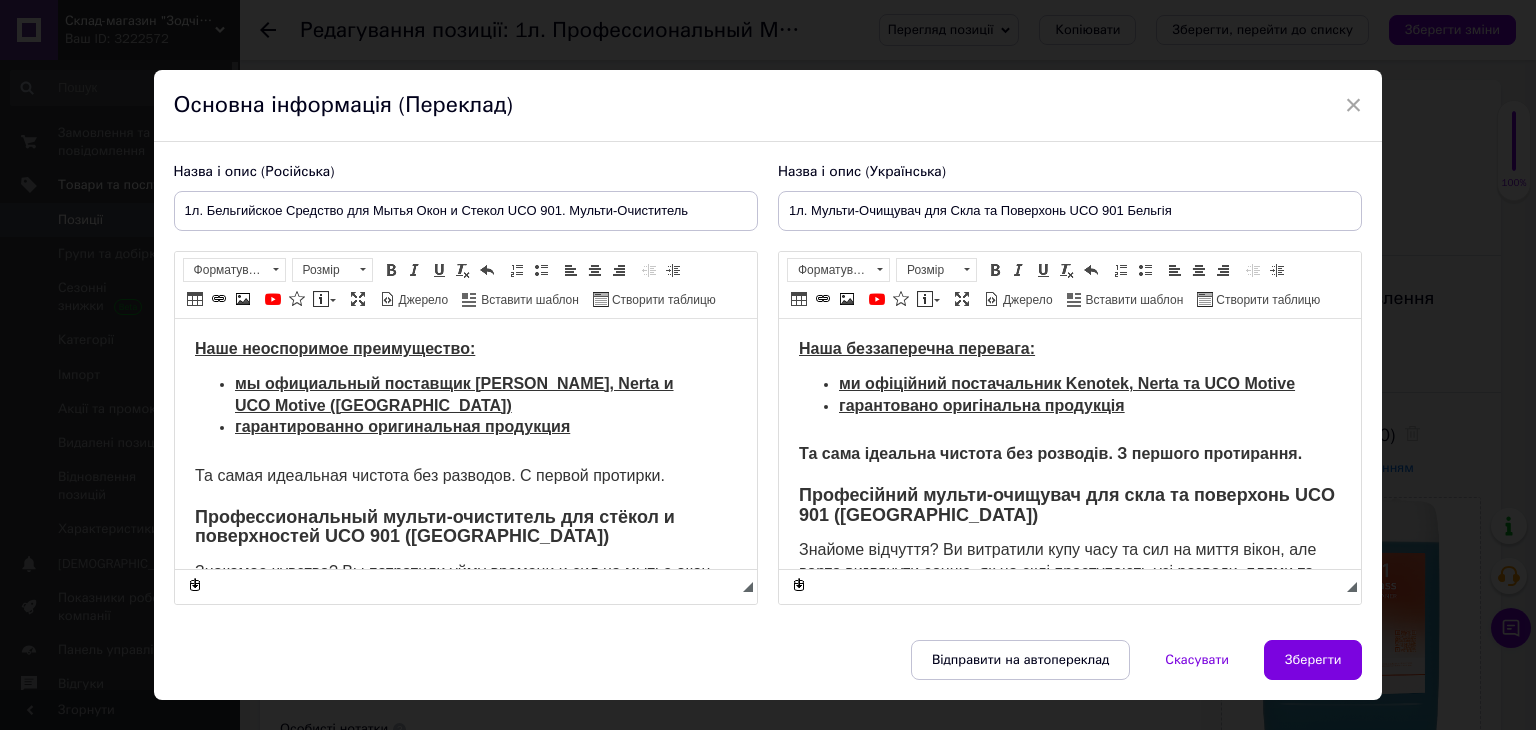scroll, scrollTop: 0, scrollLeft: 0, axis: both 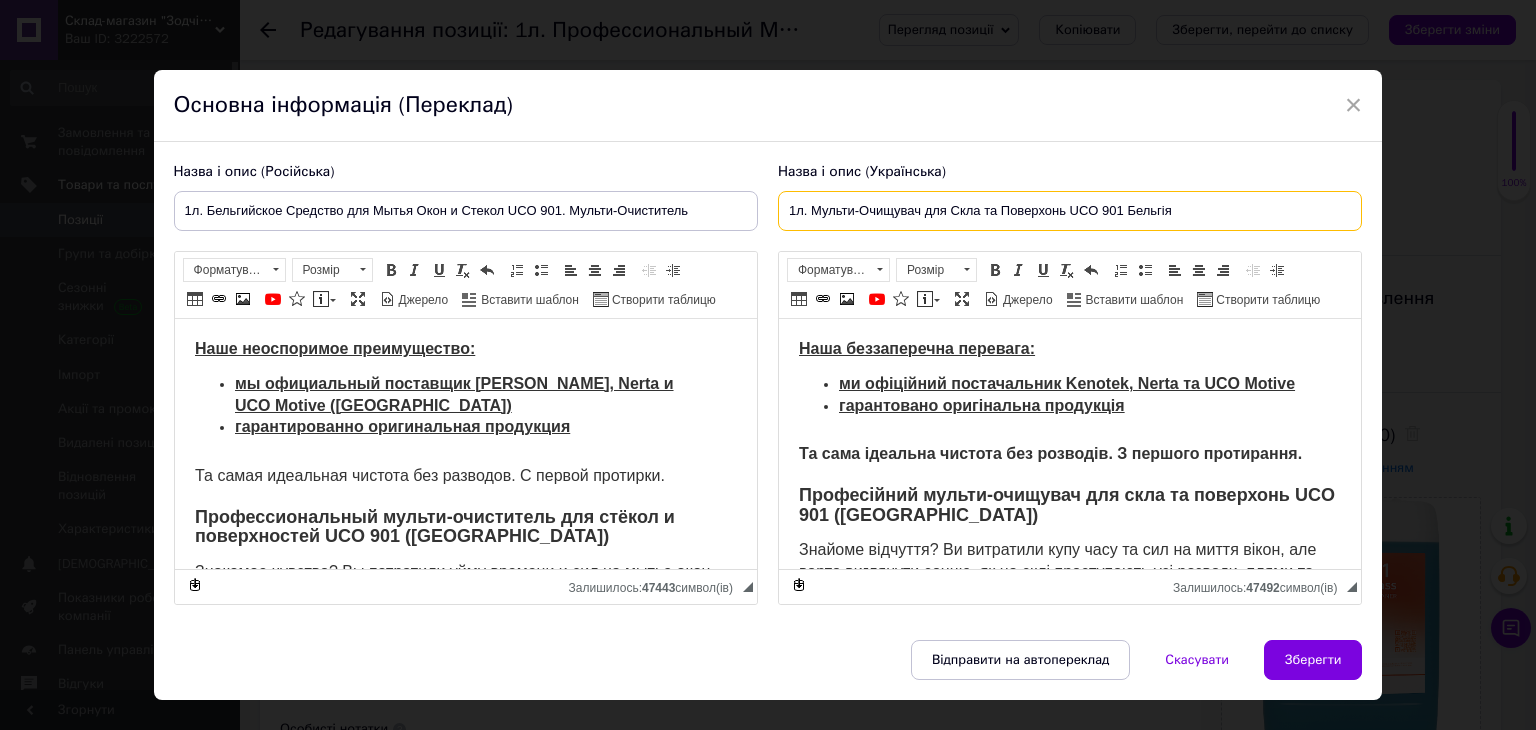 click on "1л. Мульти-Очищувач для Скла та Поверхонь UCO 901 Бельгія" at bounding box center [1070, 211] 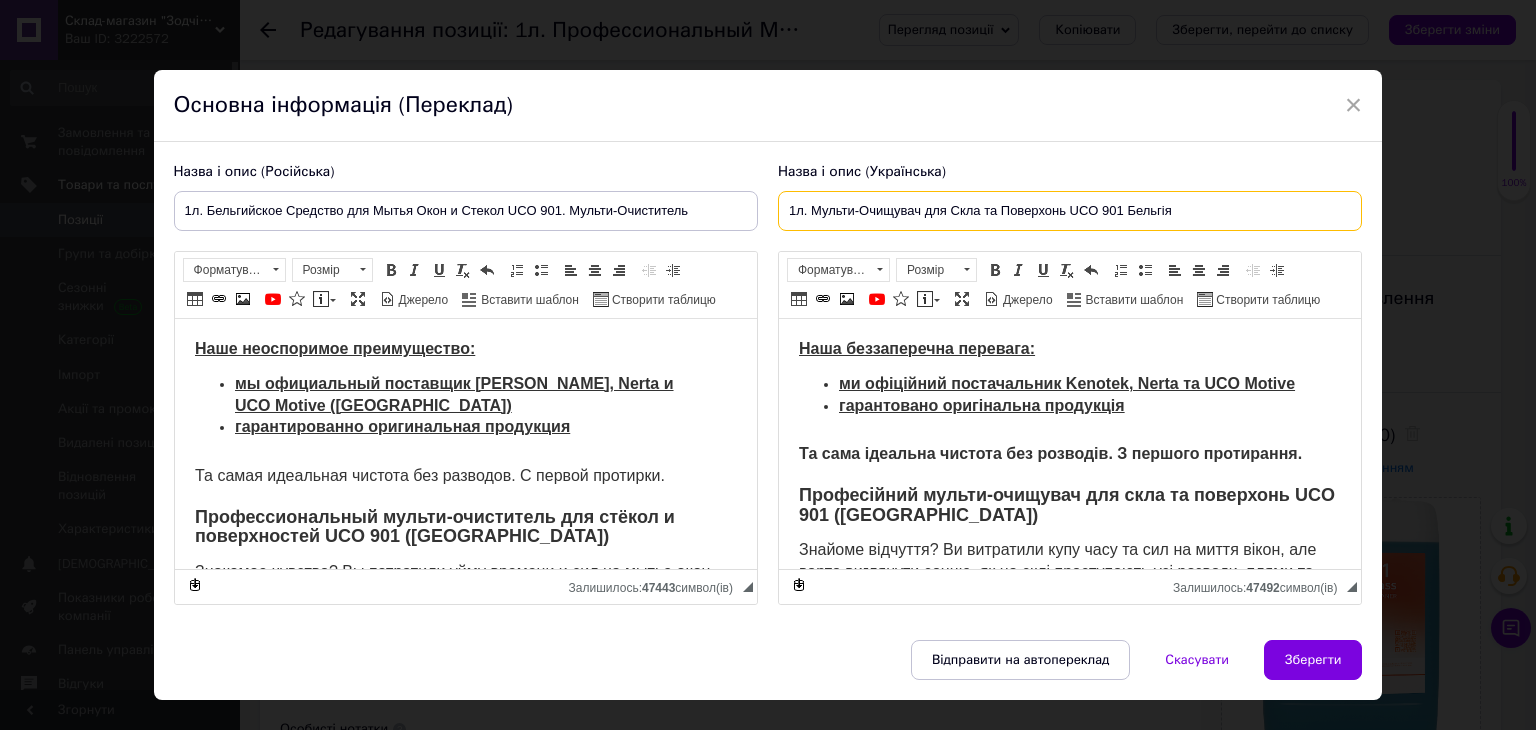 paste on "ельгійський Засіб для Миття [PERSON_NAME] та Скла UCO 901" 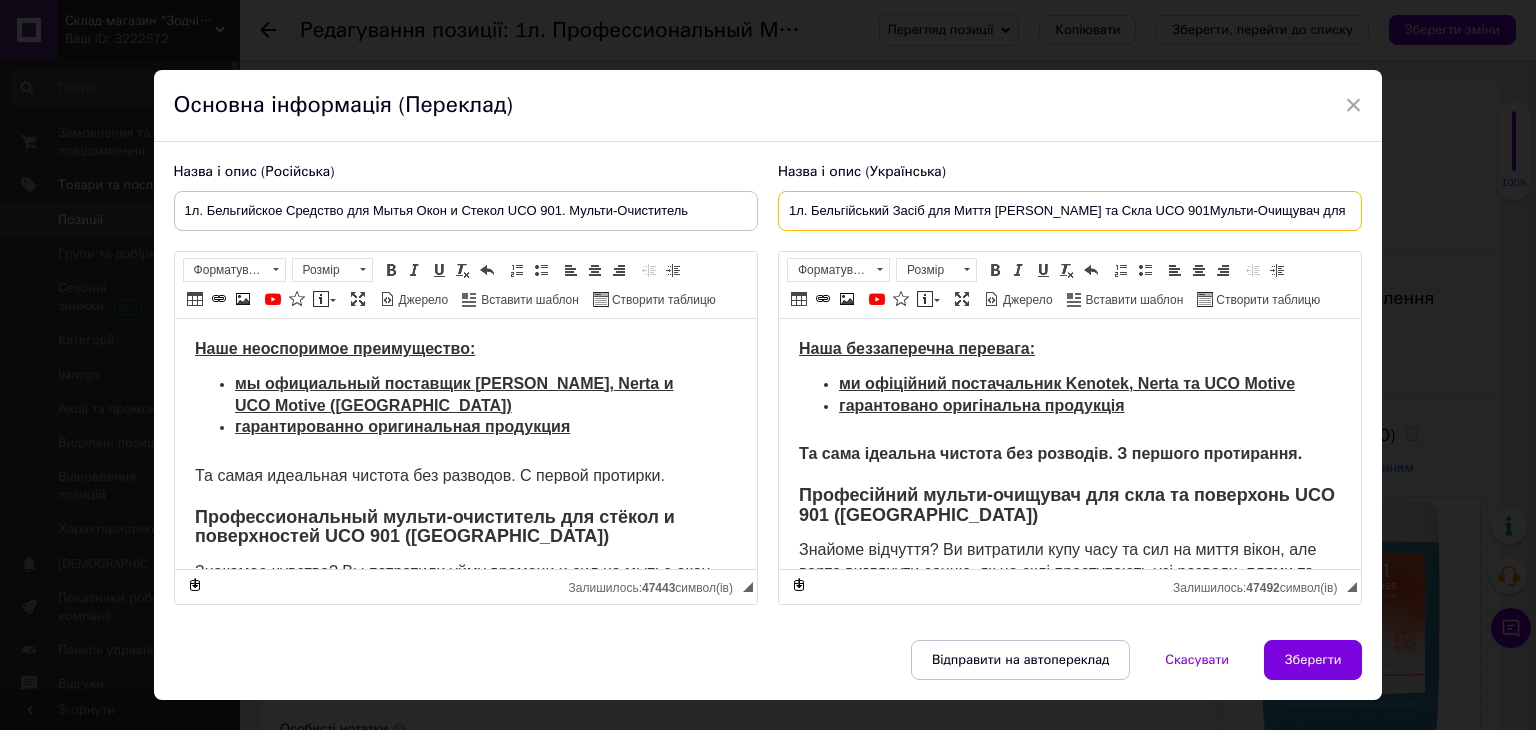click on "1л. Бельгійський Засіб для Миття [PERSON_NAME] та Скла UCO 901Мульти-Очищувач для Скла та Поверхонь UCO 901 Бельгія" at bounding box center [1070, 211] 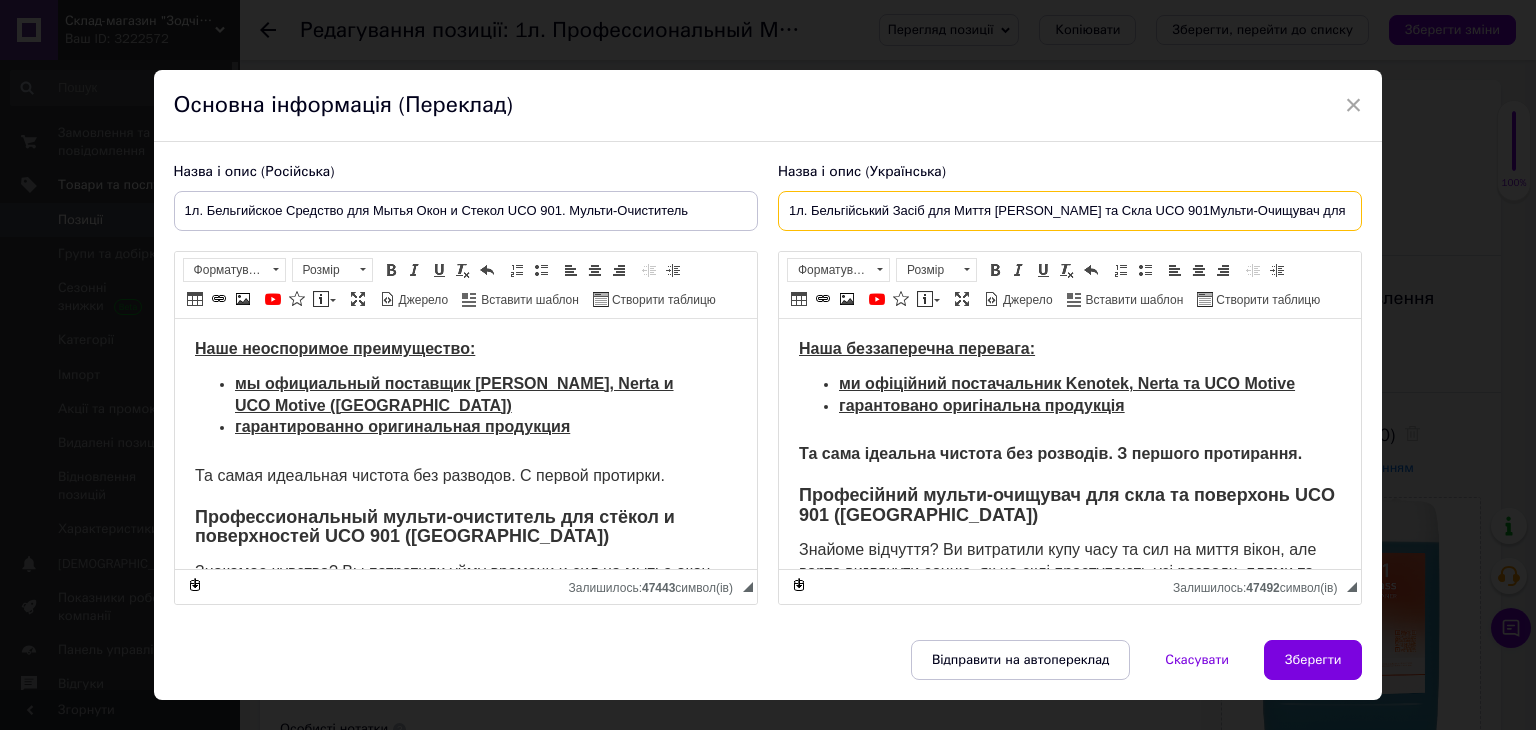 drag, startPoint x: 1081, startPoint y: 211, endPoint x: 1131, endPoint y: 209, distance: 50.039986 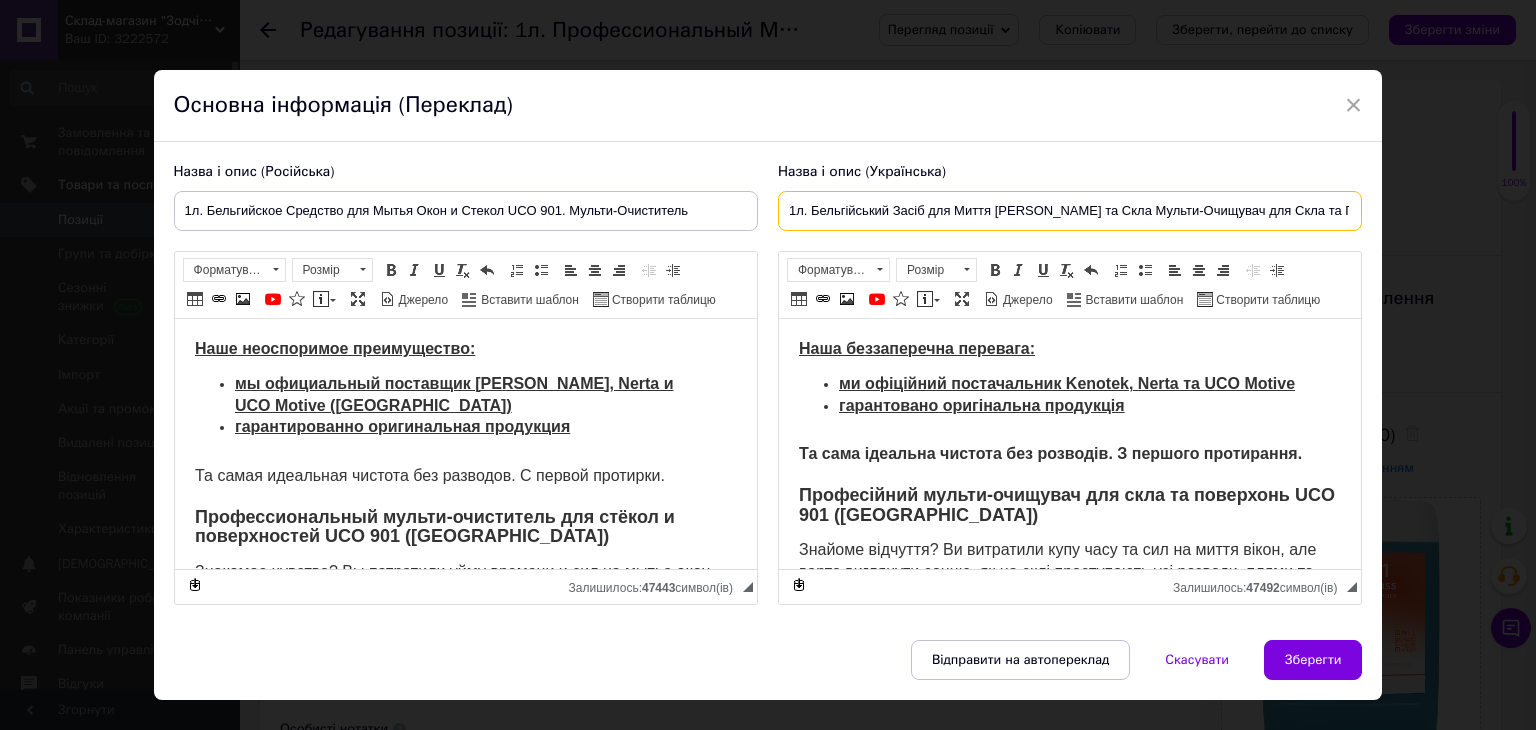 drag, startPoint x: 1076, startPoint y: 213, endPoint x: 1192, endPoint y: 205, distance: 116.275536 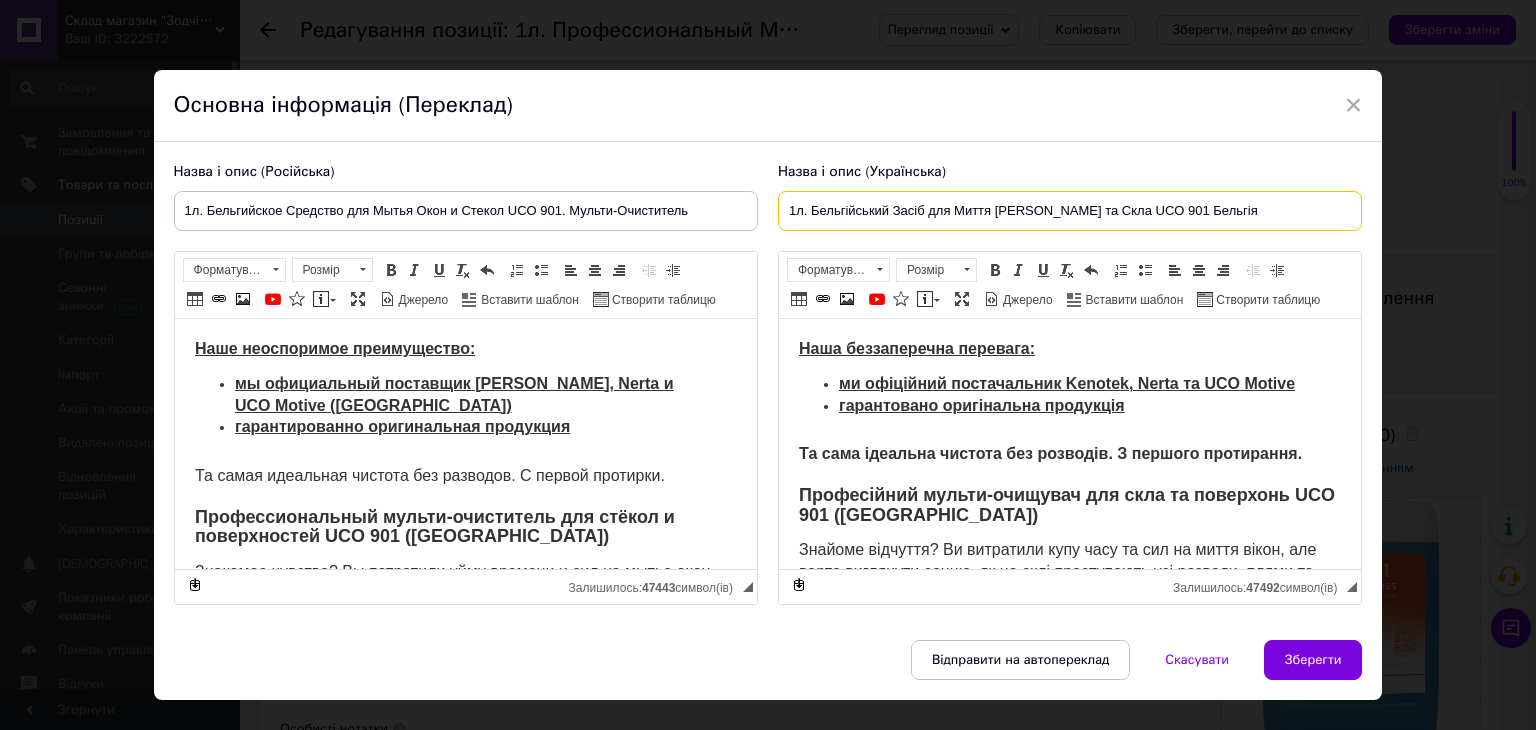 click on "1л. Бельгійський Засіб для Миття [PERSON_NAME] та Скла UCO 901 Бельгія" at bounding box center [1070, 211] 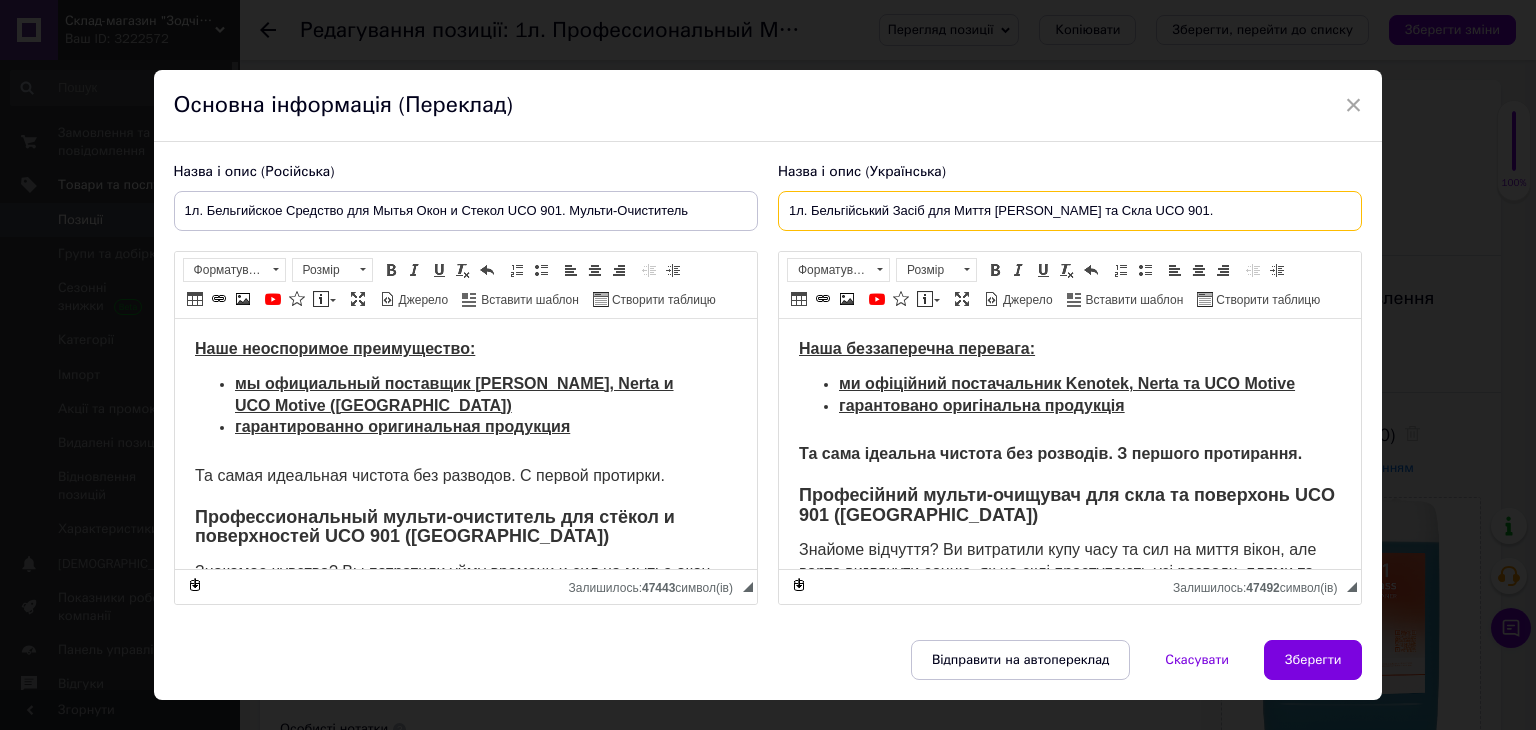 paste on "[PERSON_NAME]" 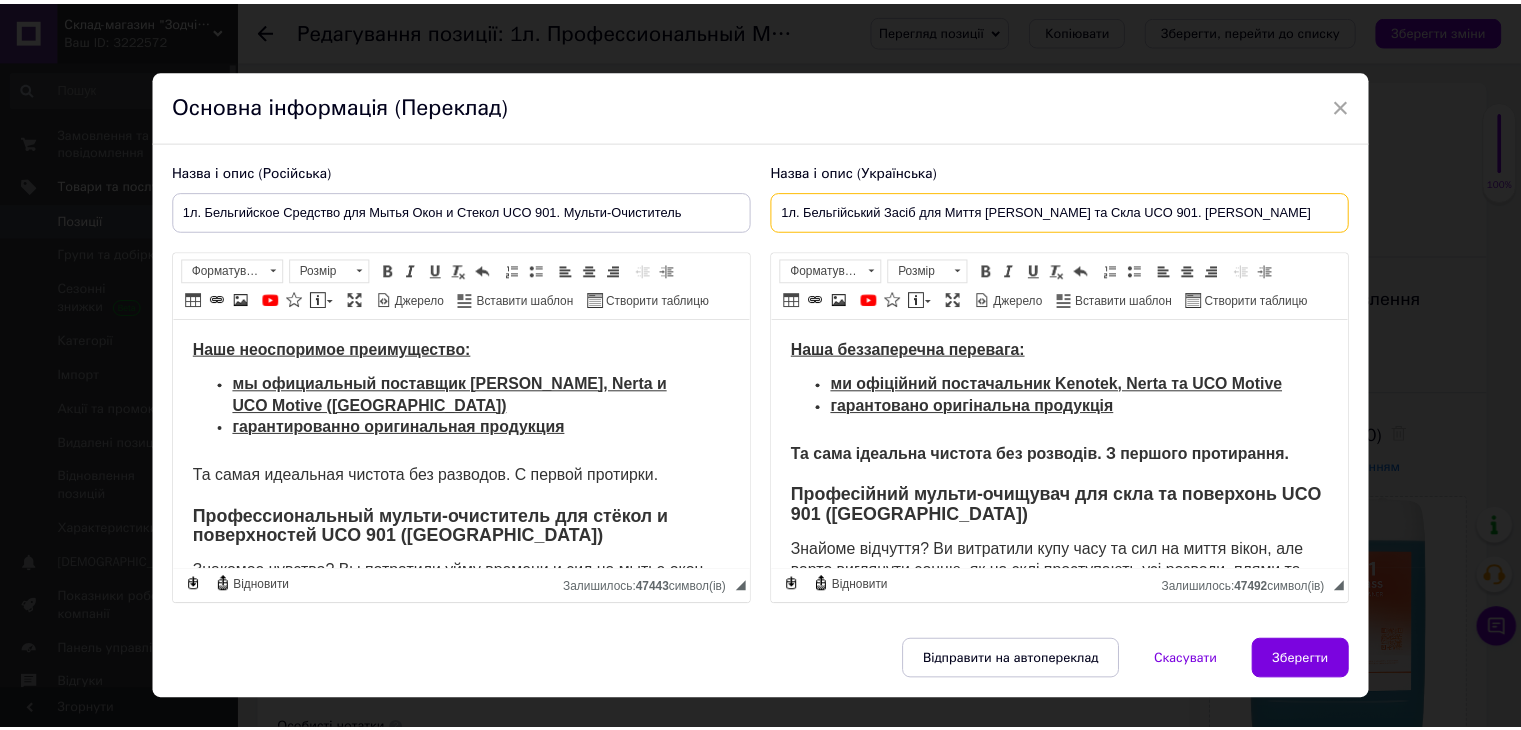 scroll, scrollTop: 38, scrollLeft: 0, axis: vertical 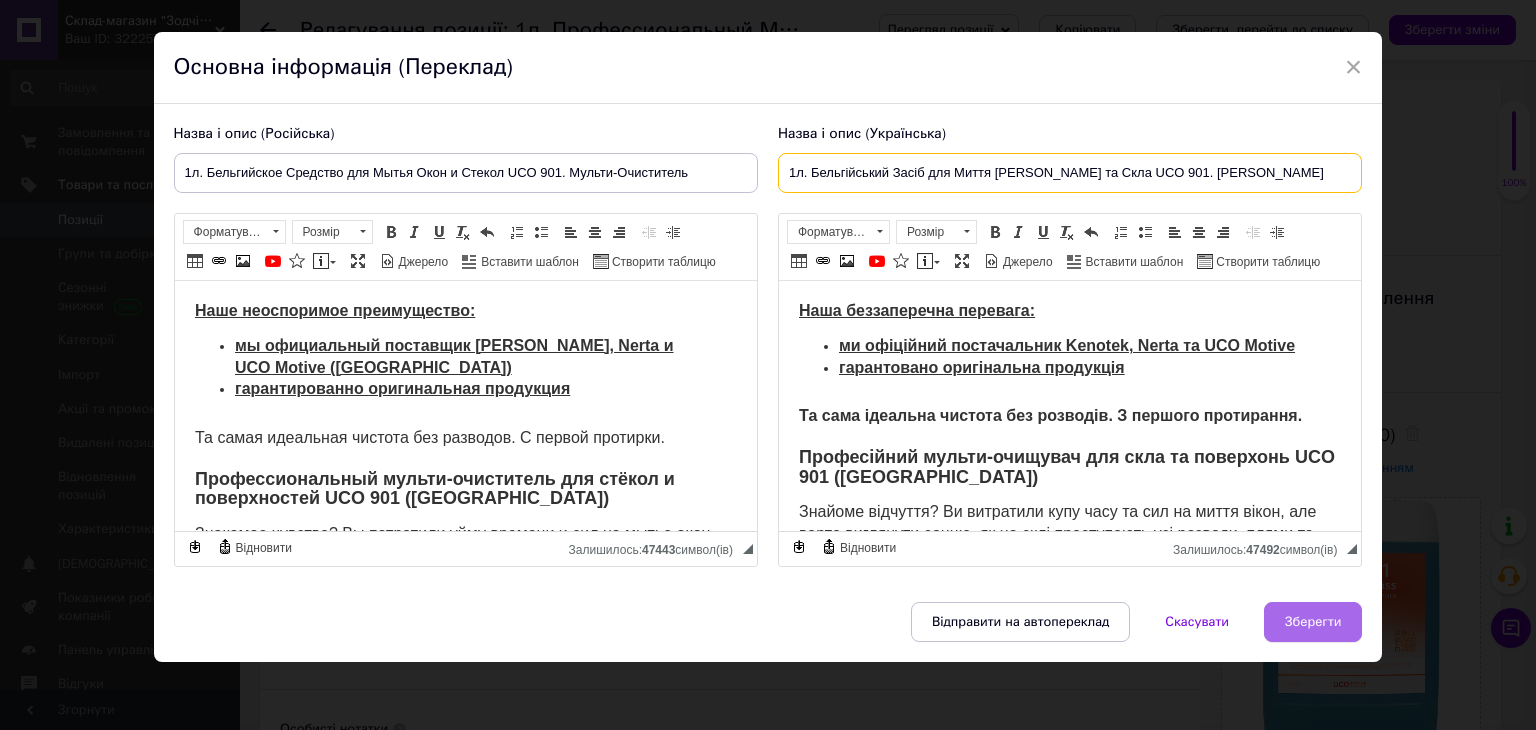 type on "1л. Бельгійський Засіб для Миття [PERSON_NAME] та Скла UCO 901. [PERSON_NAME]" 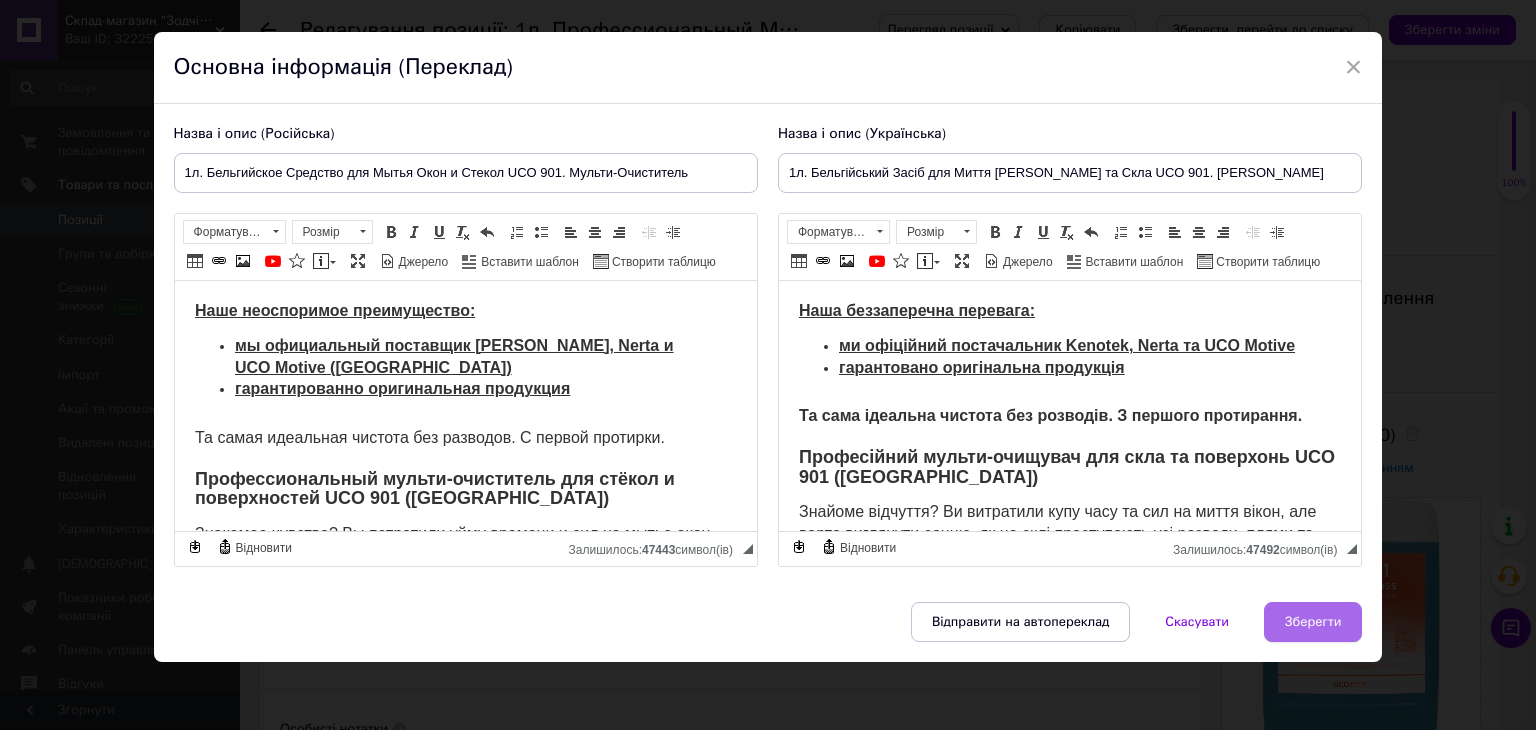 click on "Зберегти" at bounding box center [1313, 622] 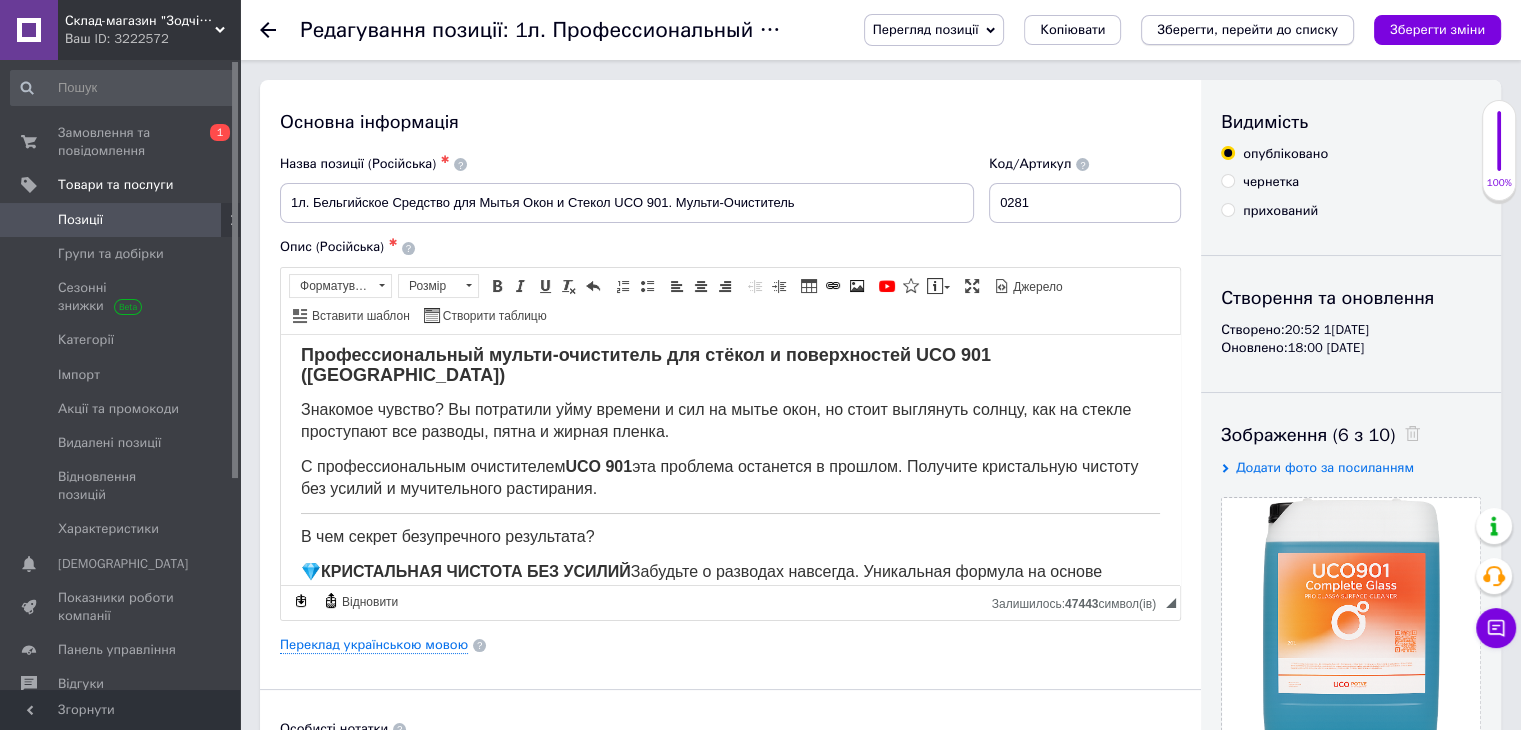 click on "Зберегти, перейти до списку" at bounding box center [1247, 29] 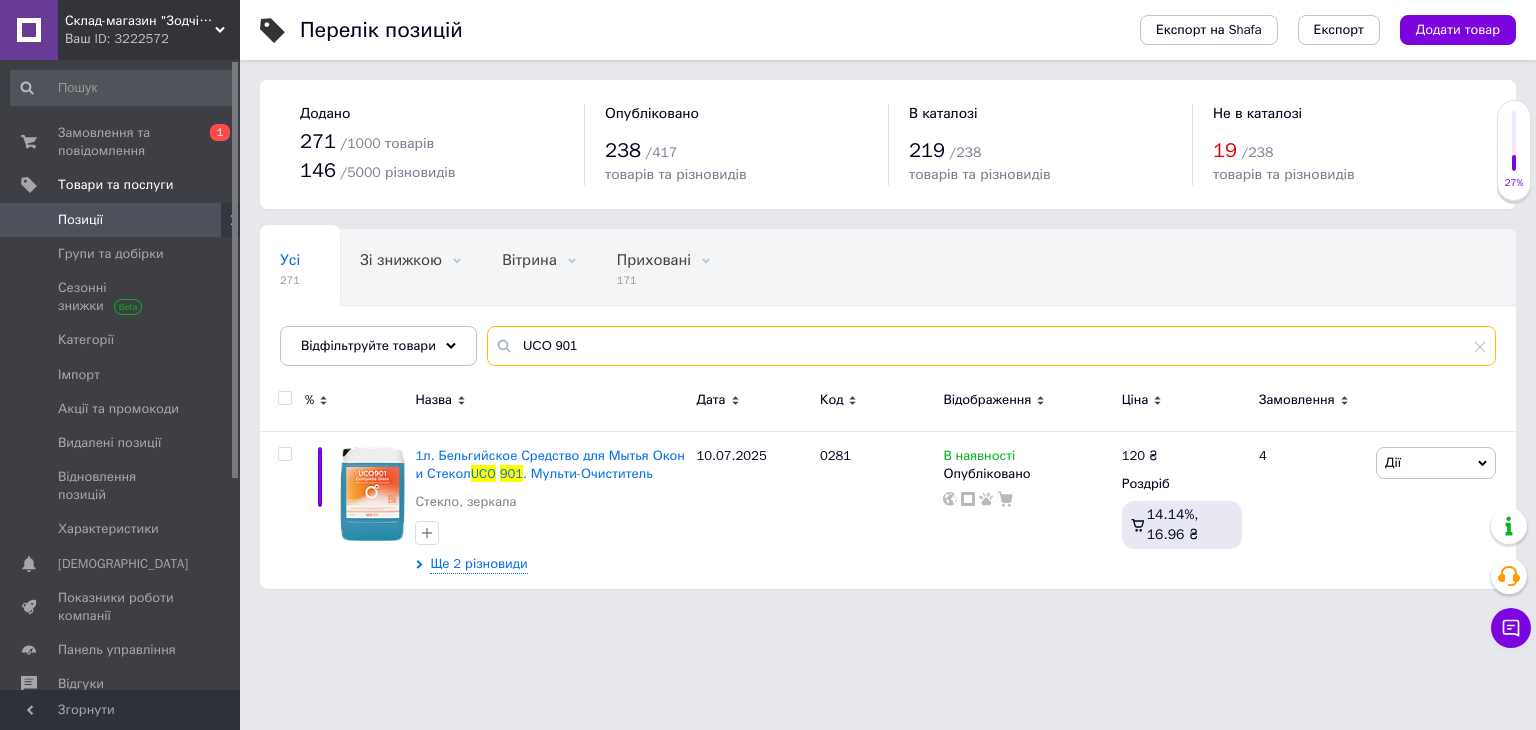 click on "UCO 901" at bounding box center (991, 346) 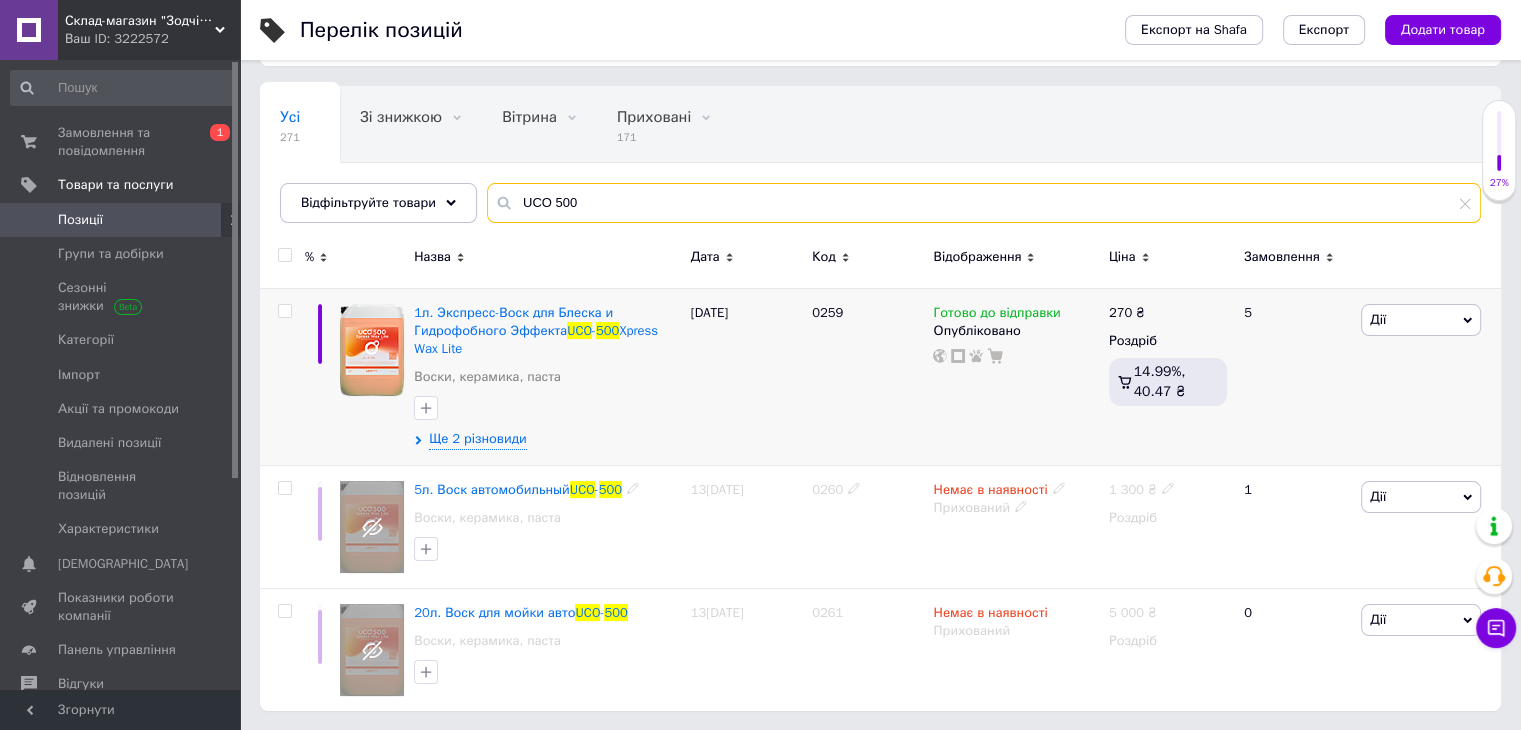 scroll, scrollTop: 0, scrollLeft: 0, axis: both 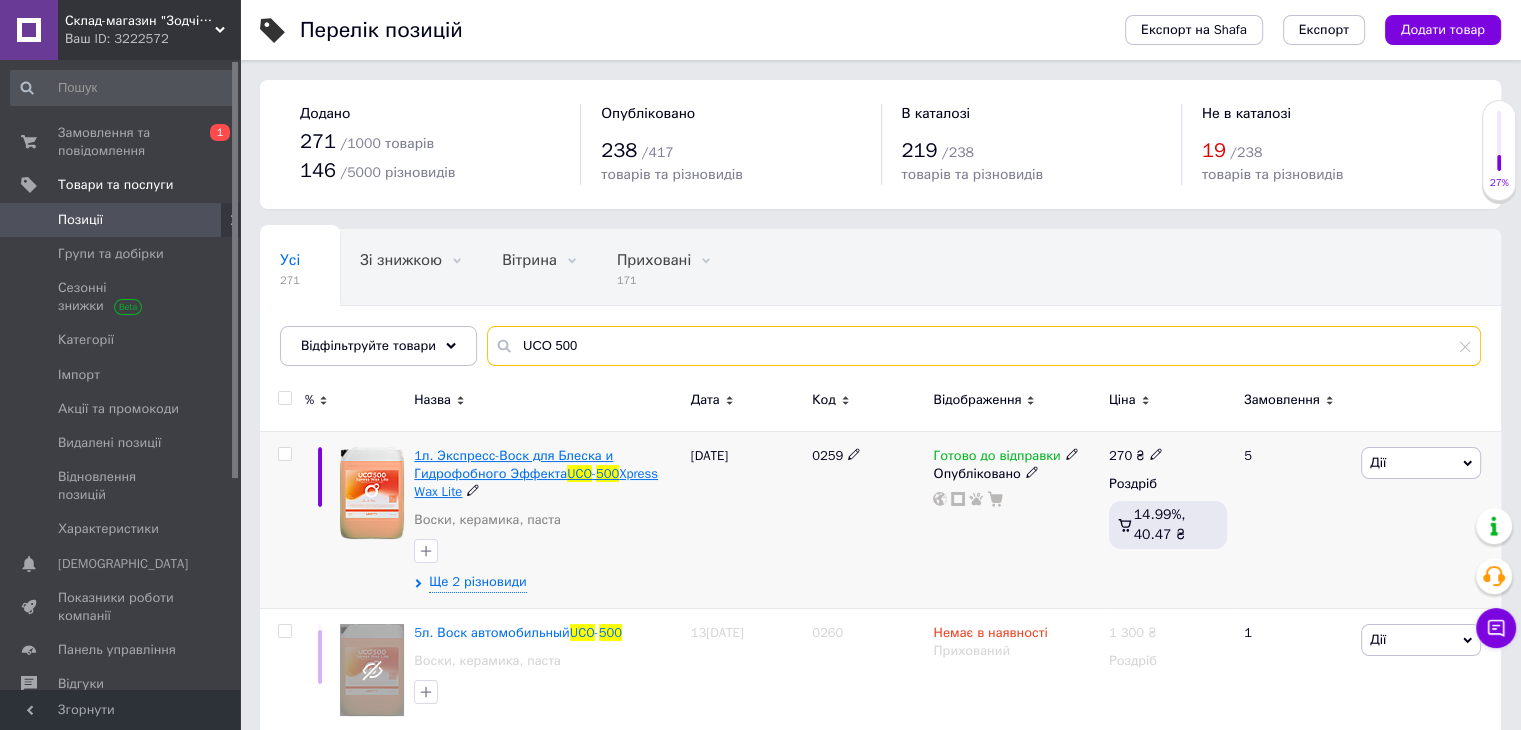 type on "UCO 500" 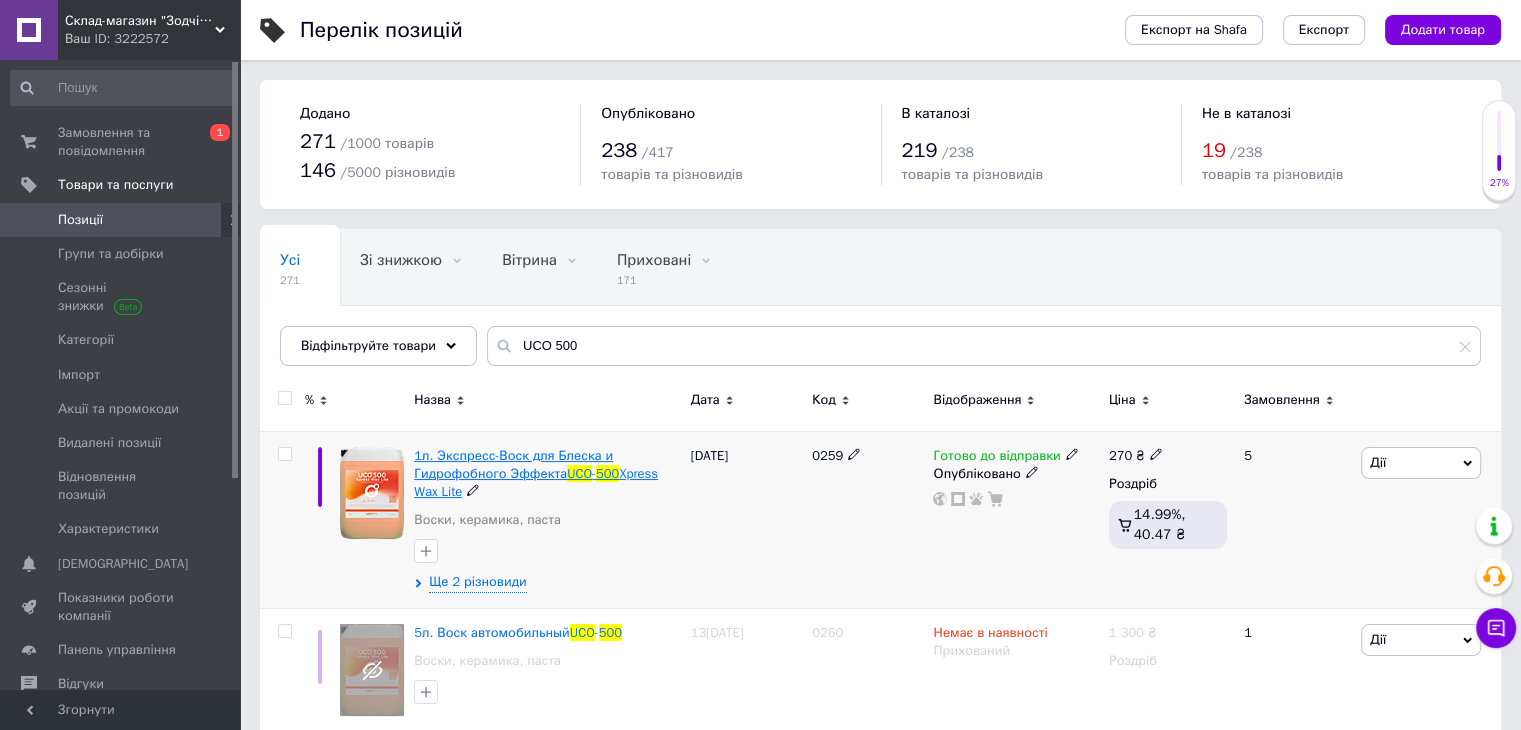 click on "1л. Экспресс-Воск для Блеска и Гидрофобного Эффекта" at bounding box center [513, 464] 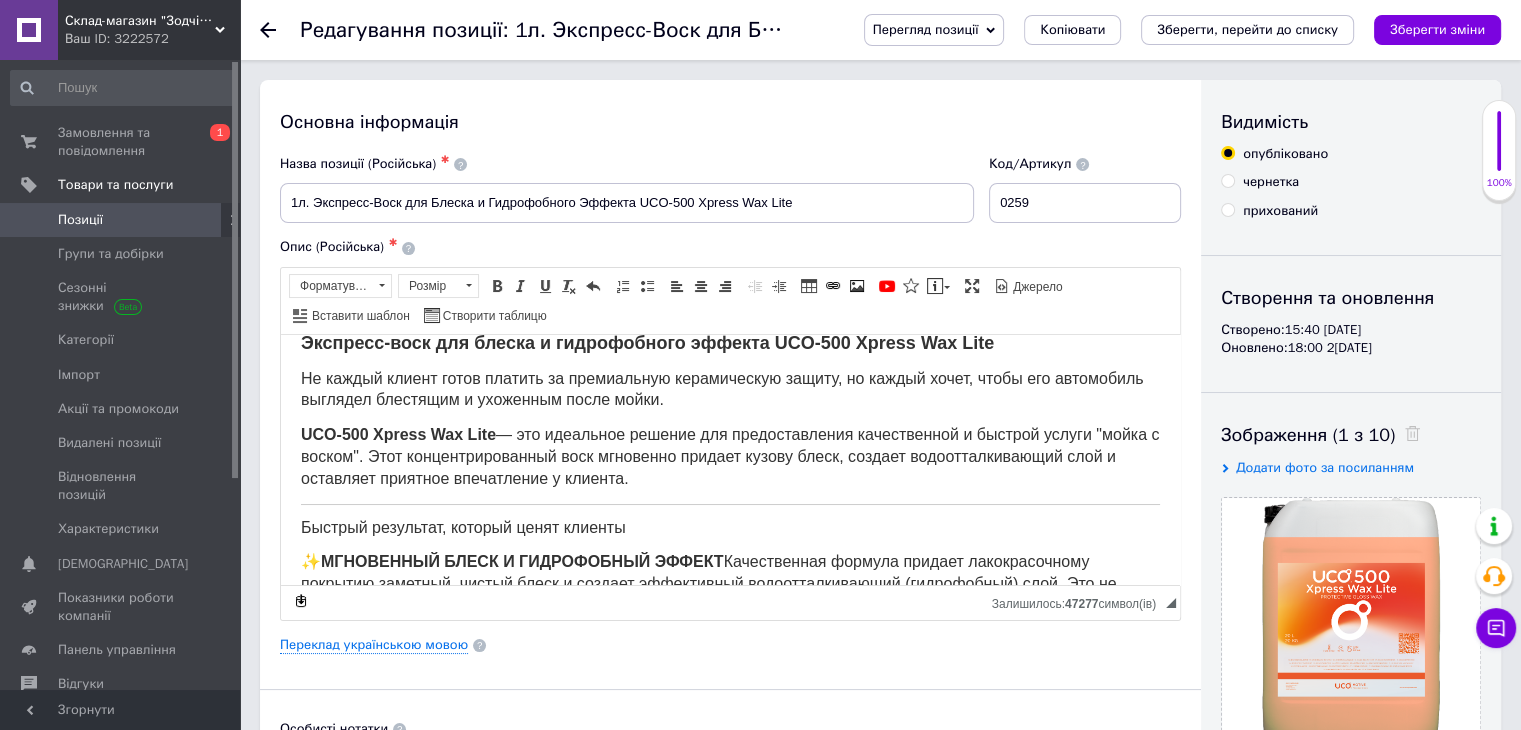 scroll, scrollTop: 168, scrollLeft: 0, axis: vertical 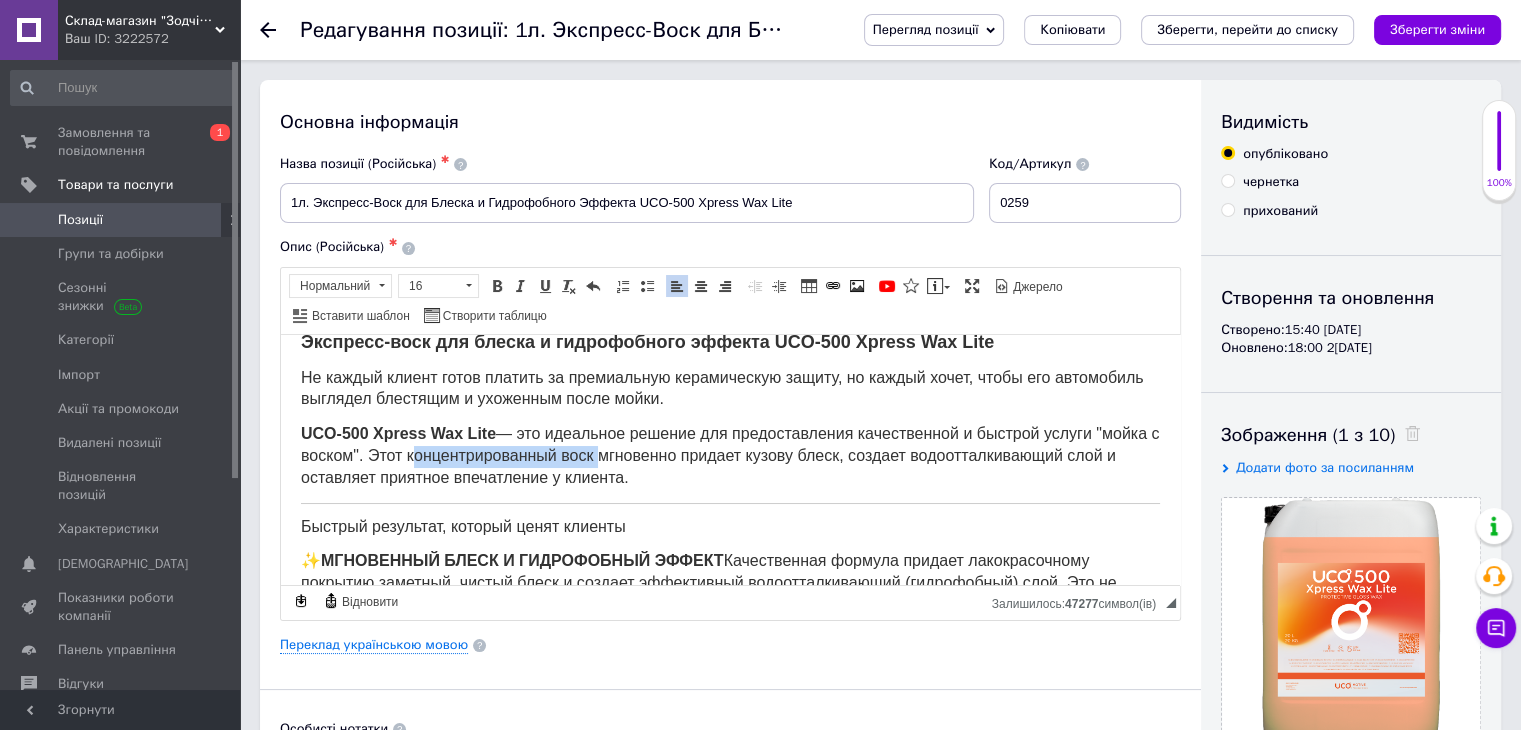 drag, startPoint x: 474, startPoint y: 453, endPoint x: 662, endPoint y: 447, distance: 188.09572 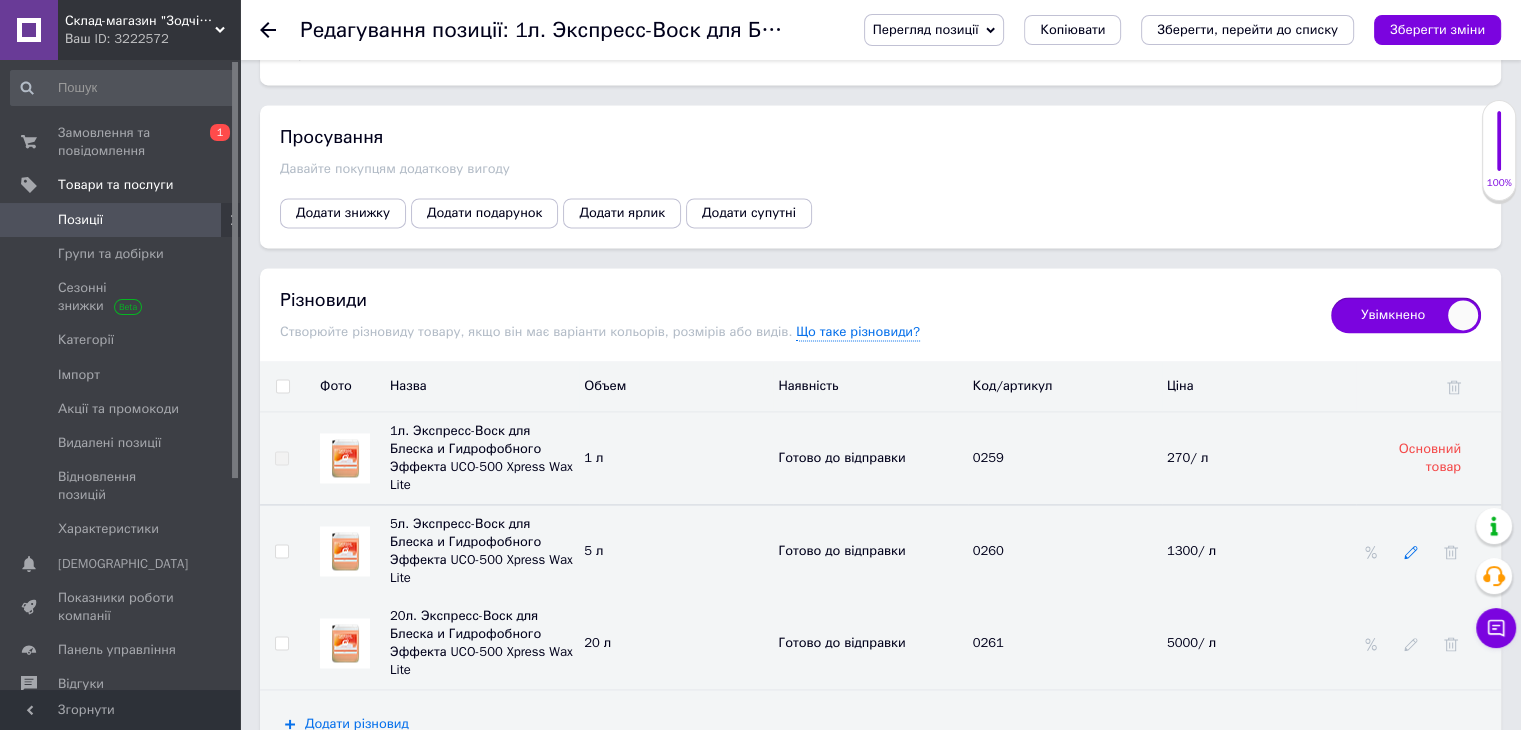 click 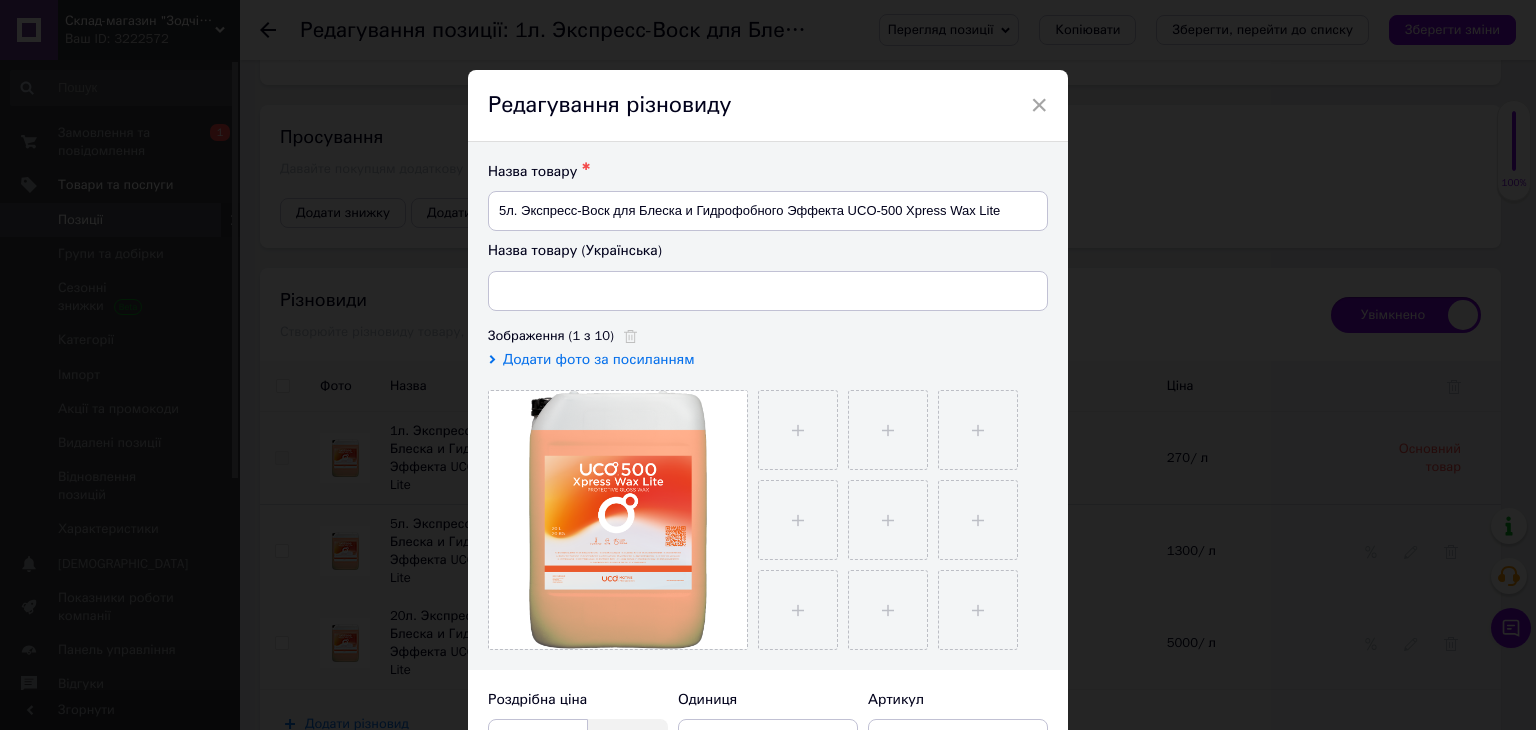 type on "5л.  Експрес-Віск для Блиску та Гідрофобного Ефекту UCO-500 Xpress Wax Lite" 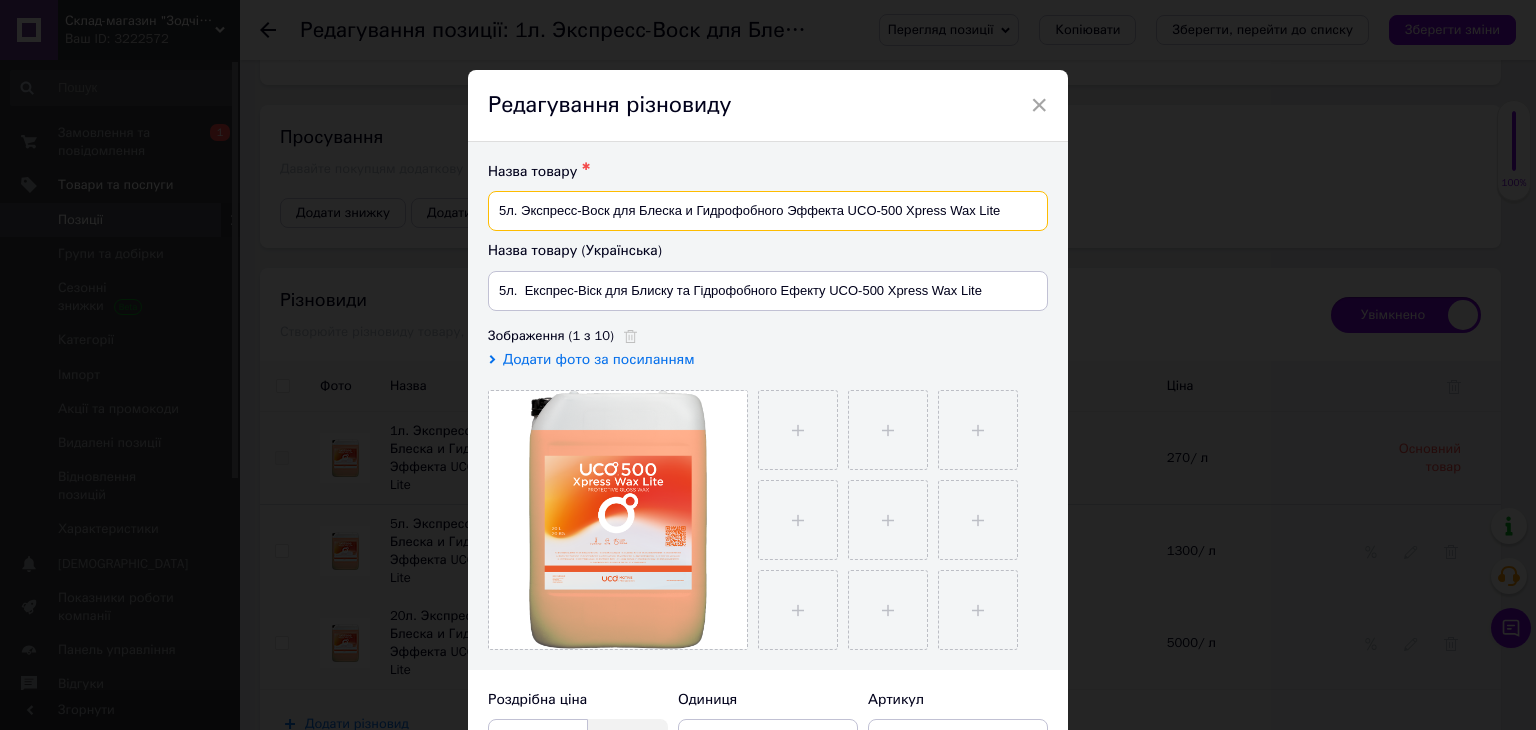 drag, startPoint x: 516, startPoint y: 206, endPoint x: 610, endPoint y: 197, distance: 94.42987 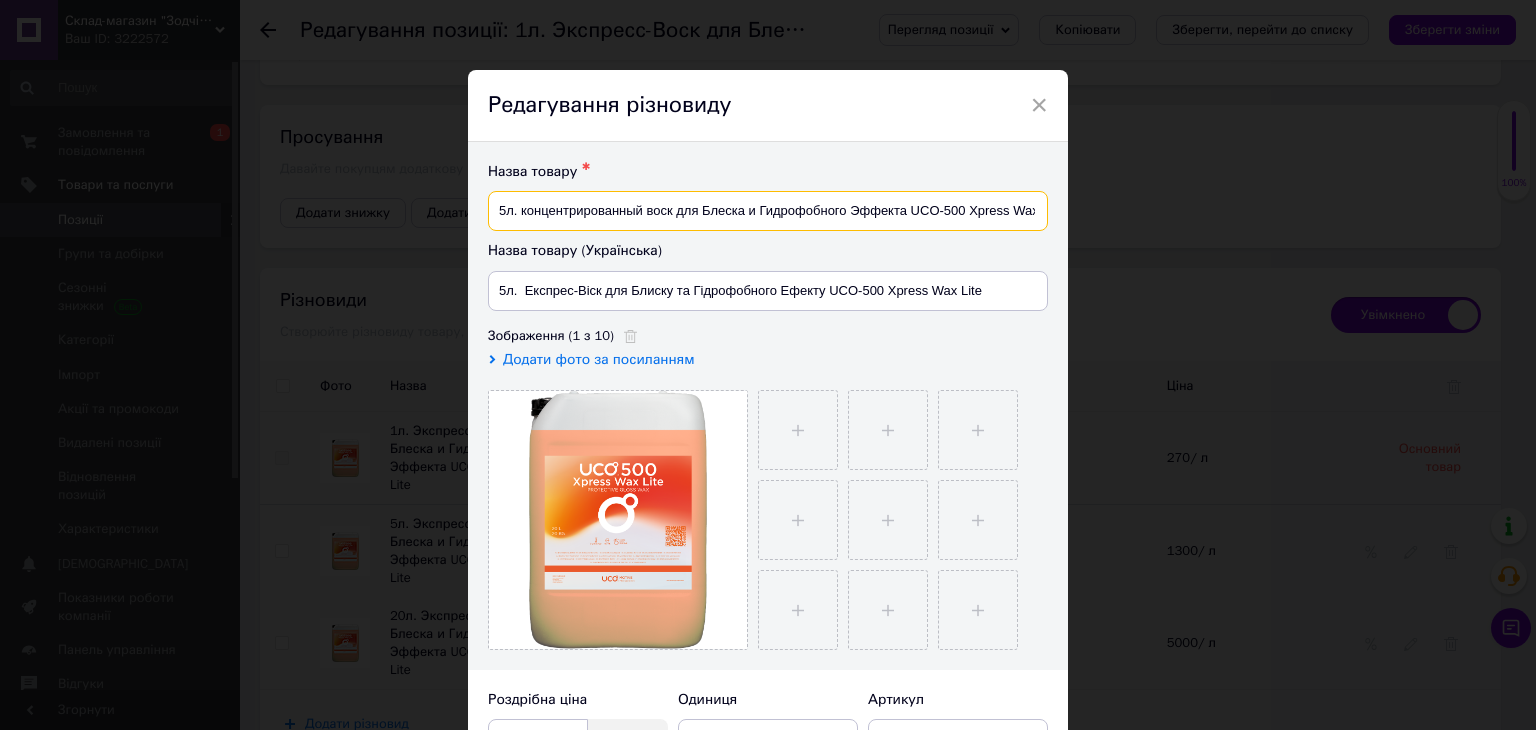 click on "5л. концентрированный воск для Блеска и Гидрофобного Эффекта UCO-500 Xpress Wax Lite" at bounding box center [768, 211] 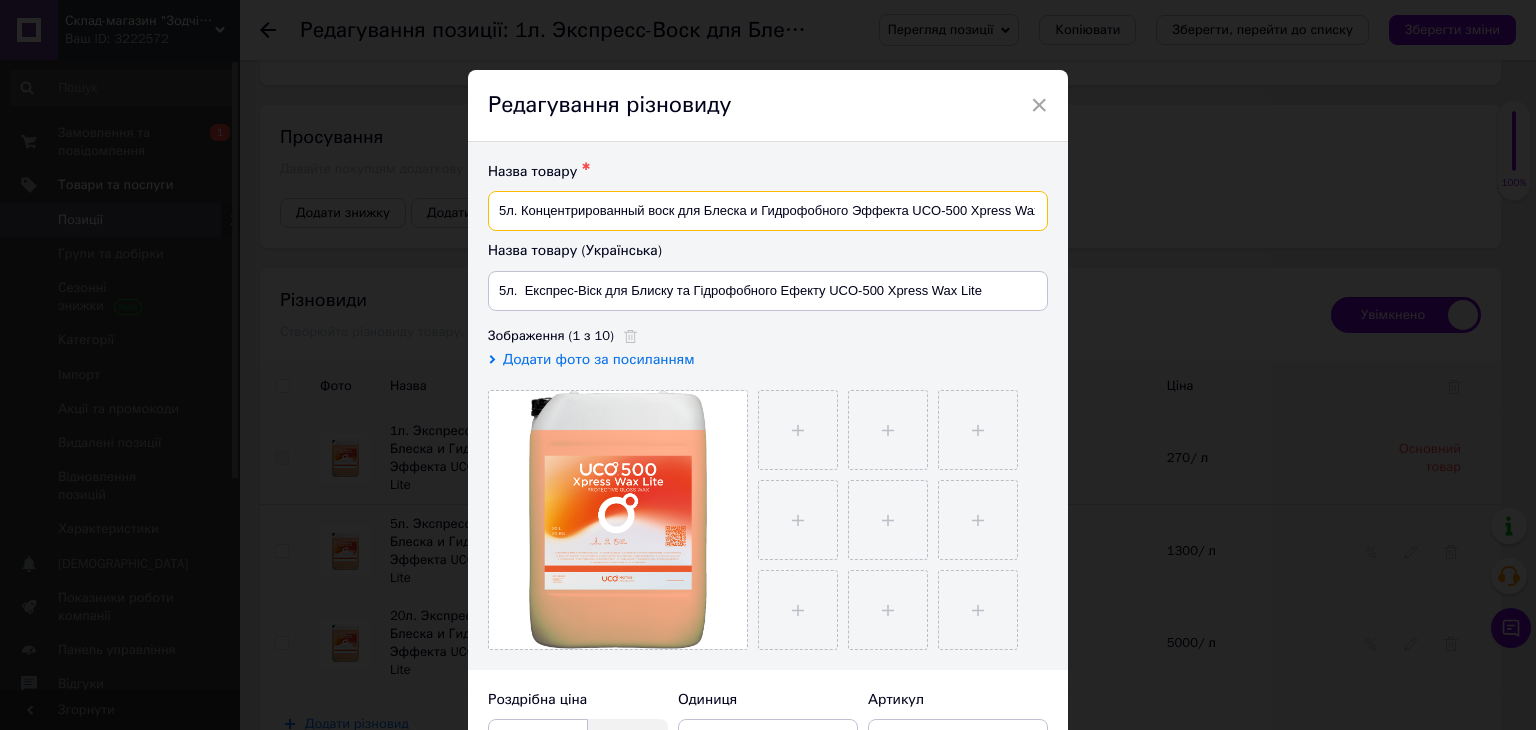 click on "5л. Концентрированный воск для Блеска и Гидрофобного Эффекта UCO-500 Xpress Wax Lite" at bounding box center [768, 211] 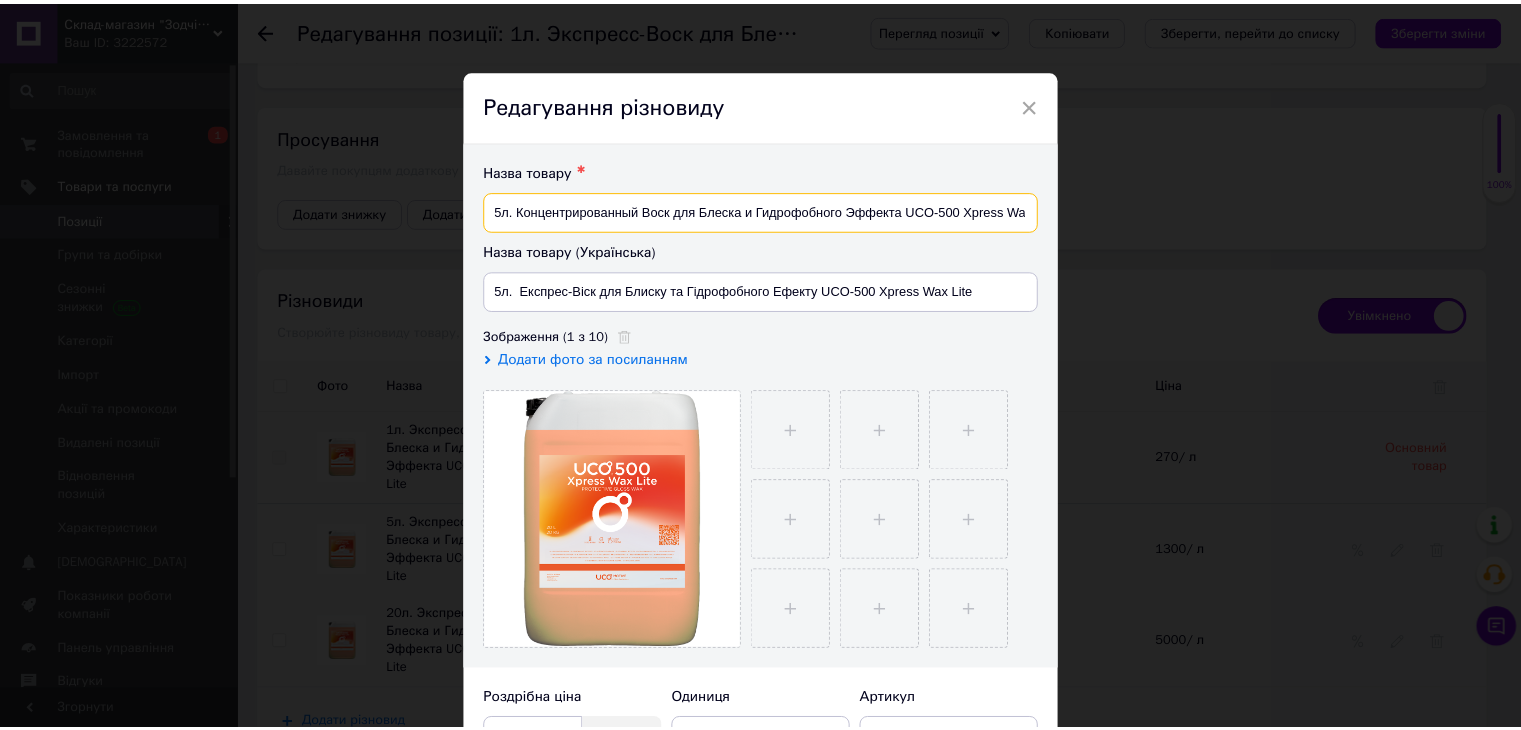 scroll, scrollTop: 496, scrollLeft: 0, axis: vertical 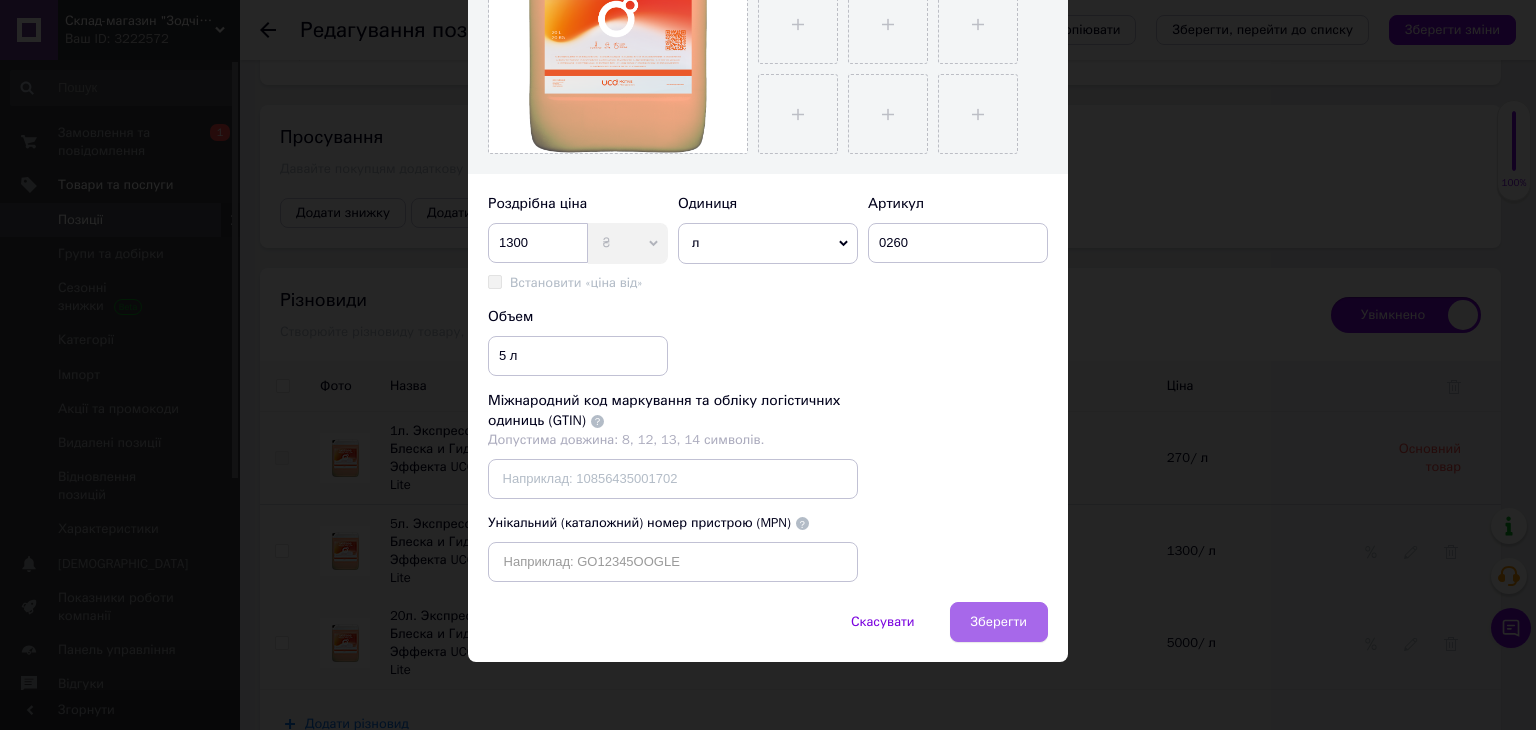 type on "5л. Концентрированный Воск для Блеска и Гидрофобного Эффекта UCO-500 Xpress Wax Lite" 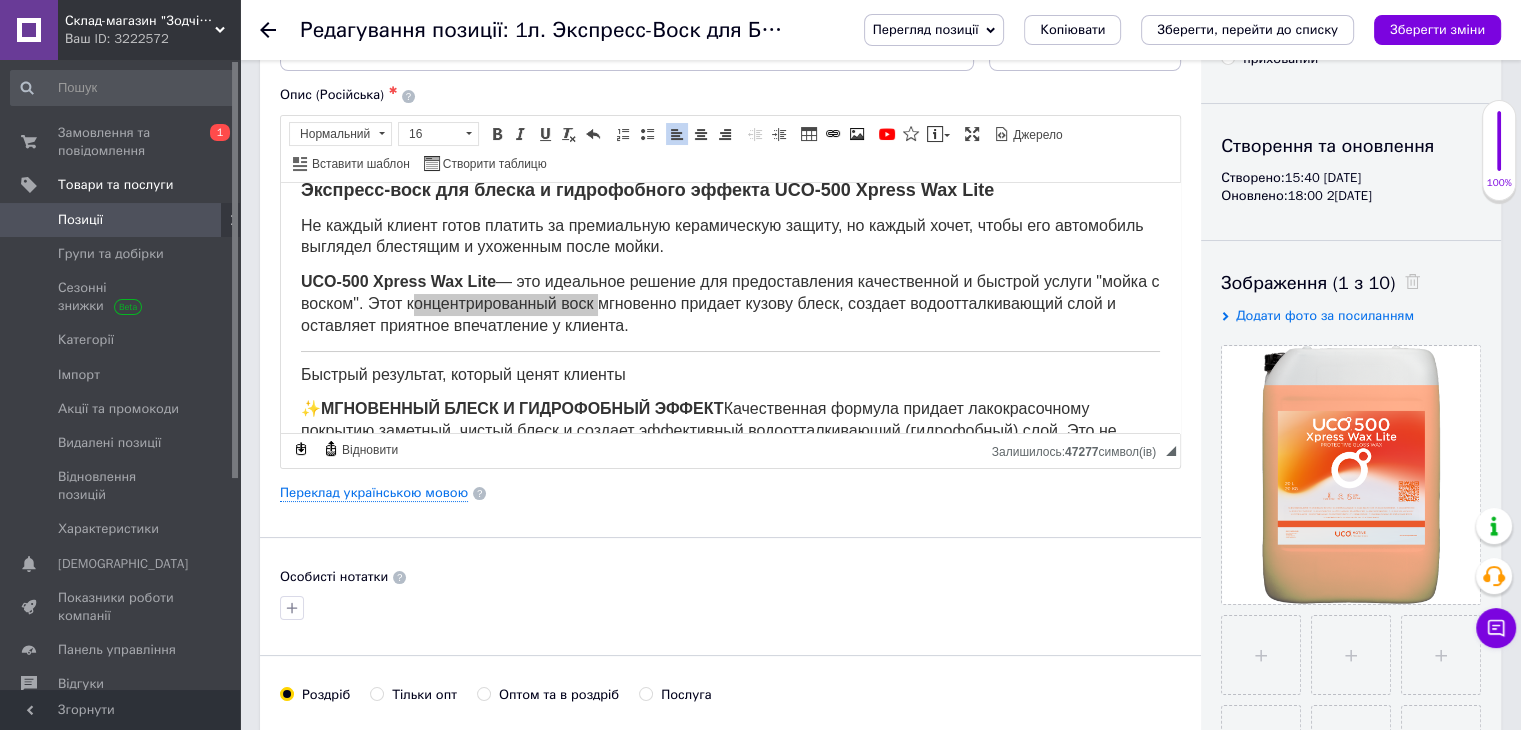 scroll, scrollTop: 0, scrollLeft: 0, axis: both 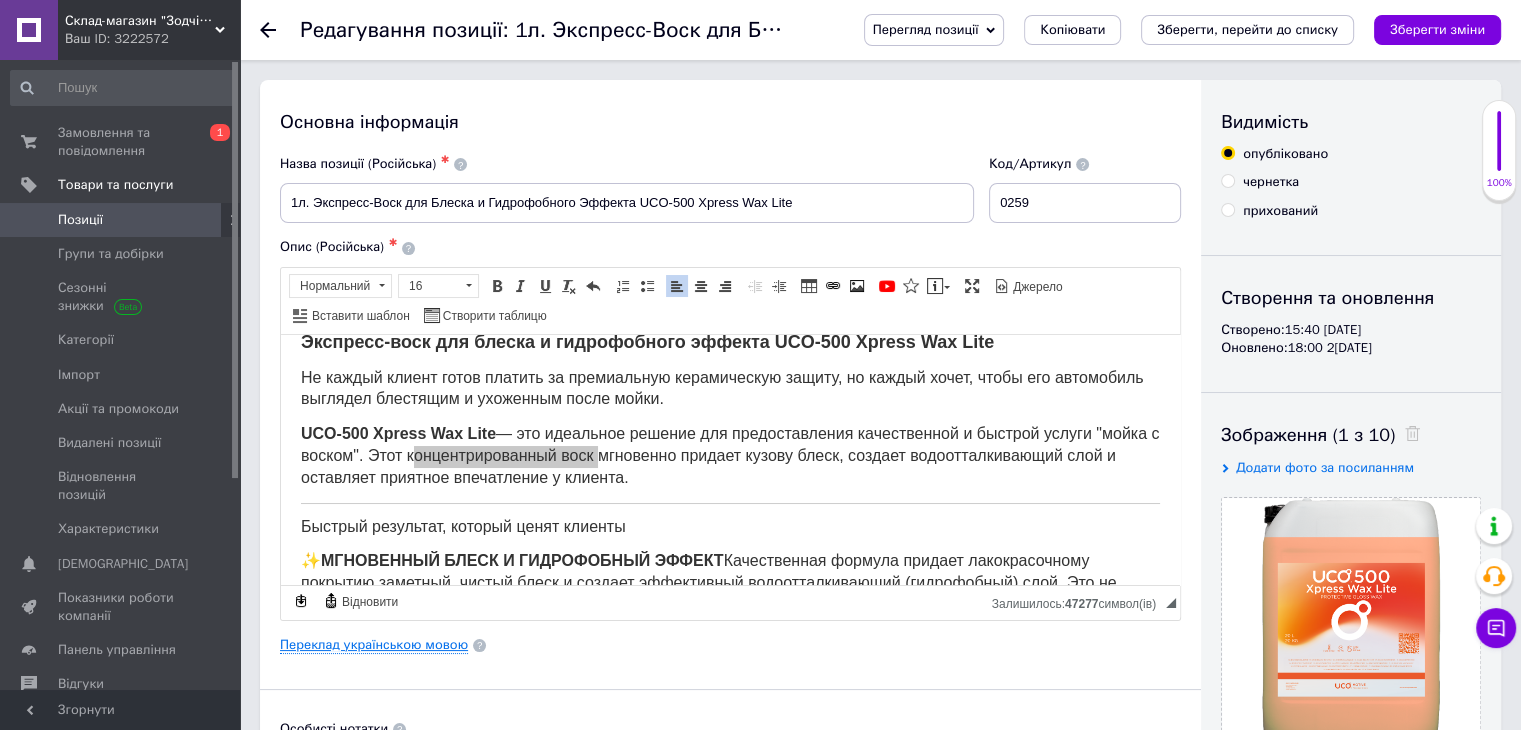 click on "Переклад українською мовою" at bounding box center (374, 645) 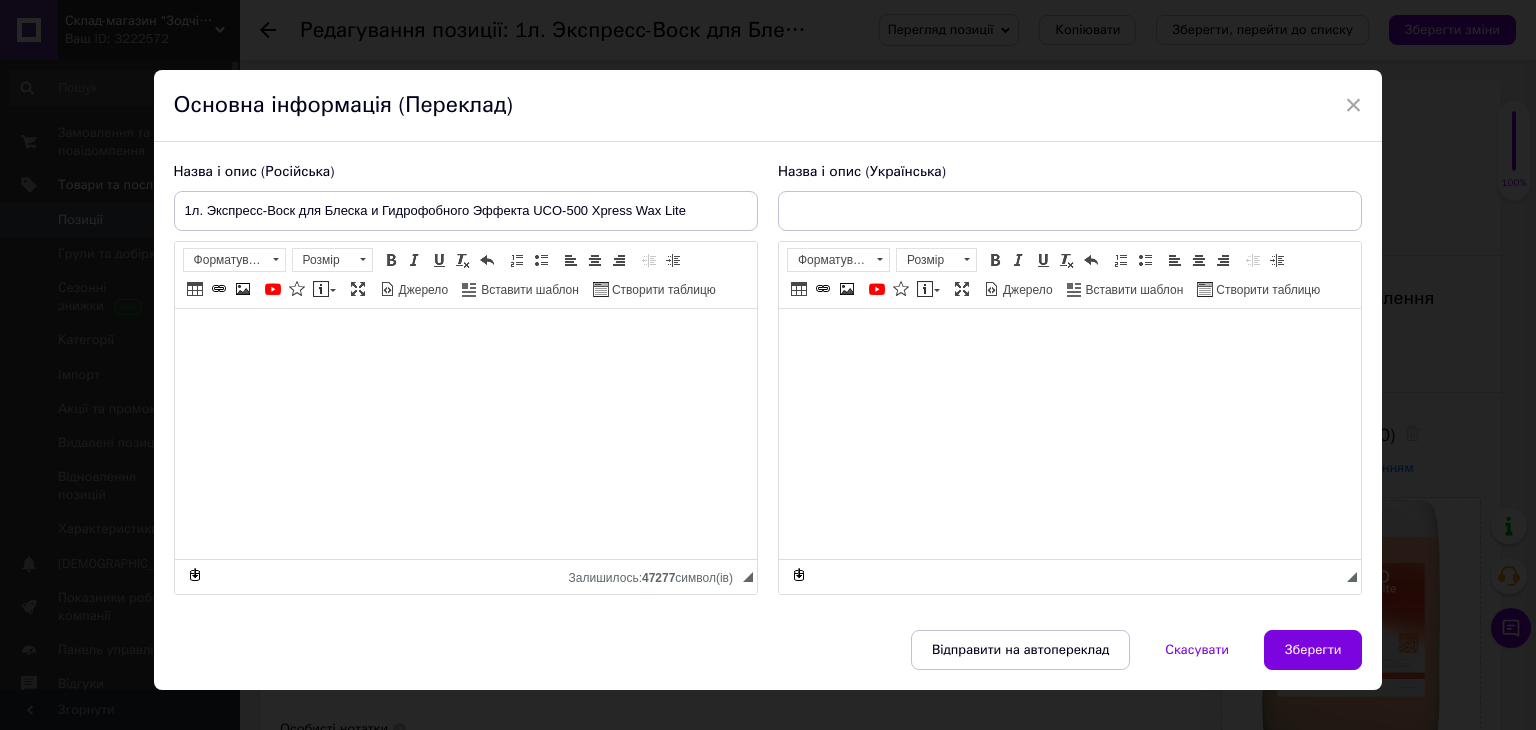 type on "1л. Експрес-Віск для Блиску та Гідрофобного Ефекту UCO-500 Xpress Wax Lite" 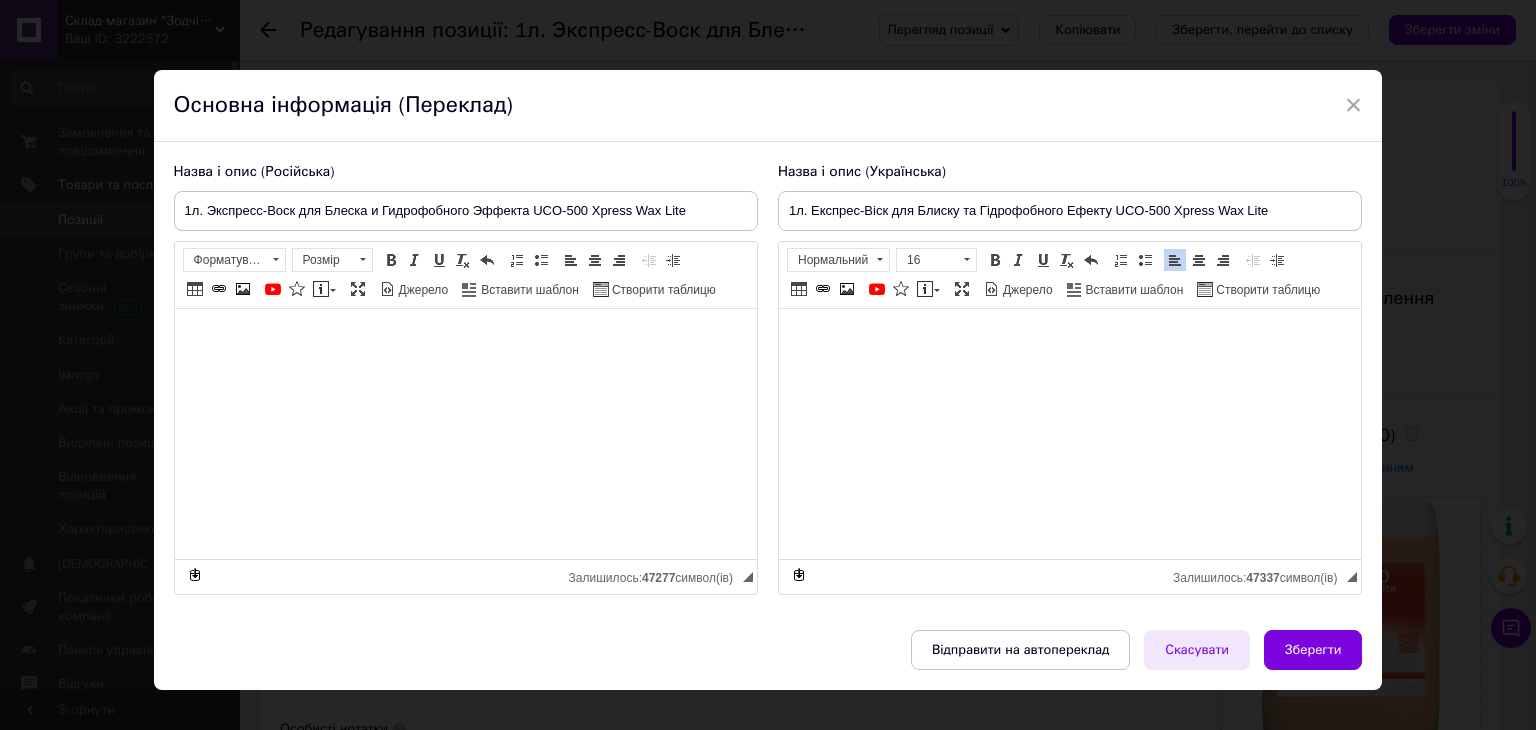 click on "Скасувати" at bounding box center (1197, 650) 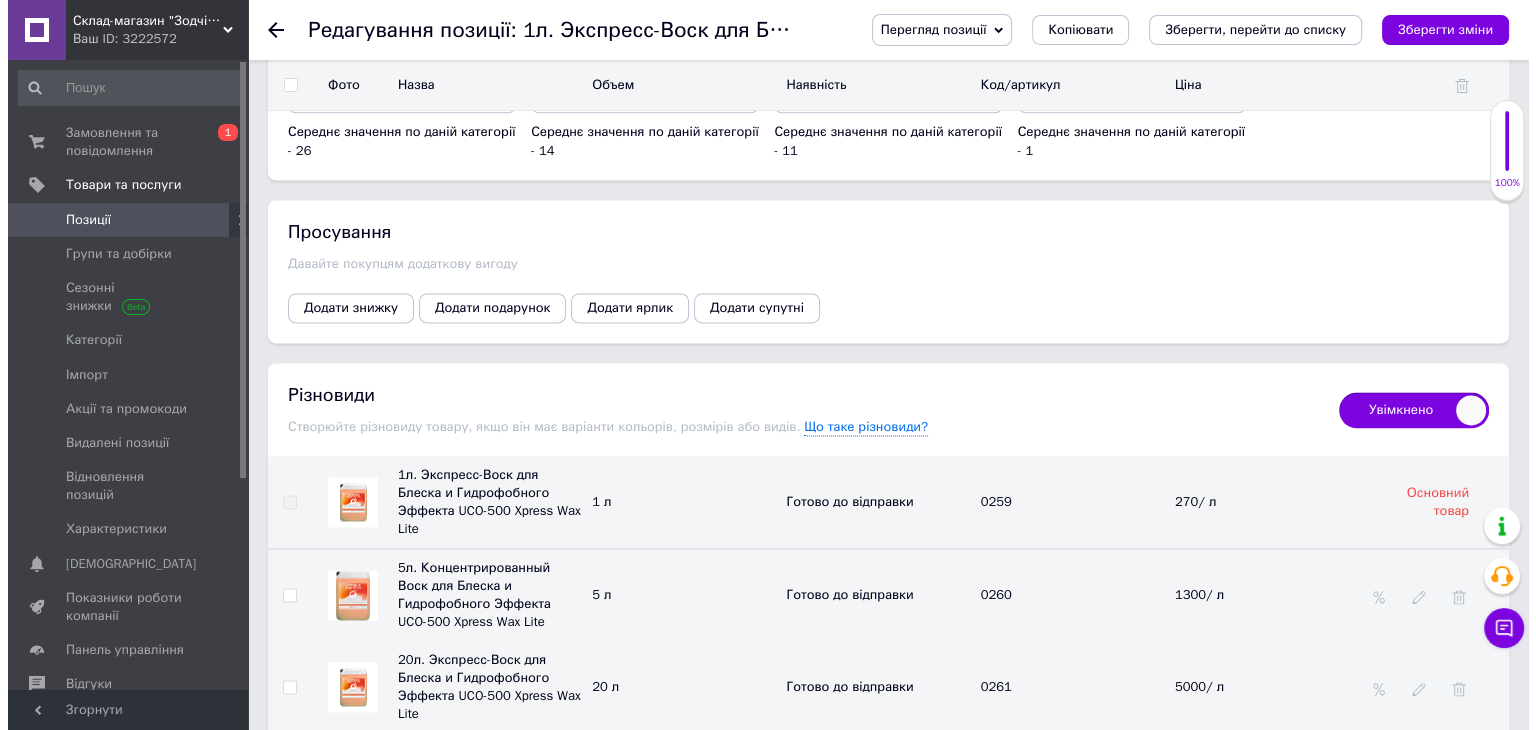 scroll, scrollTop: 2713, scrollLeft: 0, axis: vertical 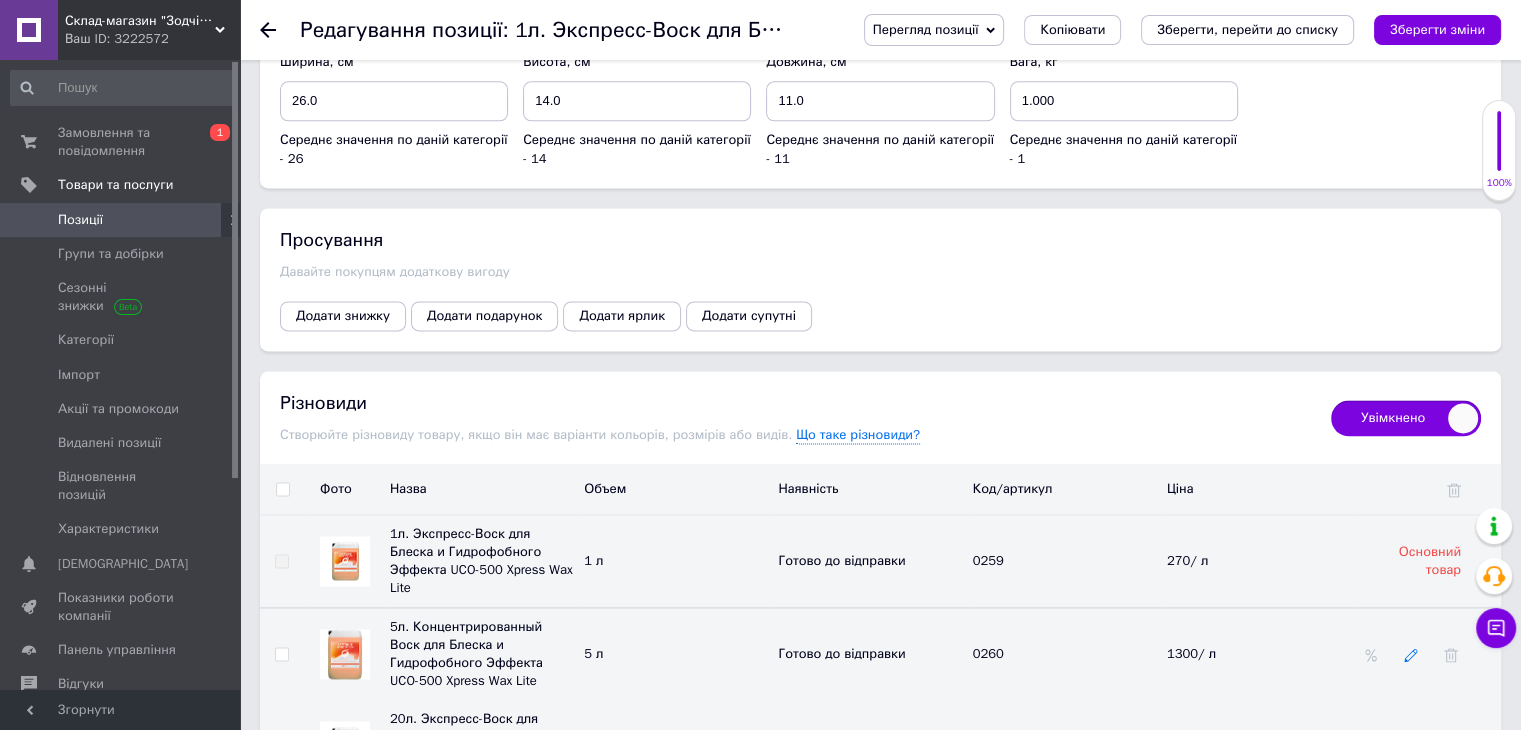 click 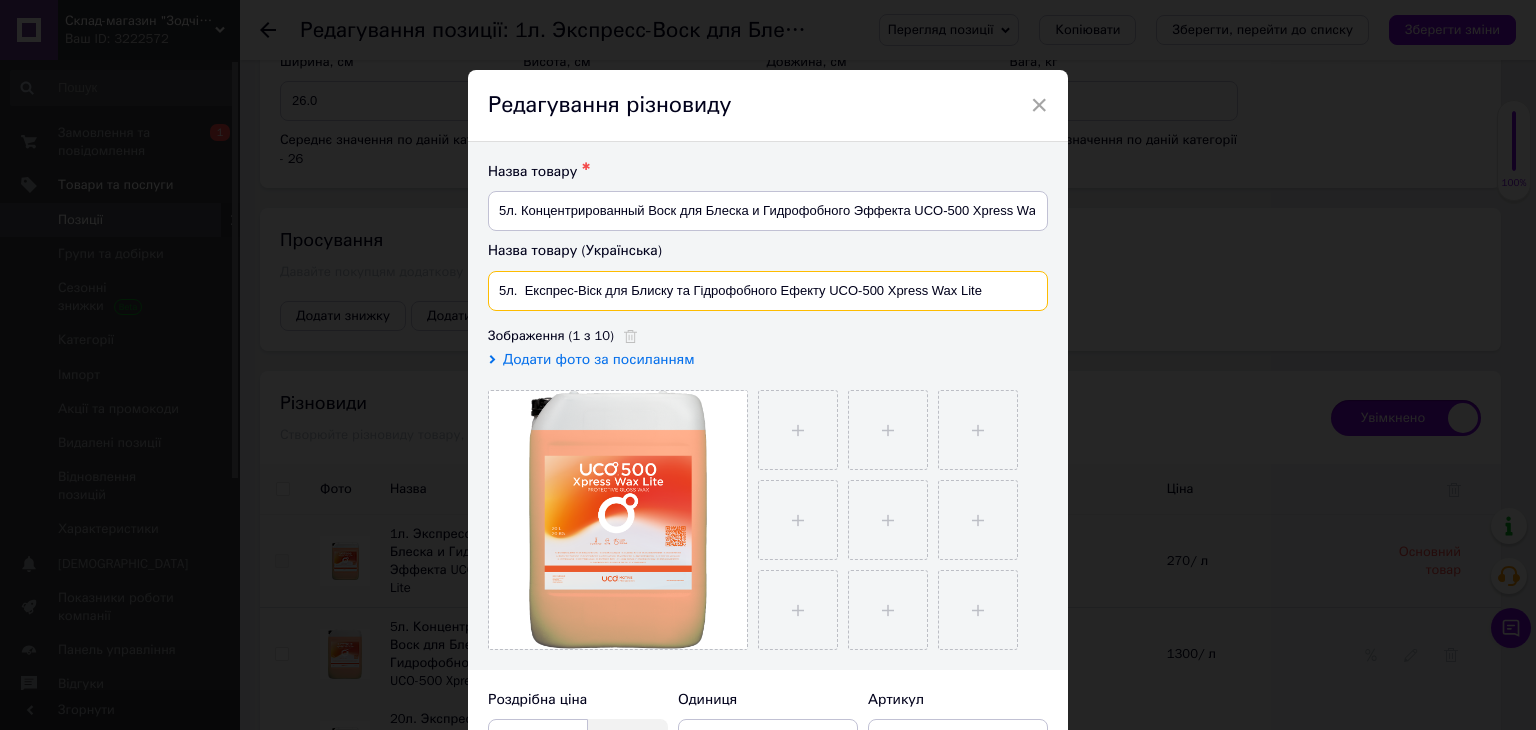 drag, startPoint x: 520, startPoint y: 288, endPoint x: 601, endPoint y: 281, distance: 81.3019 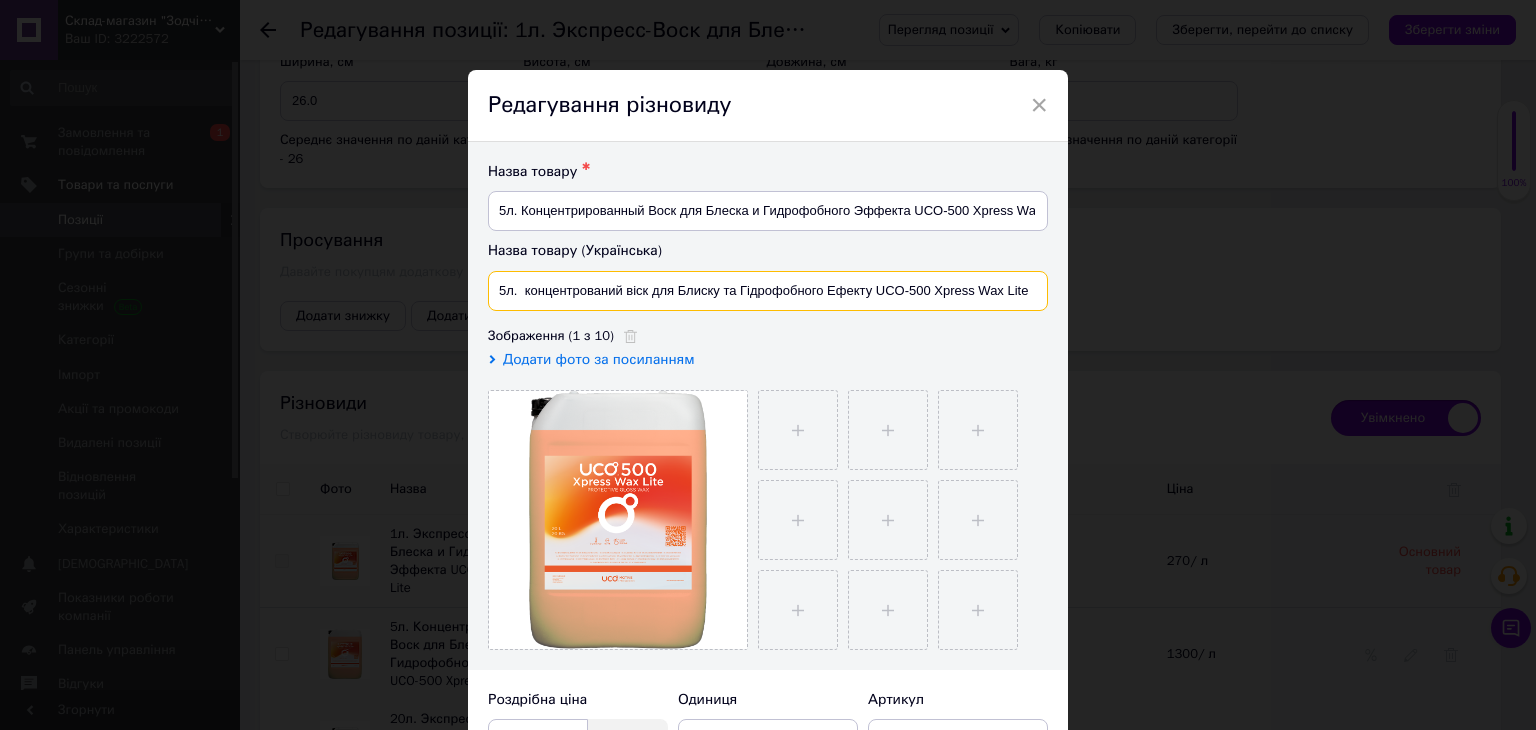 click on "5л.  концентрований віск для Блиску та Гідрофобного Ефекту UCO-500 Xpress Wax Lite" at bounding box center [768, 291] 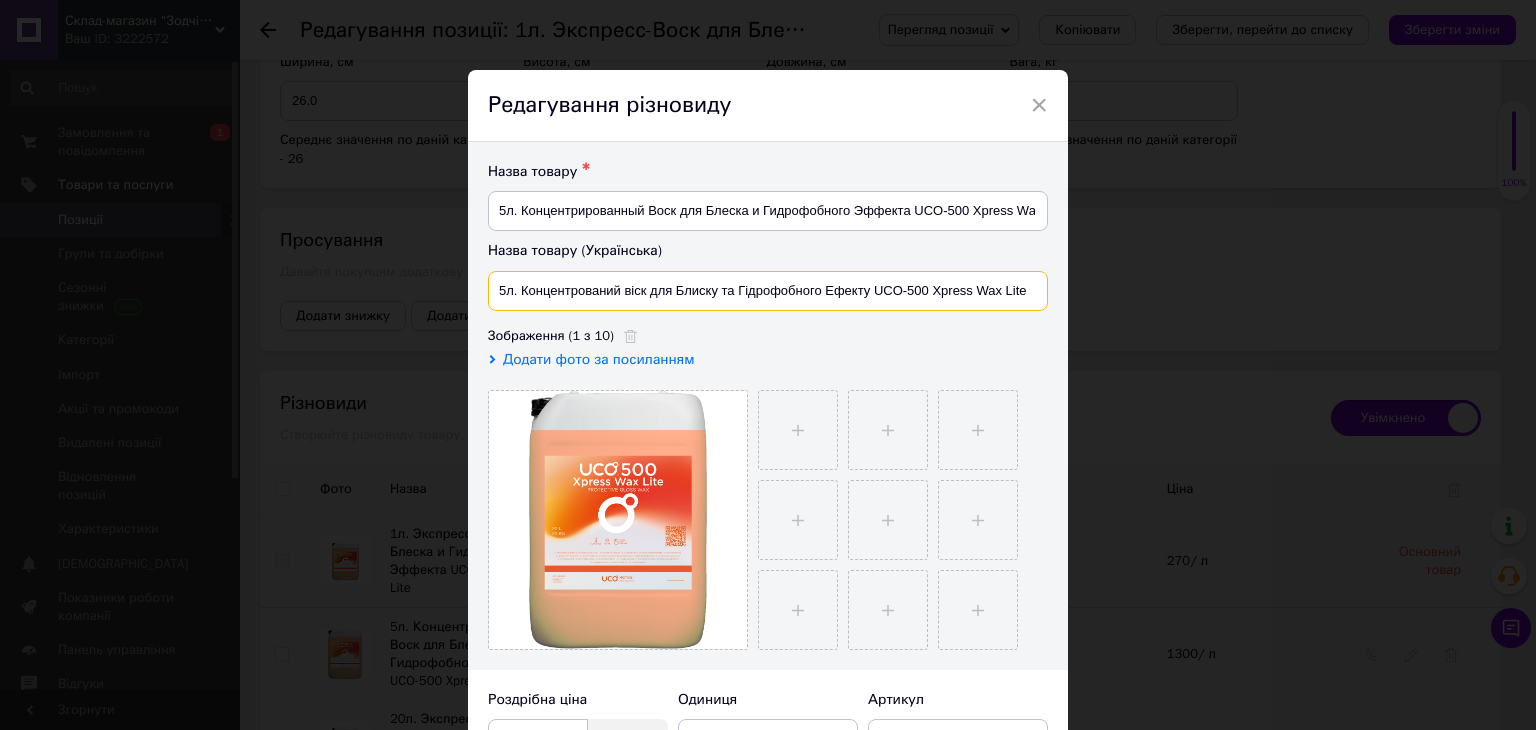 click on "5л. Концентрований віск для Блиску та Гідрофобного Ефекту UCO-500 Xpress Wax Lite" at bounding box center [768, 291] 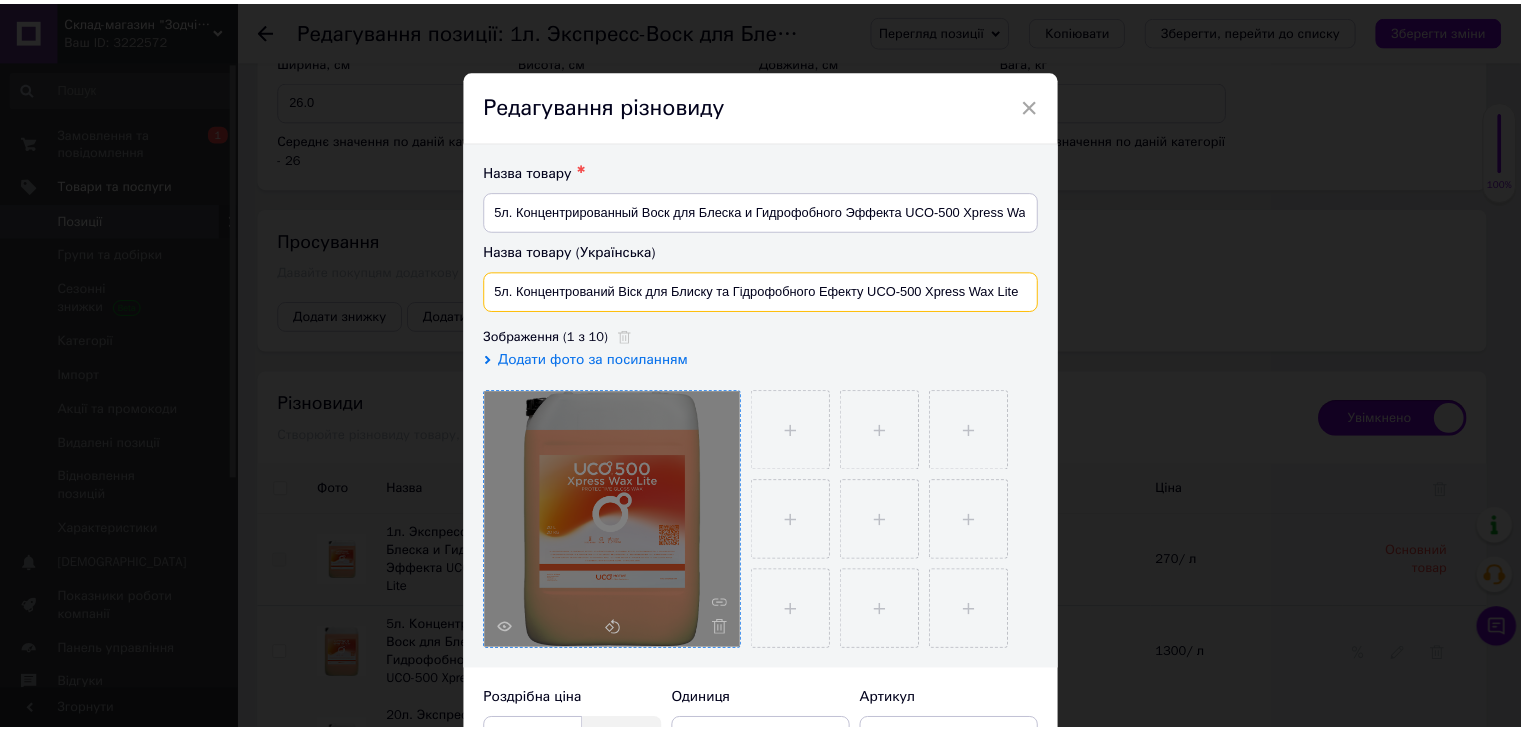 scroll, scrollTop: 496, scrollLeft: 0, axis: vertical 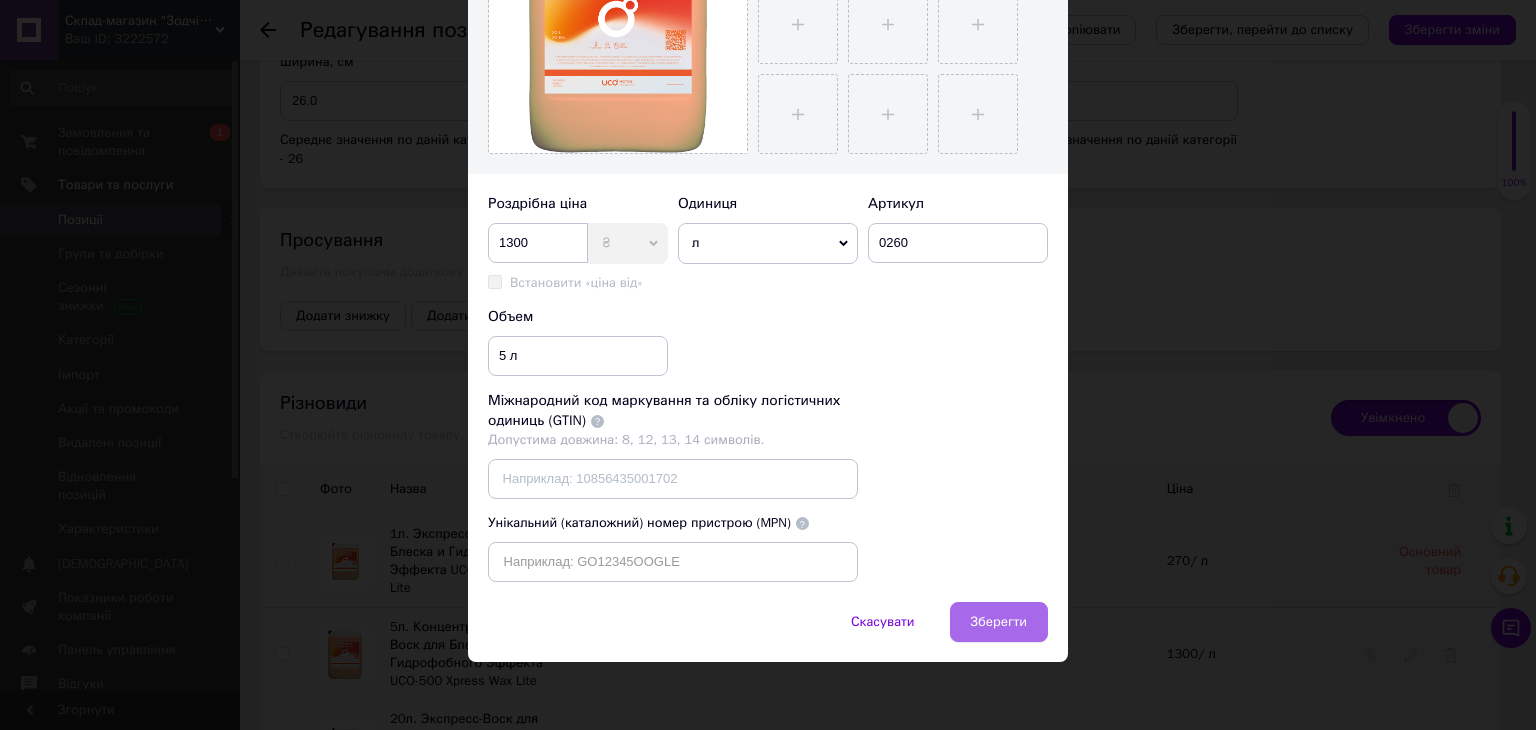 type on "5л. Концентрований Віск для Блиску та Гідрофобного Ефекту UCO-500 Xpress Wax Lite" 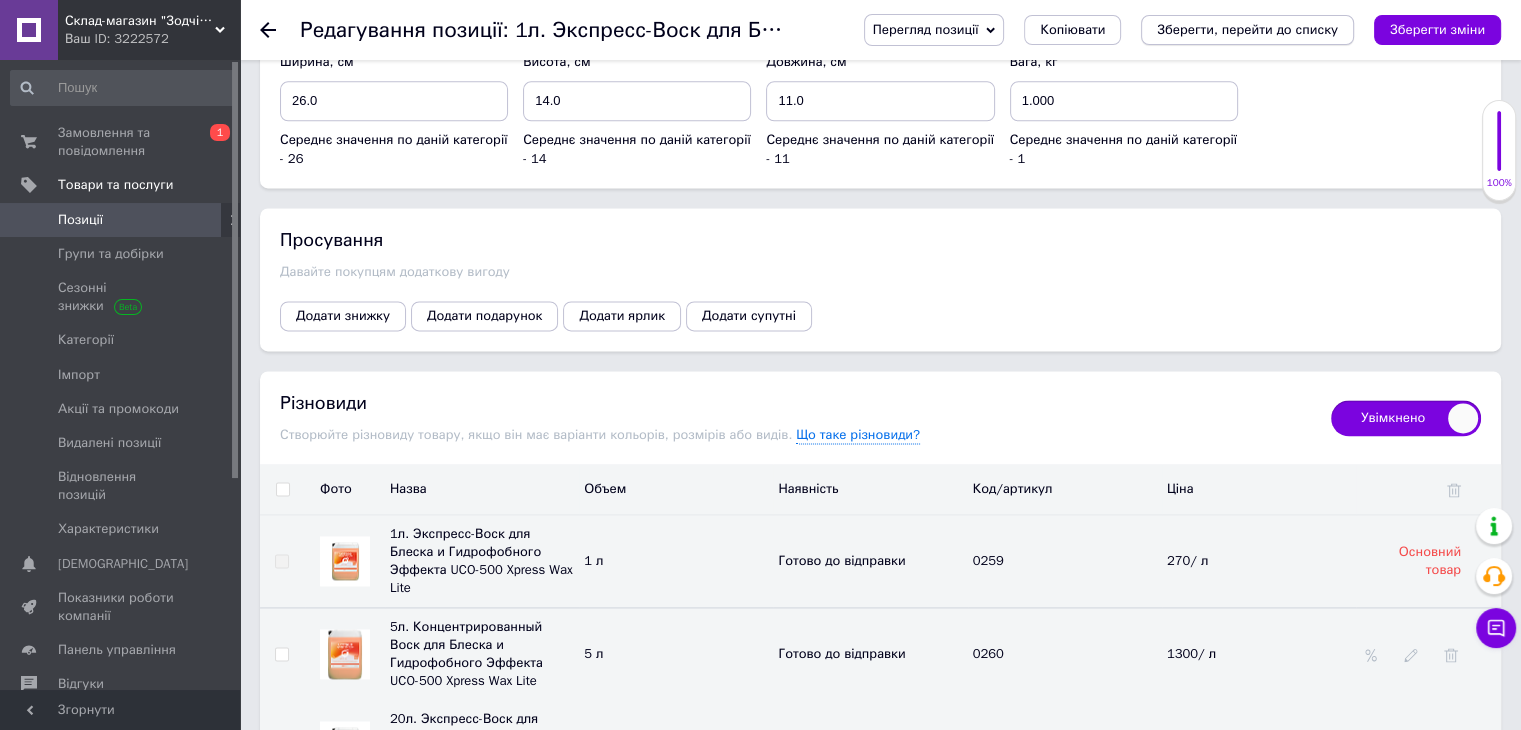 click on "Зберегти, перейти до списку" at bounding box center (1247, 29) 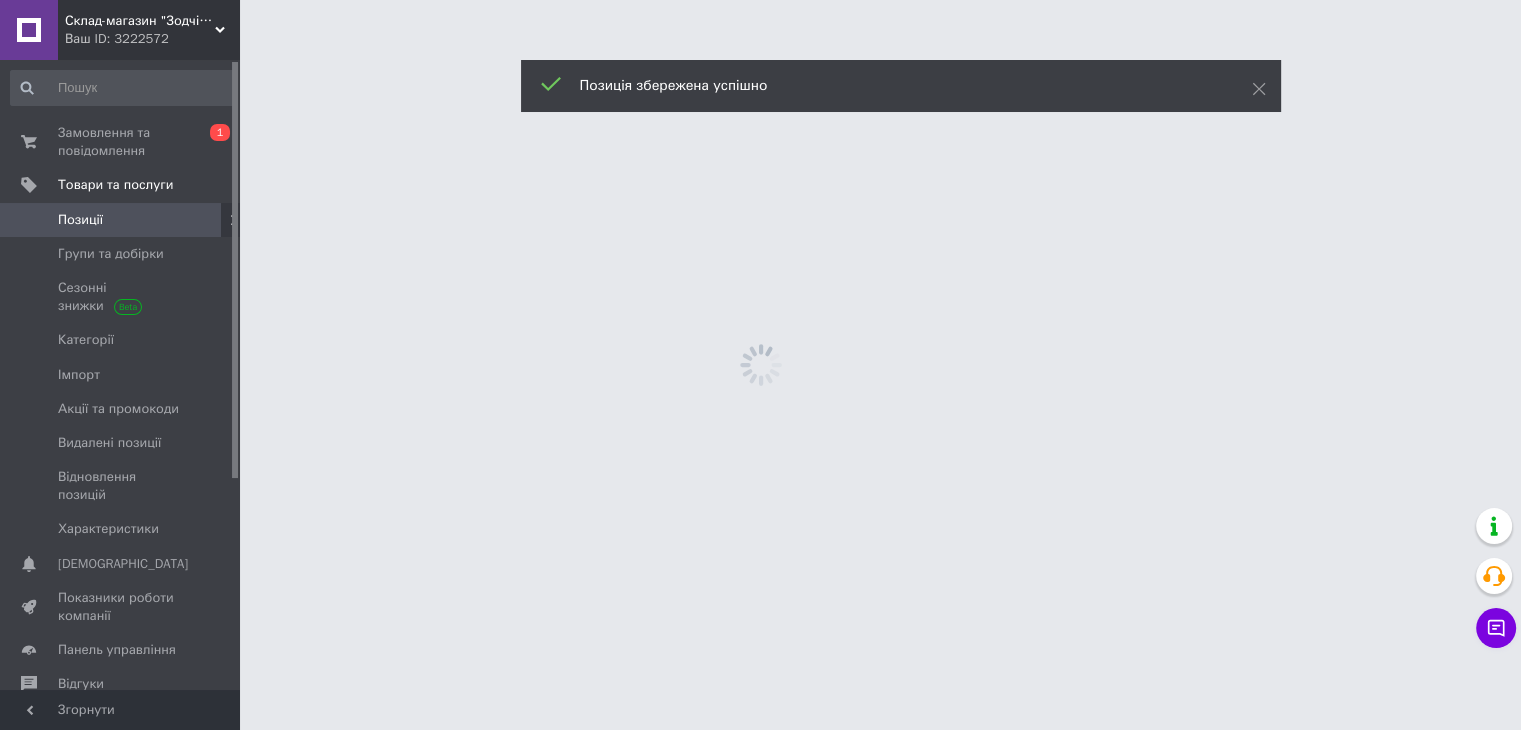 scroll, scrollTop: 0, scrollLeft: 0, axis: both 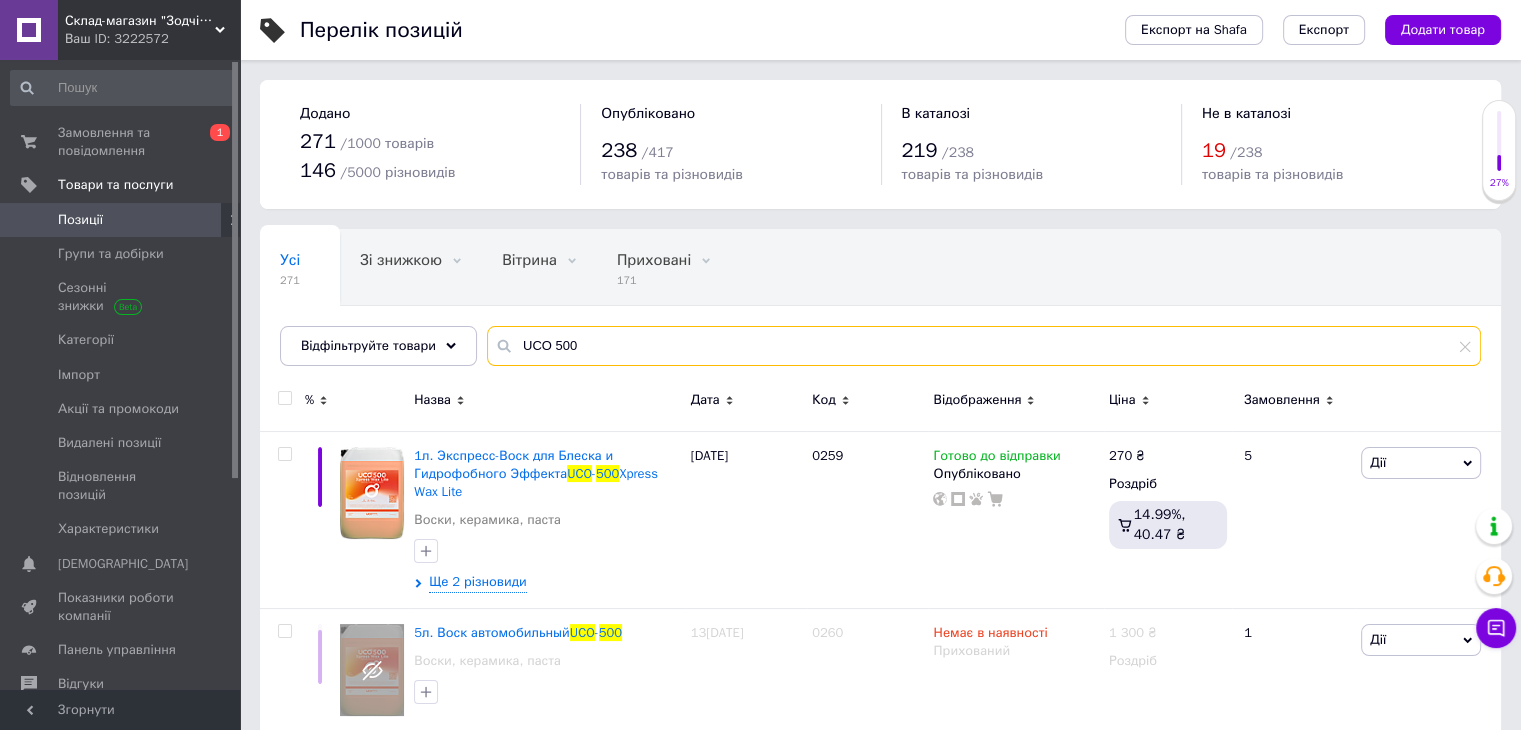 click on "UCO 500" at bounding box center (984, 346) 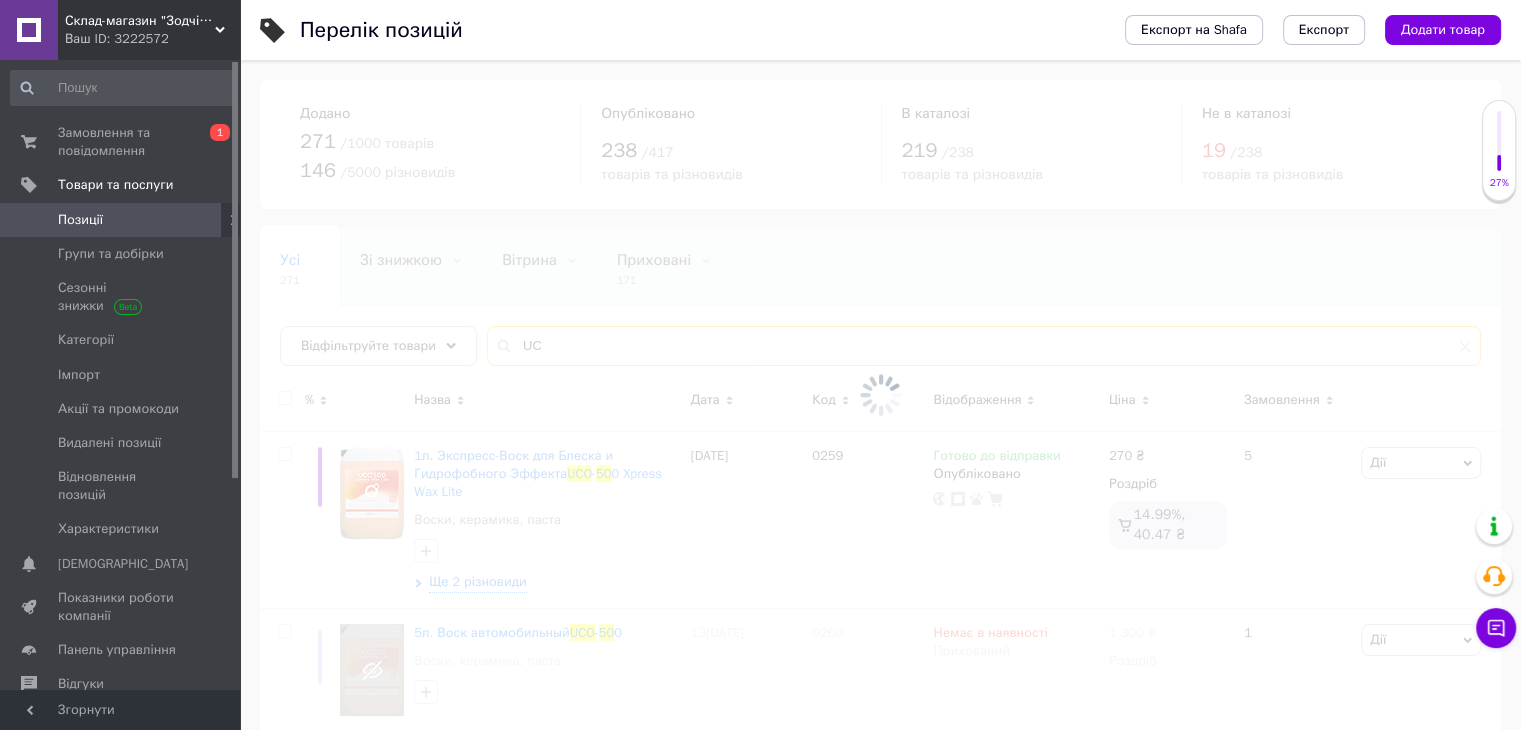 type on "U" 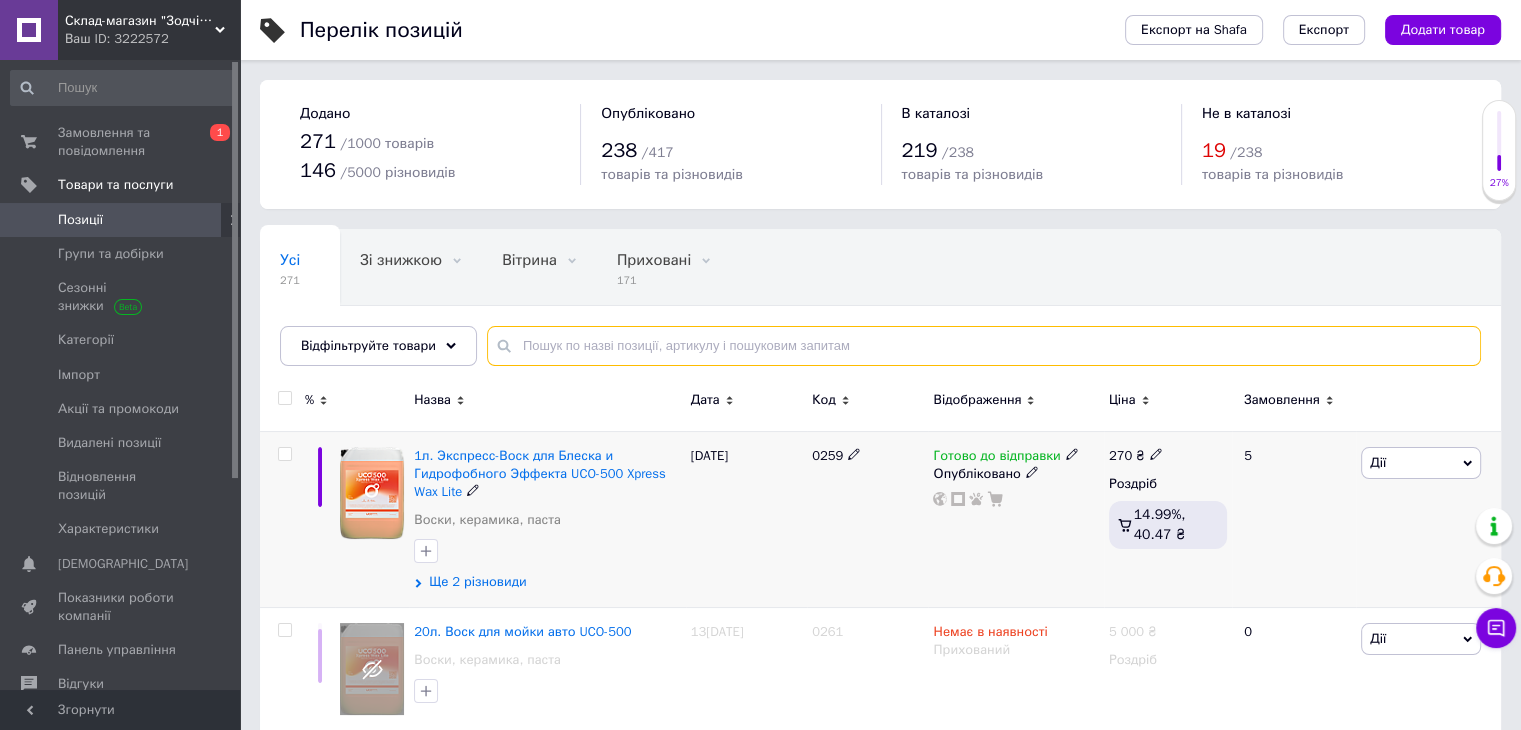 type 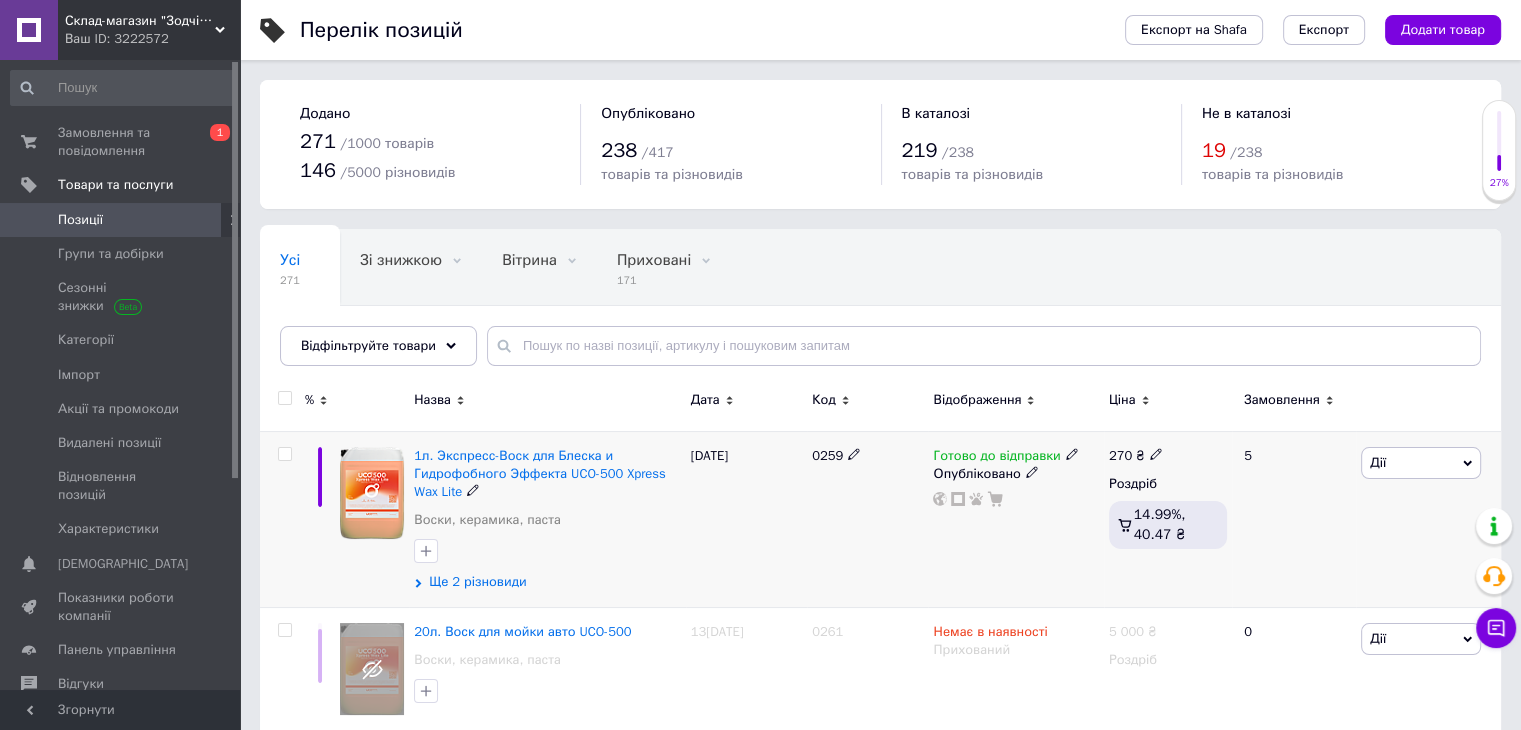 click on "Ще 2 різновиди" at bounding box center [477, 582] 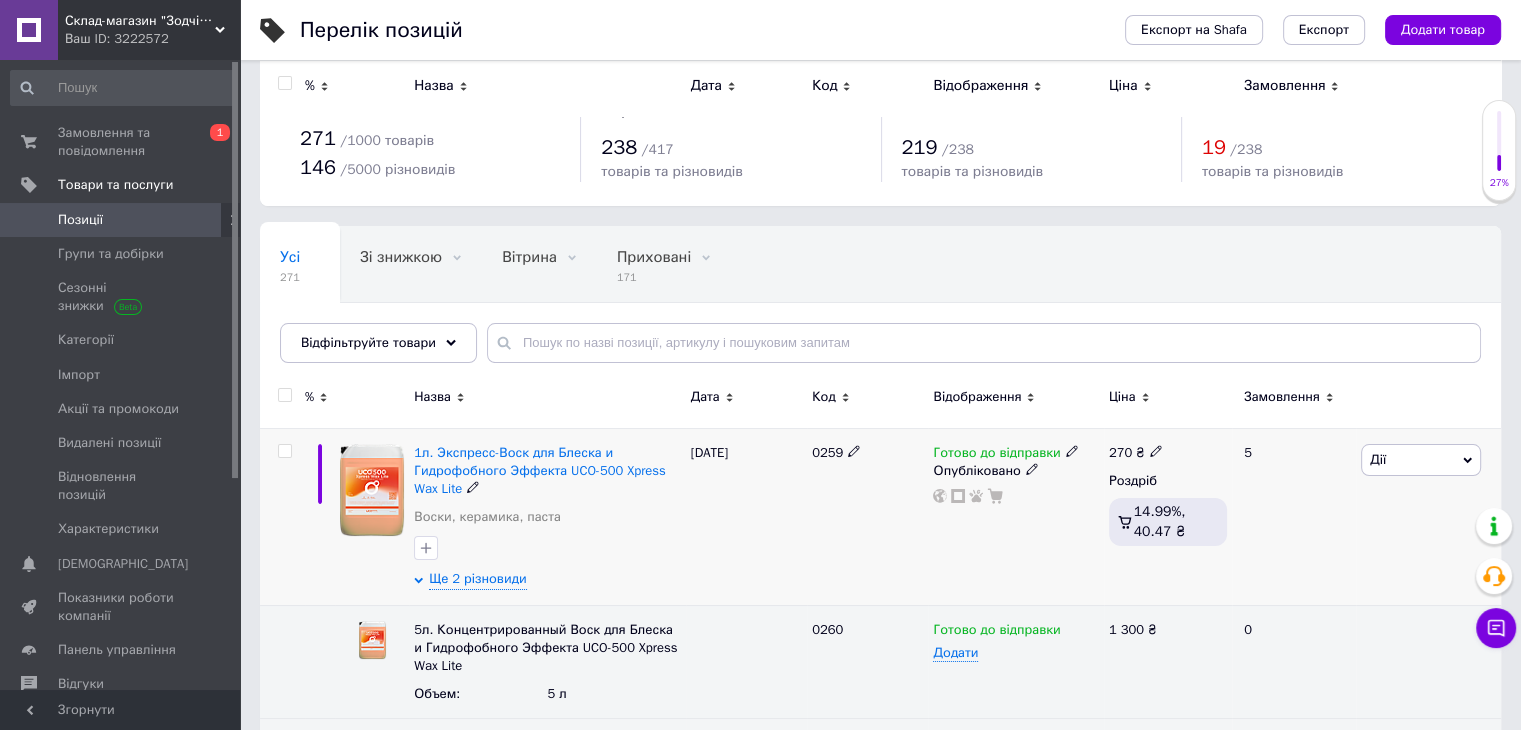 scroll, scrollTop: 0, scrollLeft: 0, axis: both 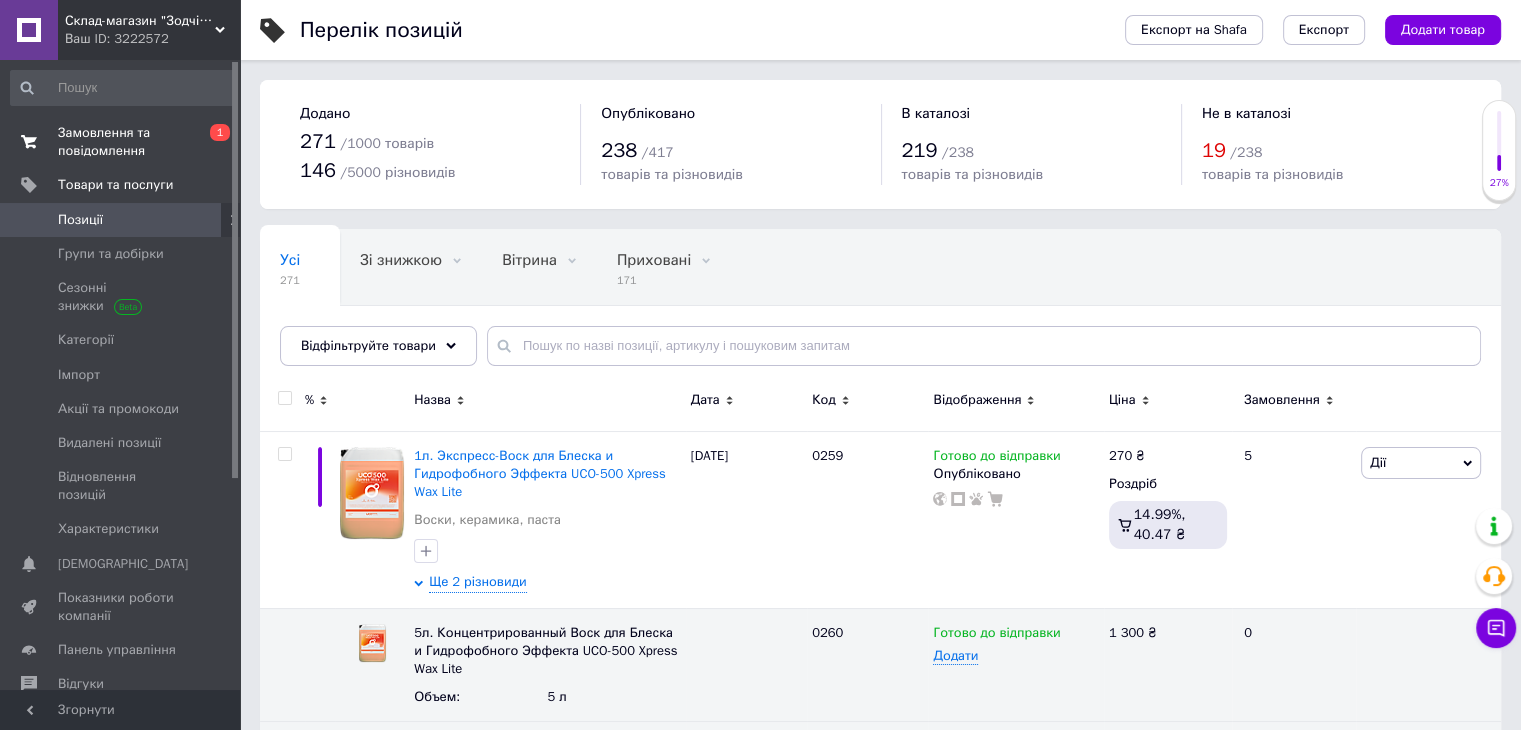 click on "Замовлення та повідомлення" at bounding box center [121, 142] 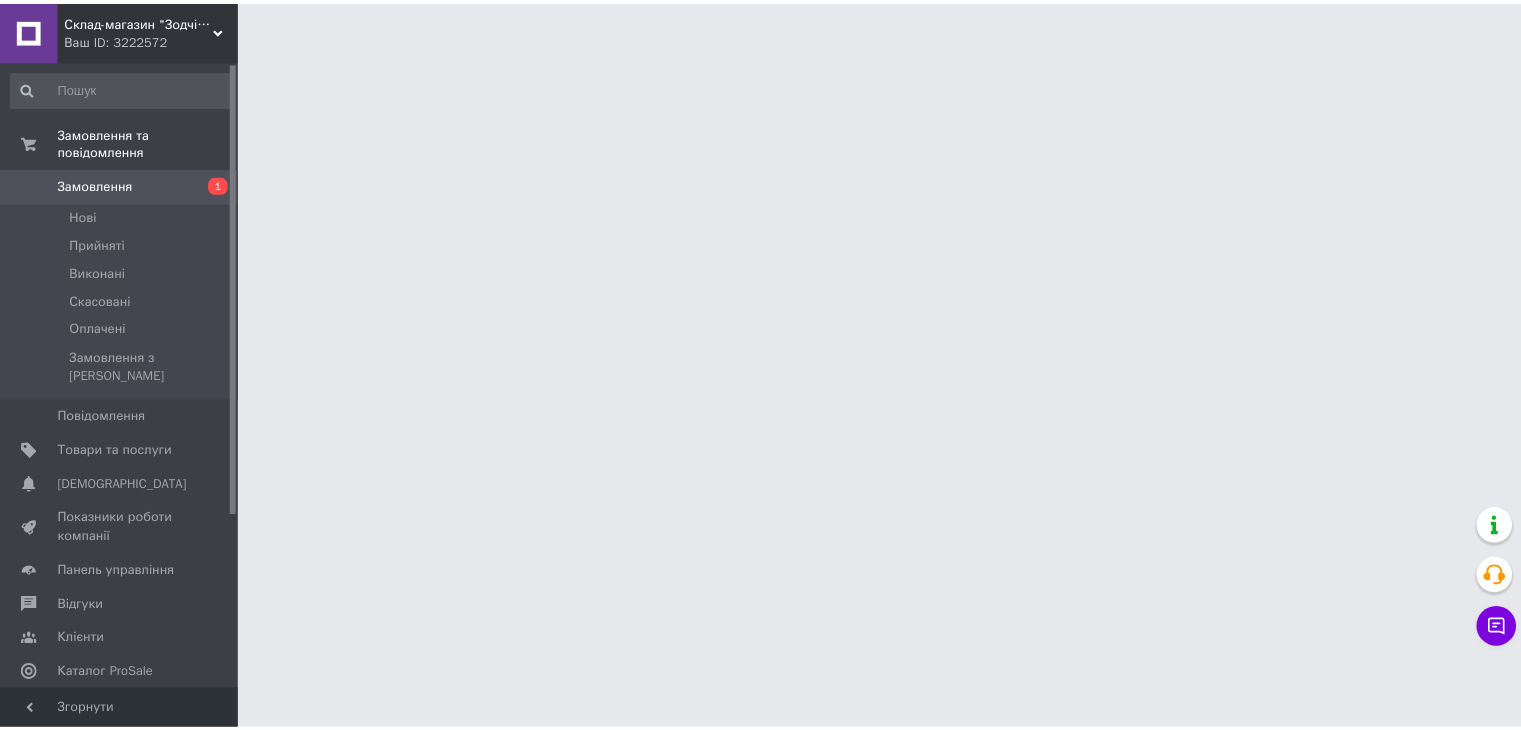 scroll, scrollTop: 0, scrollLeft: 0, axis: both 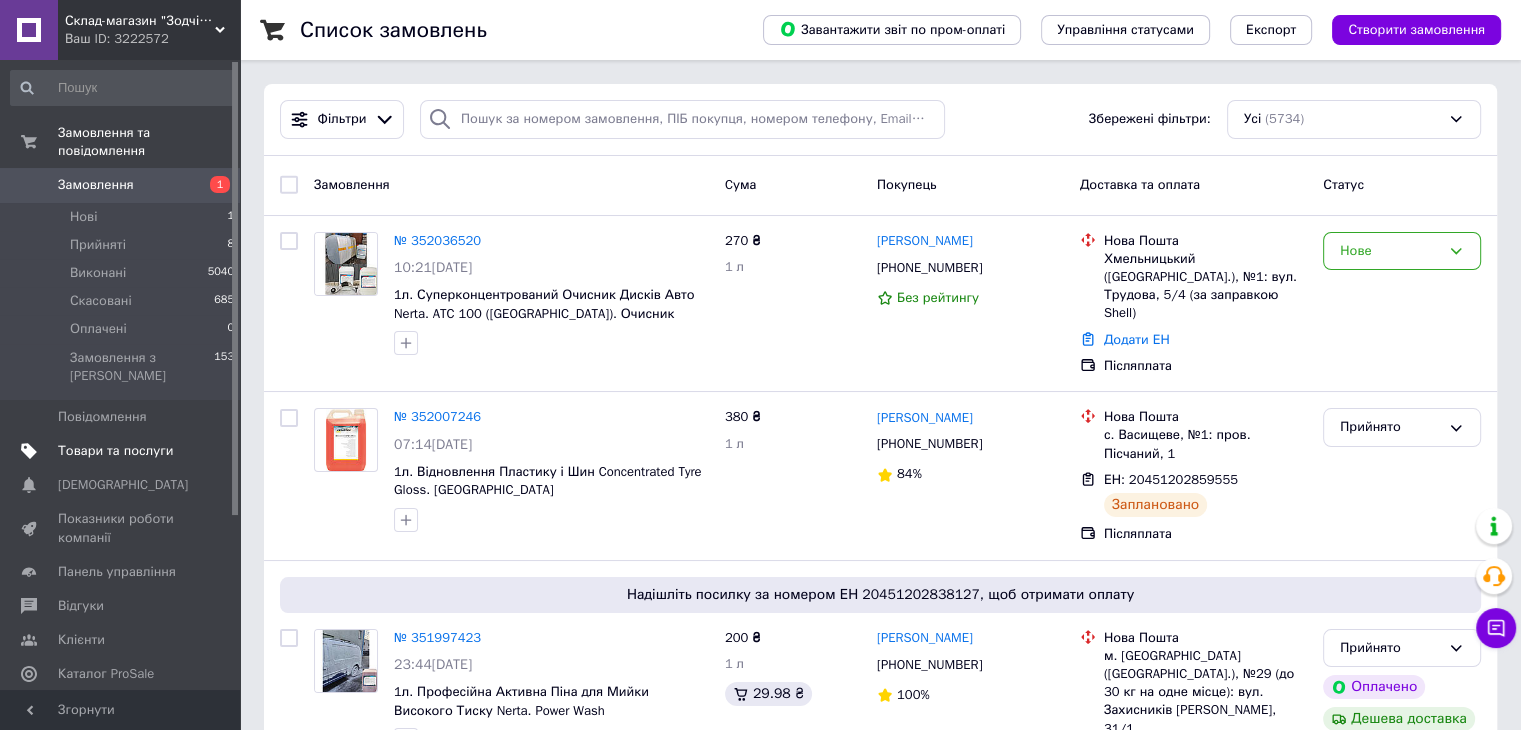 click on "Товари та послуги" at bounding box center (115, 451) 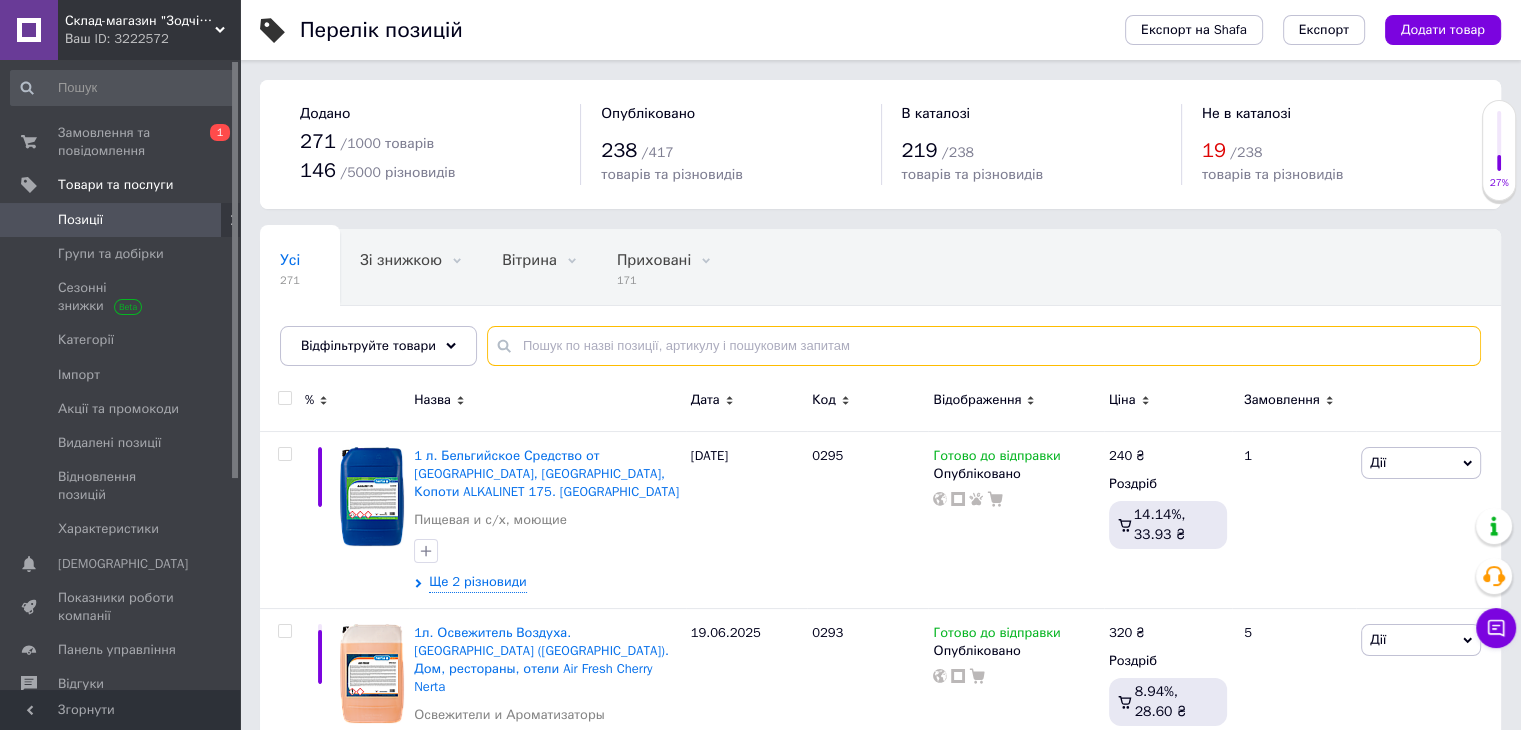 click at bounding box center (984, 346) 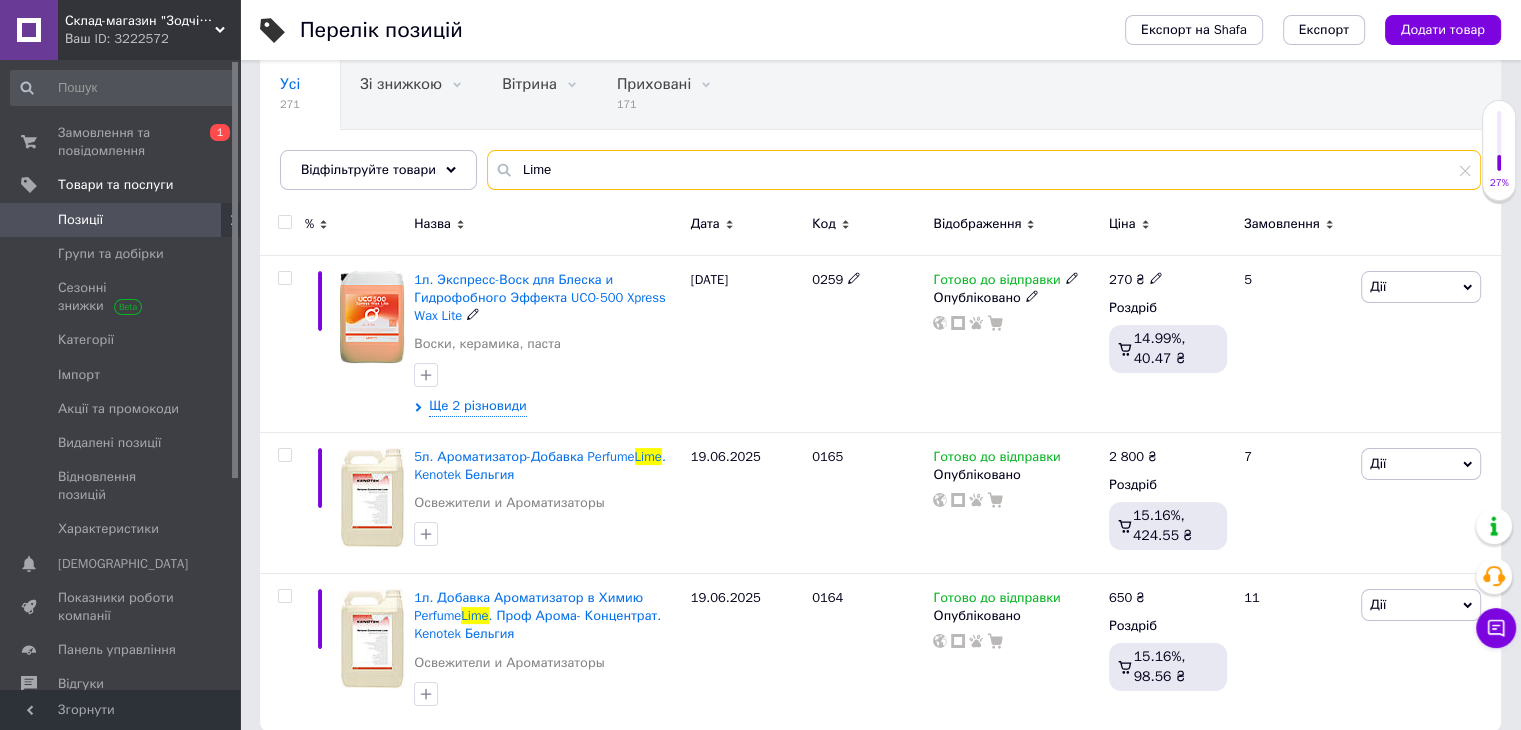 scroll, scrollTop: 188, scrollLeft: 0, axis: vertical 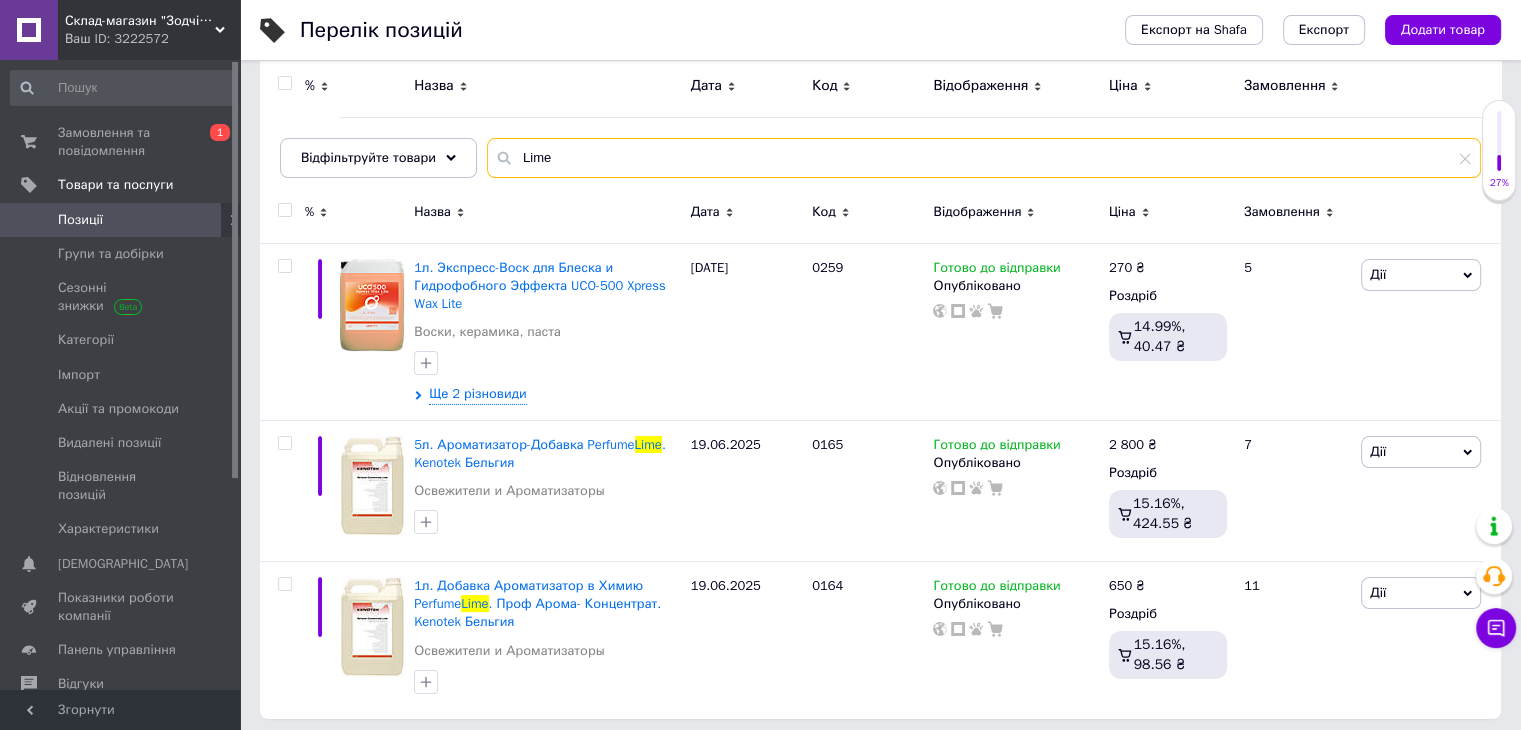 type on "Lime" 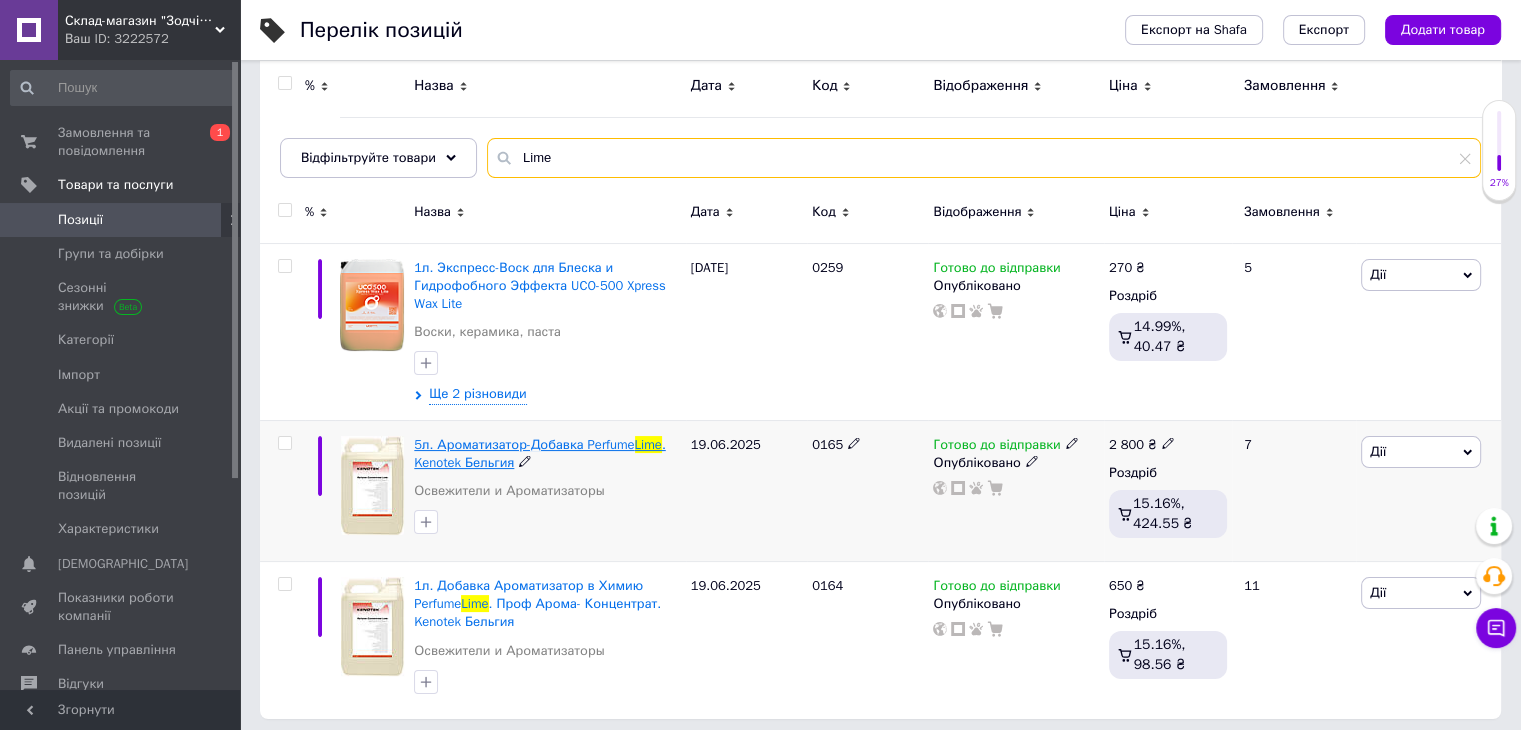 scroll, scrollTop: 196, scrollLeft: 0, axis: vertical 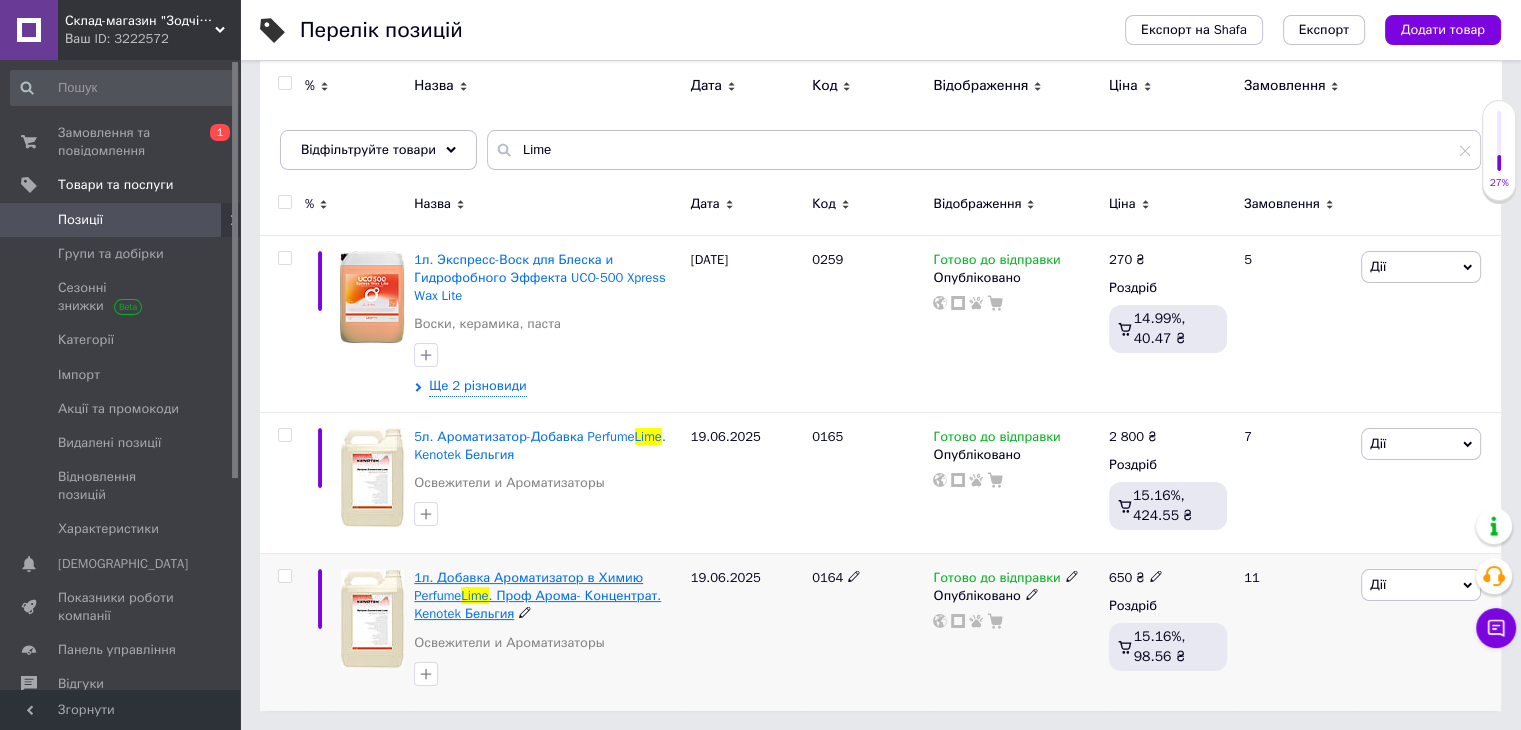 click on "1л. Добавка Ароматизатор в Химию Perfume" at bounding box center [528, 586] 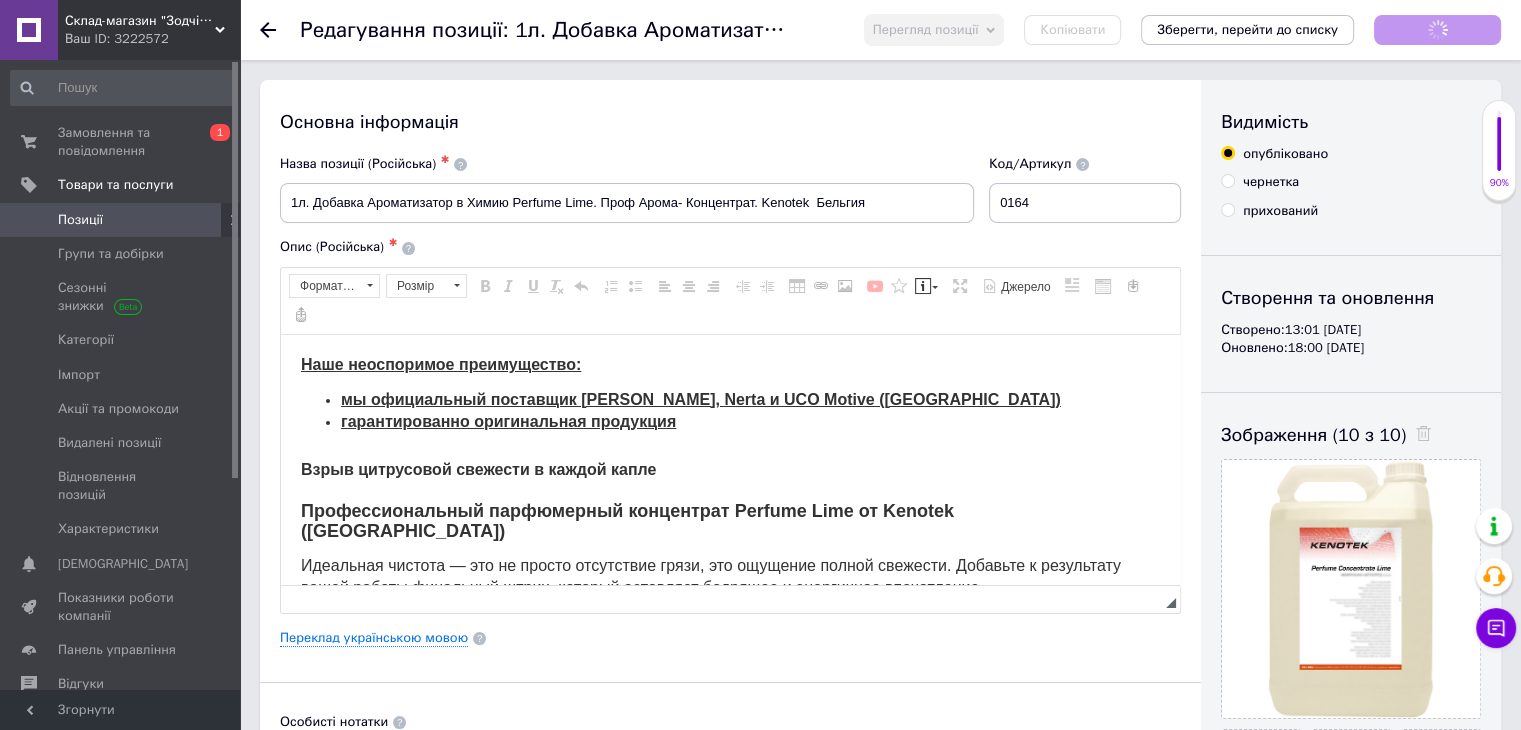 scroll, scrollTop: 0, scrollLeft: 0, axis: both 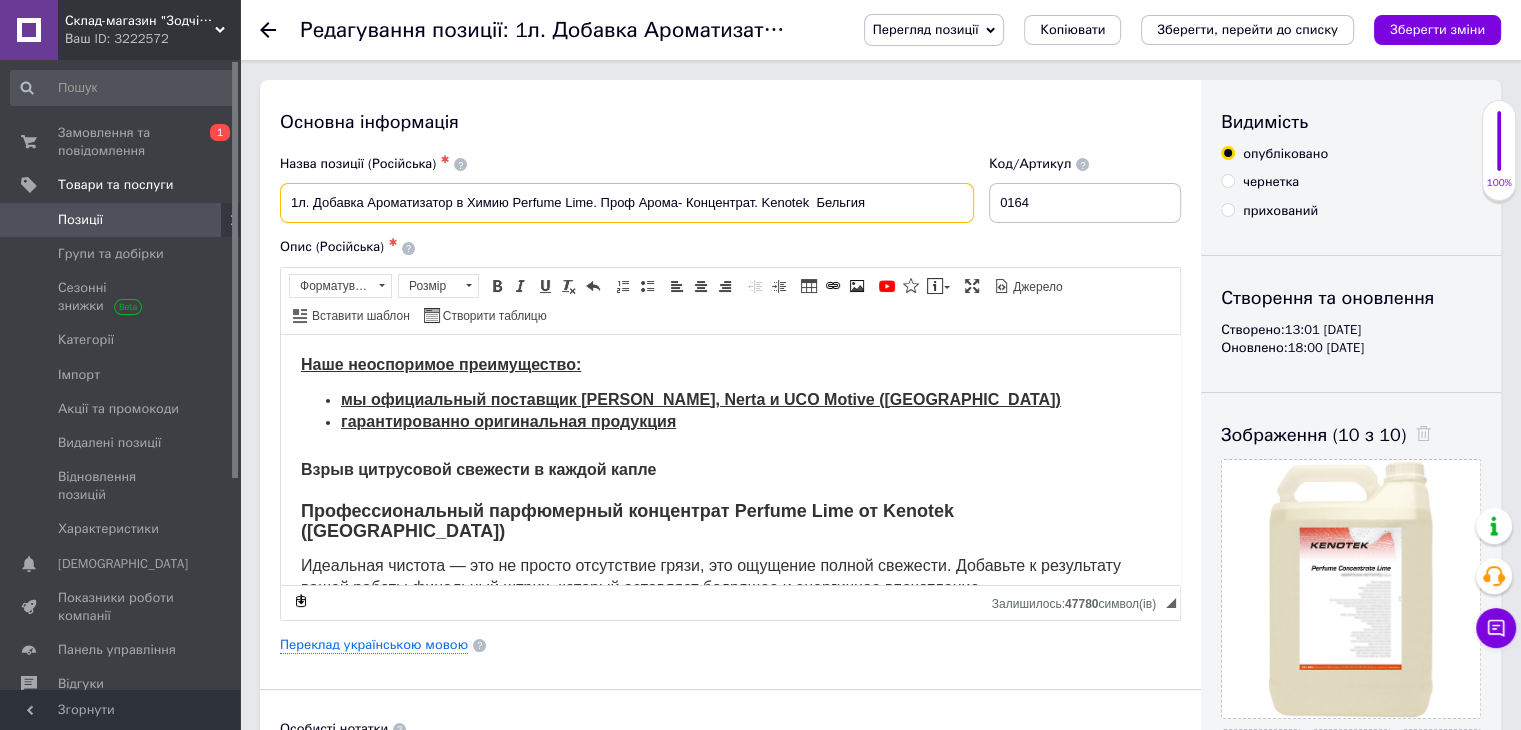 drag, startPoint x: 312, startPoint y: 209, endPoint x: 891, endPoint y: 164, distance: 580.7461 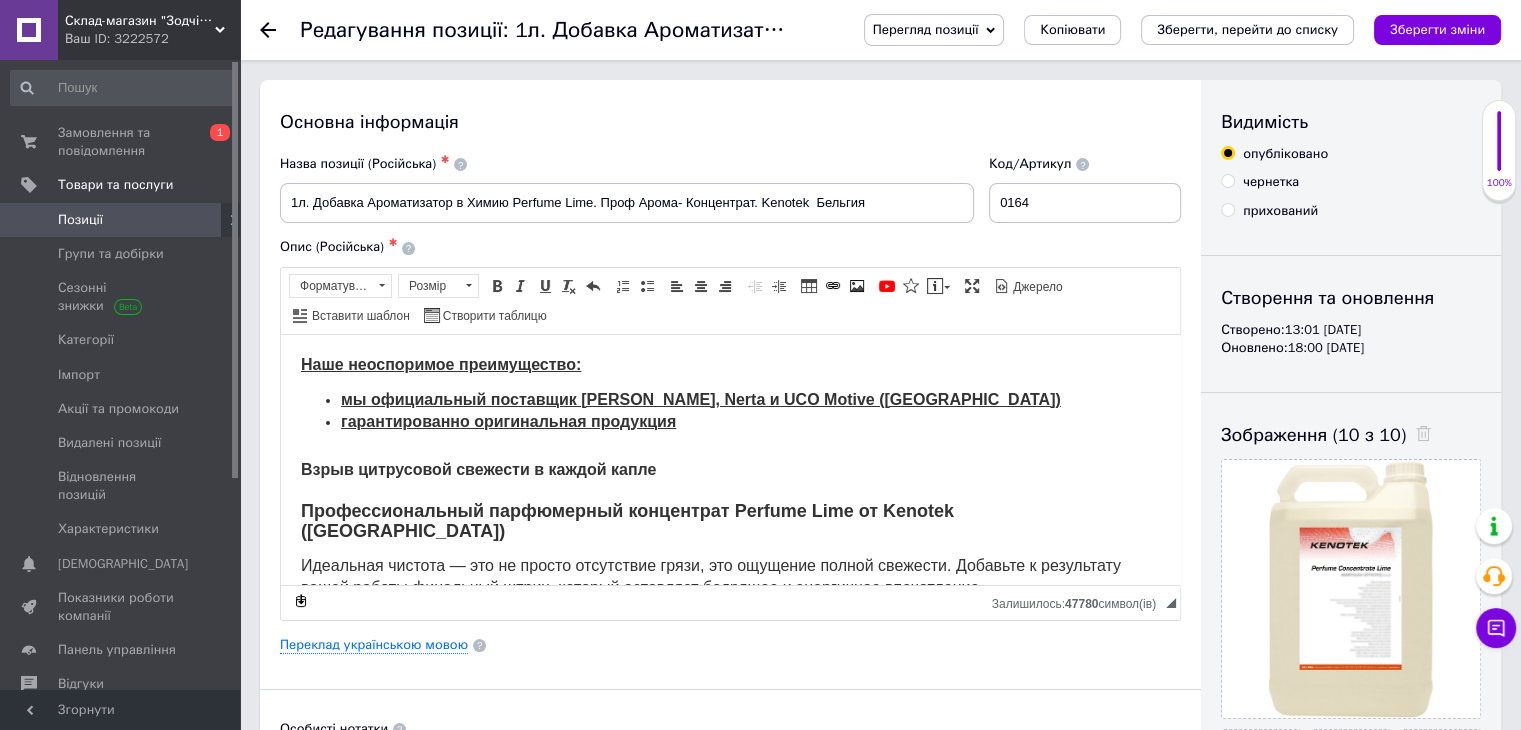 click 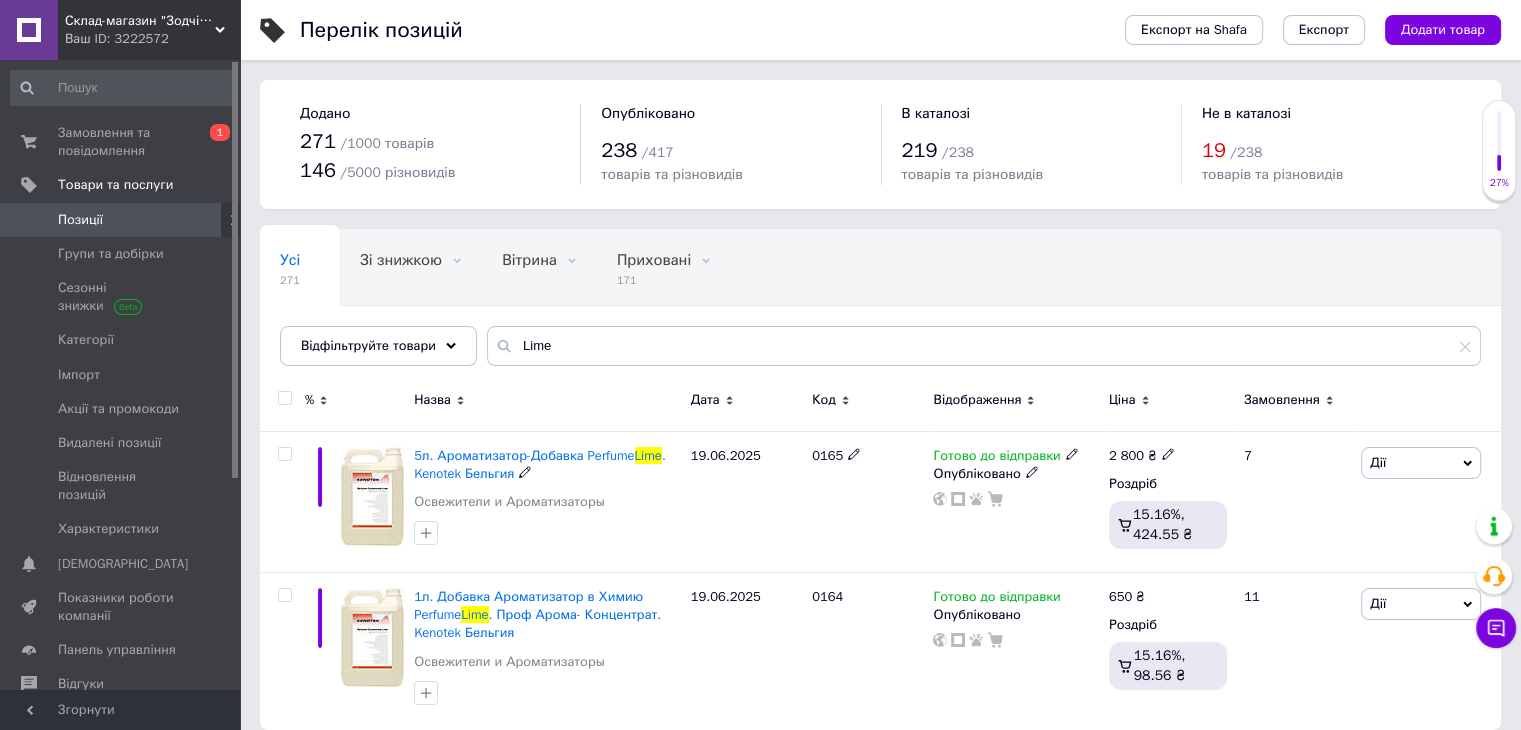 scroll, scrollTop: 19, scrollLeft: 0, axis: vertical 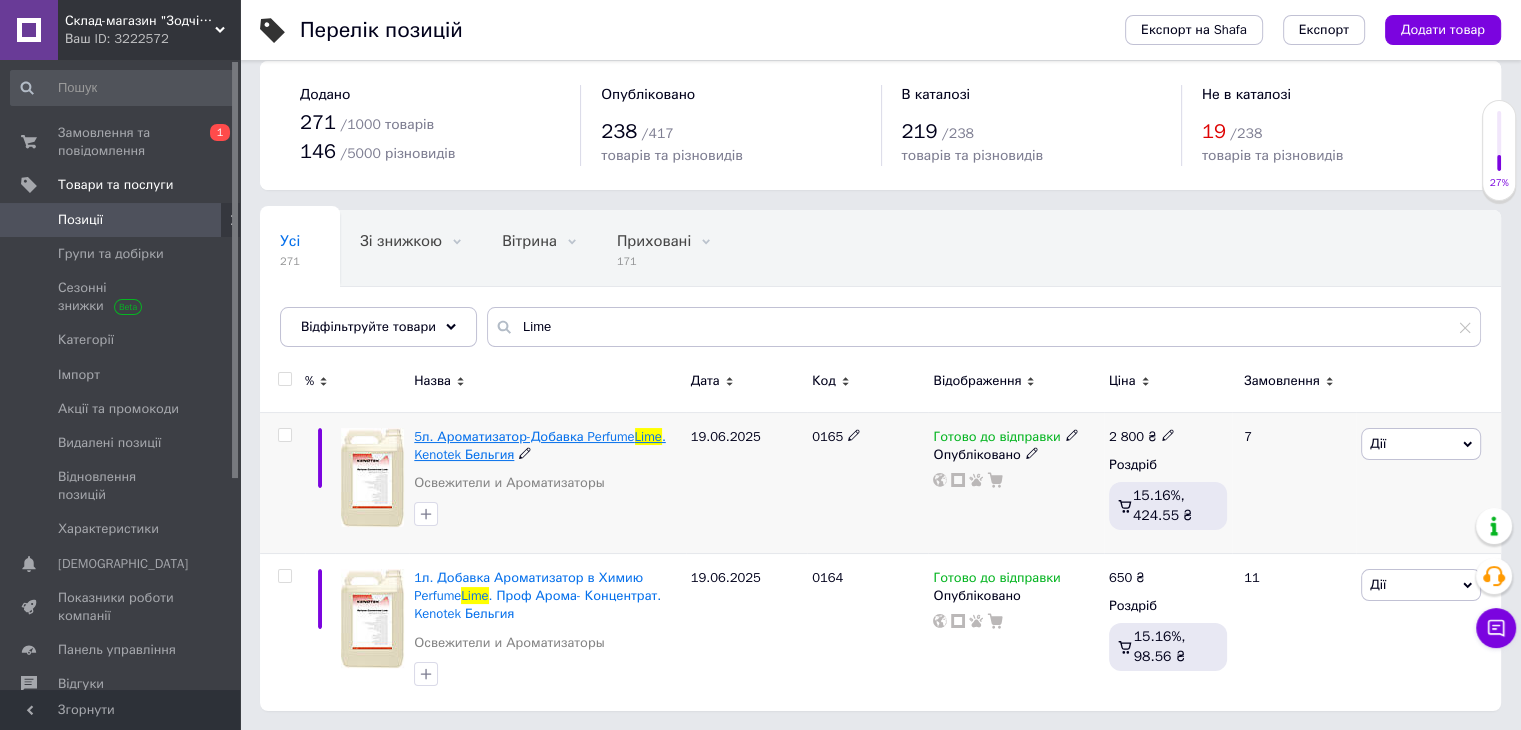 click on "5л. Ароматизатор-Добавка Perfume" at bounding box center (524, 436) 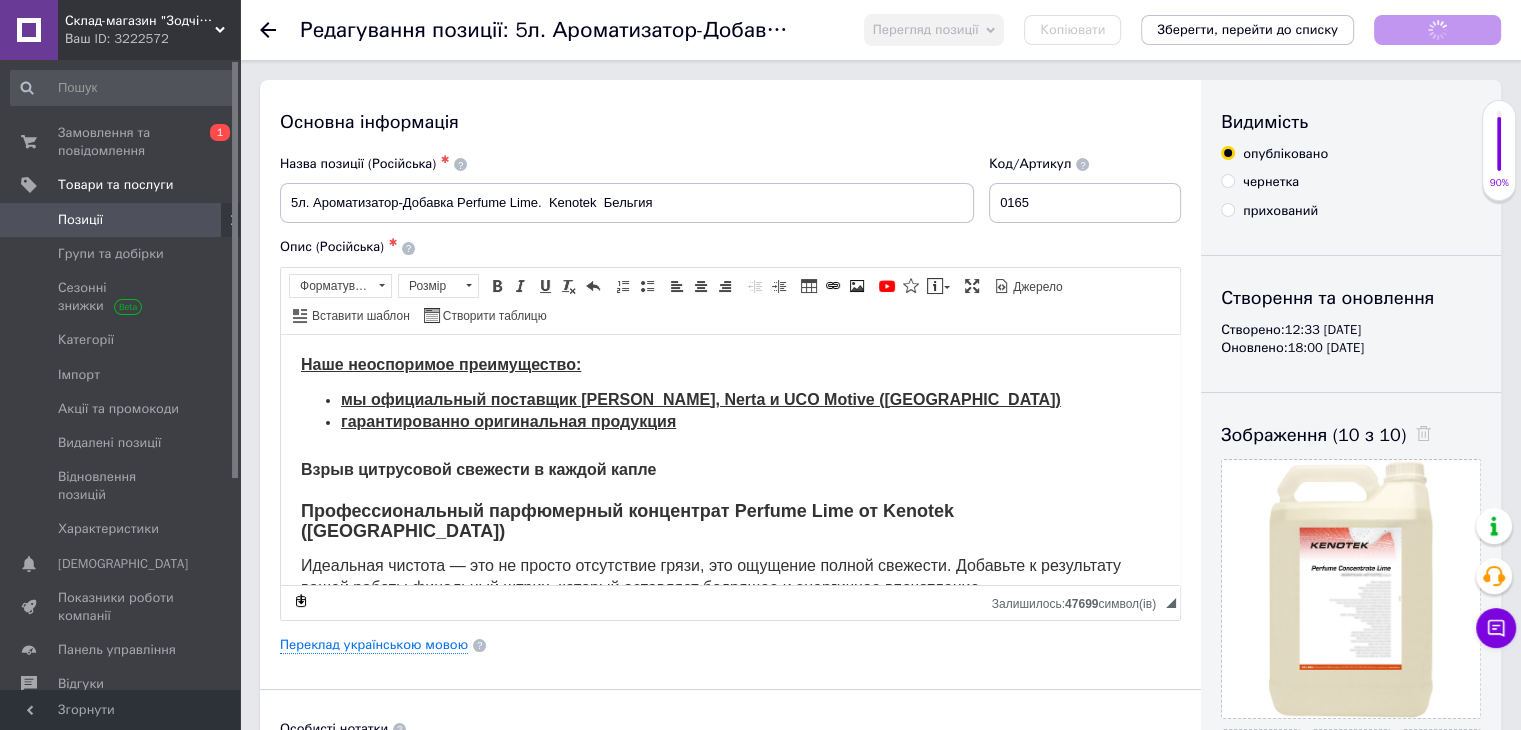 scroll, scrollTop: 0, scrollLeft: 0, axis: both 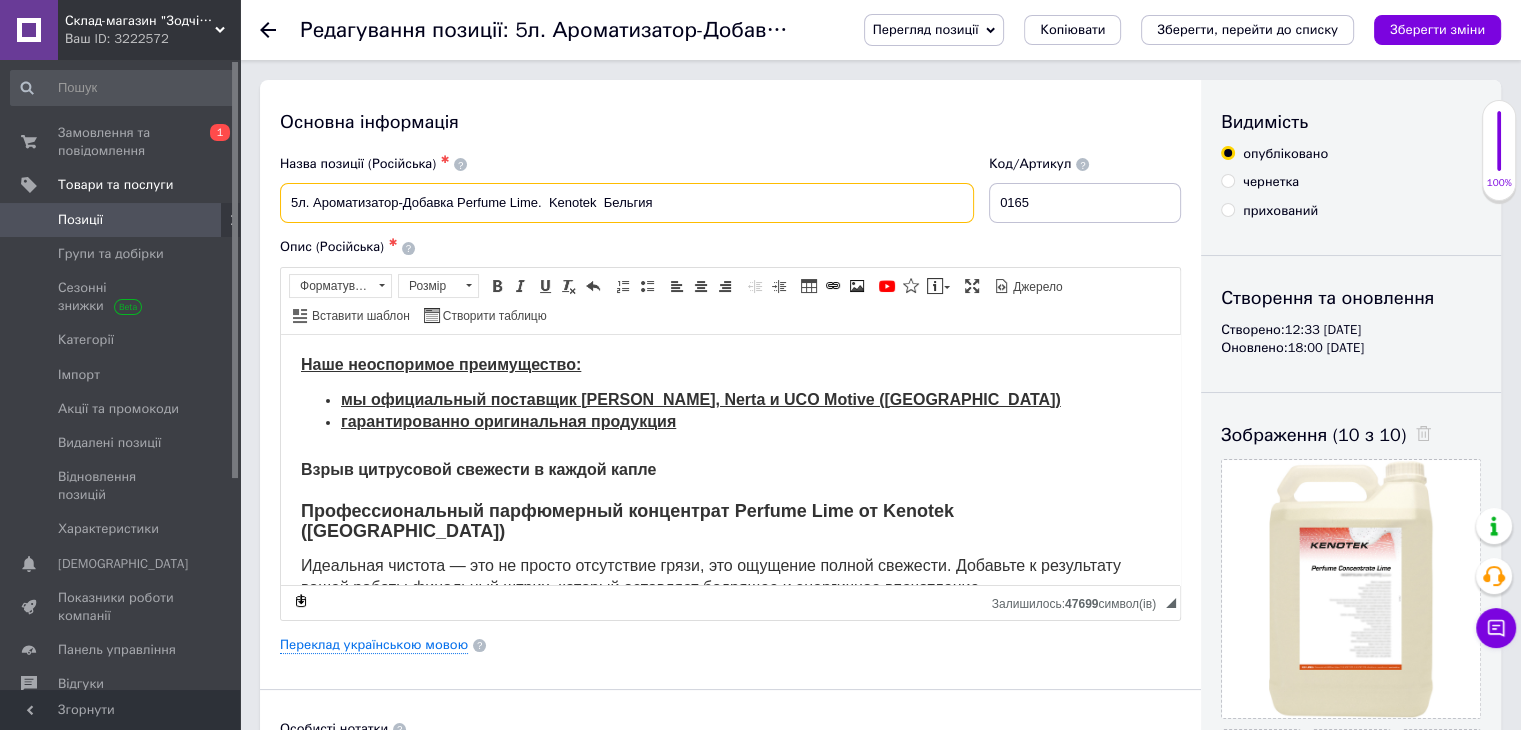 drag, startPoint x: 312, startPoint y: 205, endPoint x: 732, endPoint y: 192, distance: 420.20114 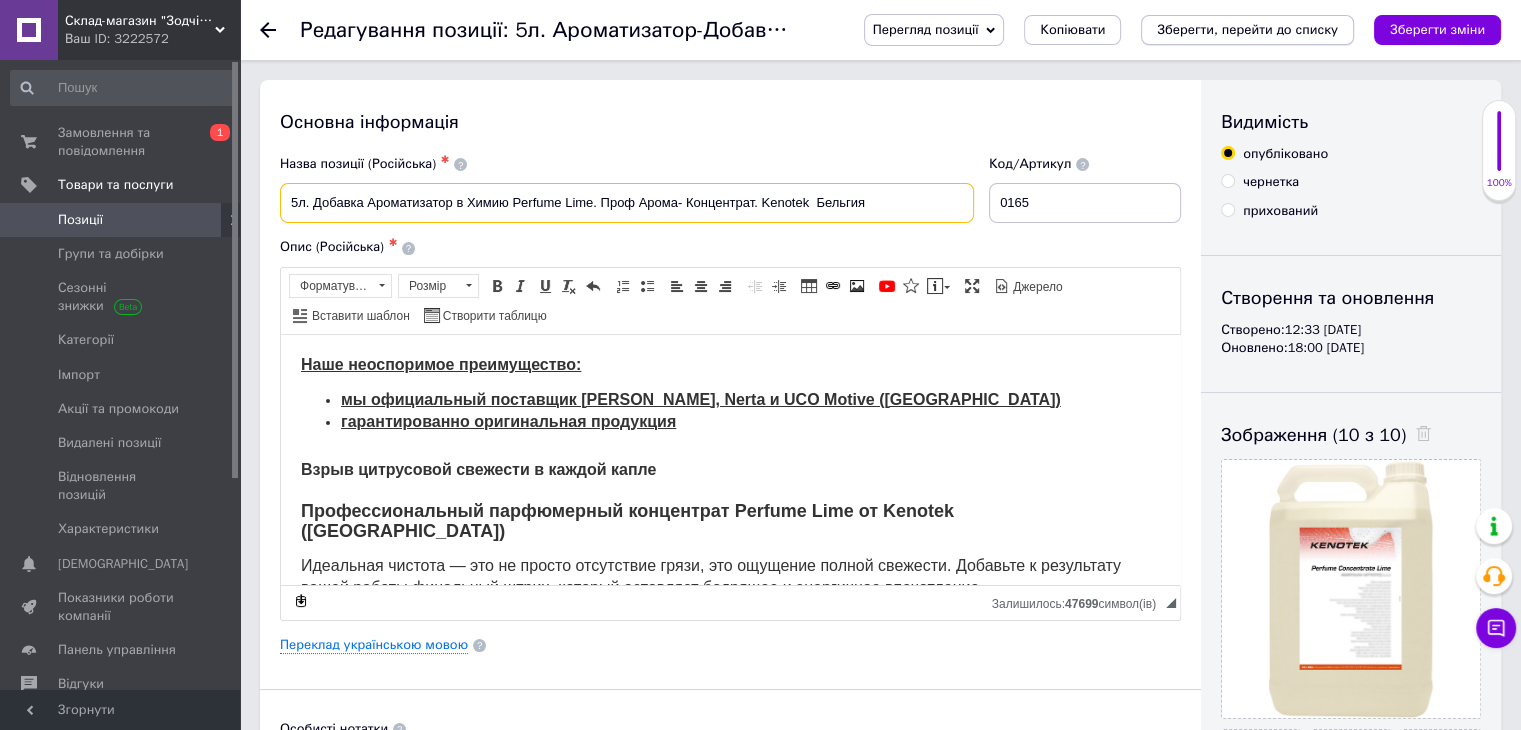 type on "5л. Добавка Ароматизатор в Химию Perfume Lime. Проф Арома- Концентрат. Kenotek  Бельгия" 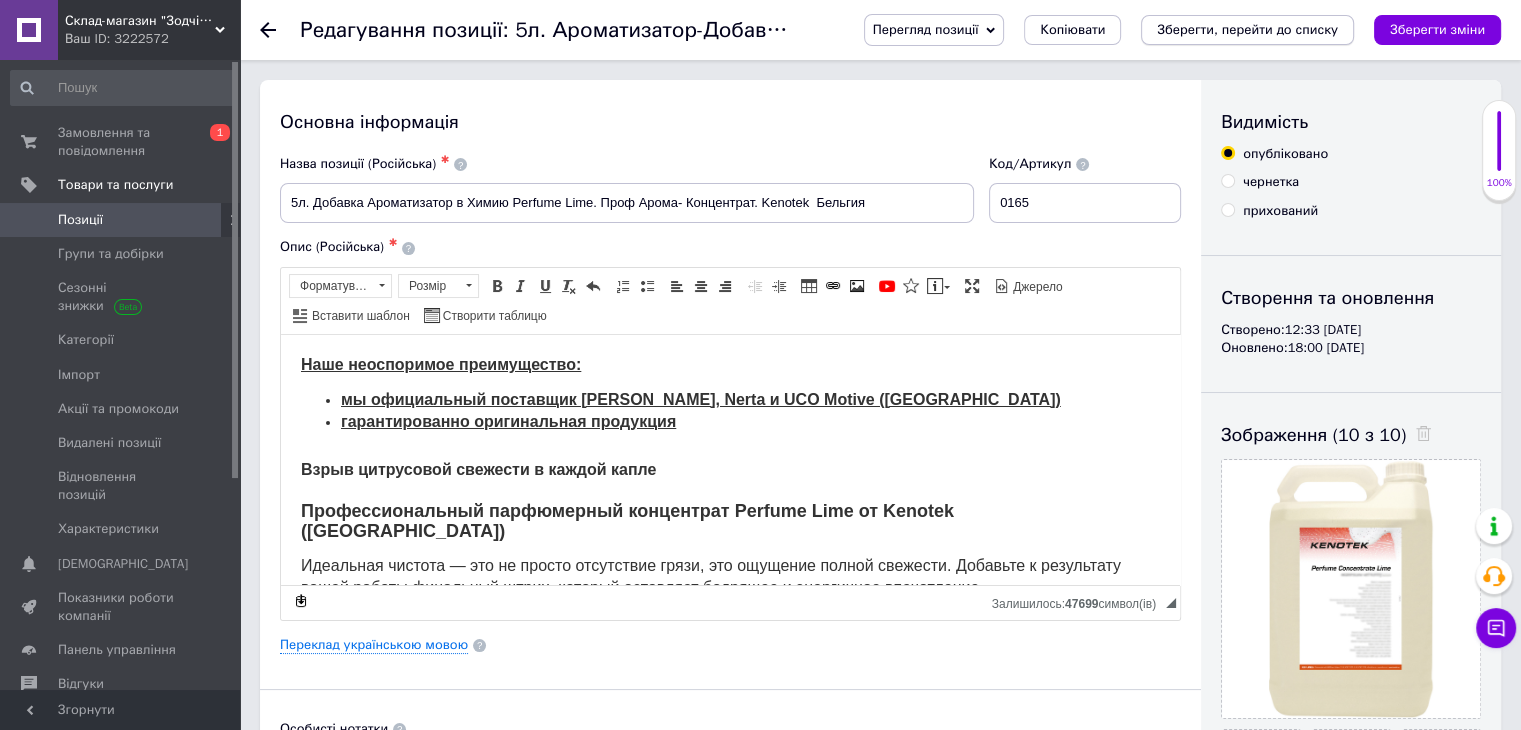 click on "Зберегти, перейти до списку" at bounding box center (1247, 29) 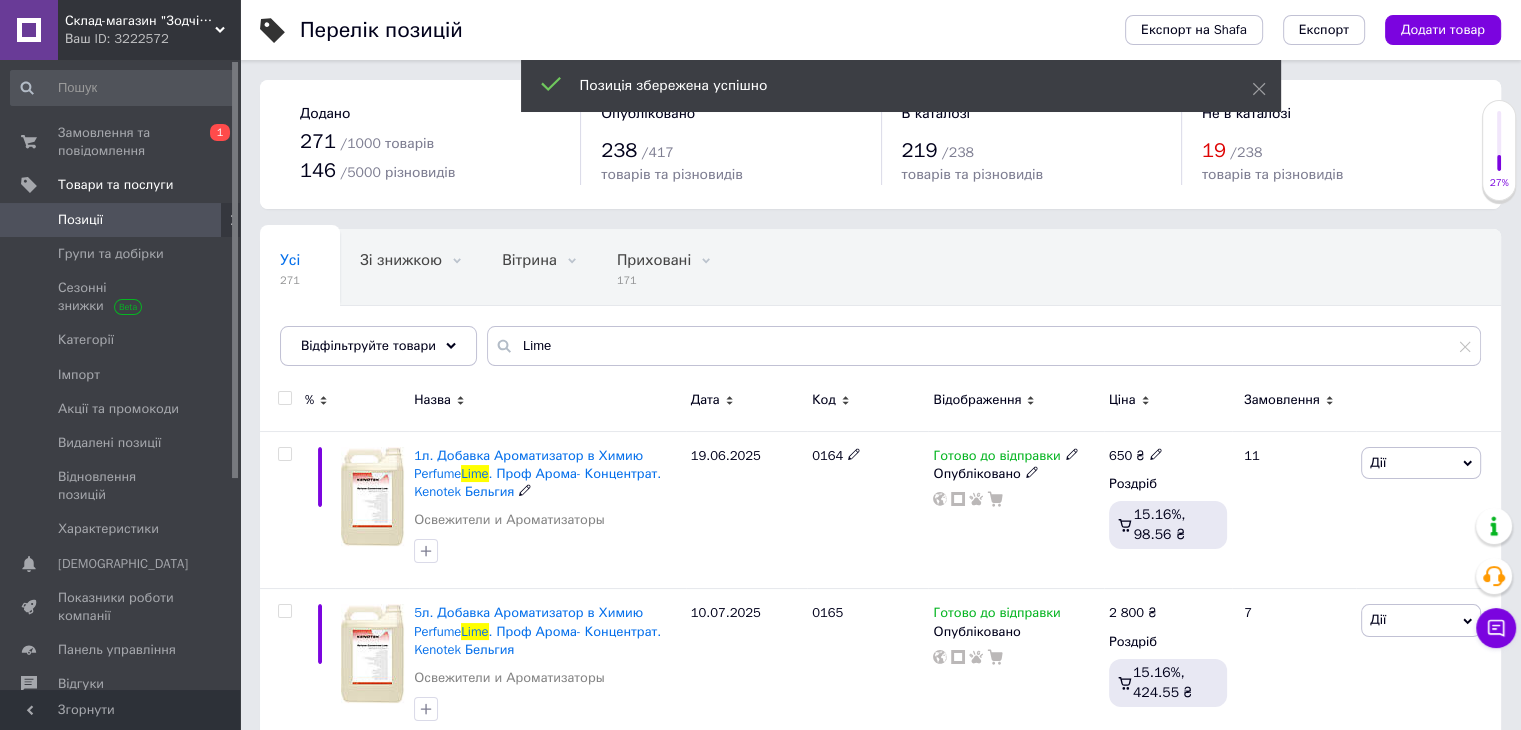 scroll, scrollTop: 35, scrollLeft: 0, axis: vertical 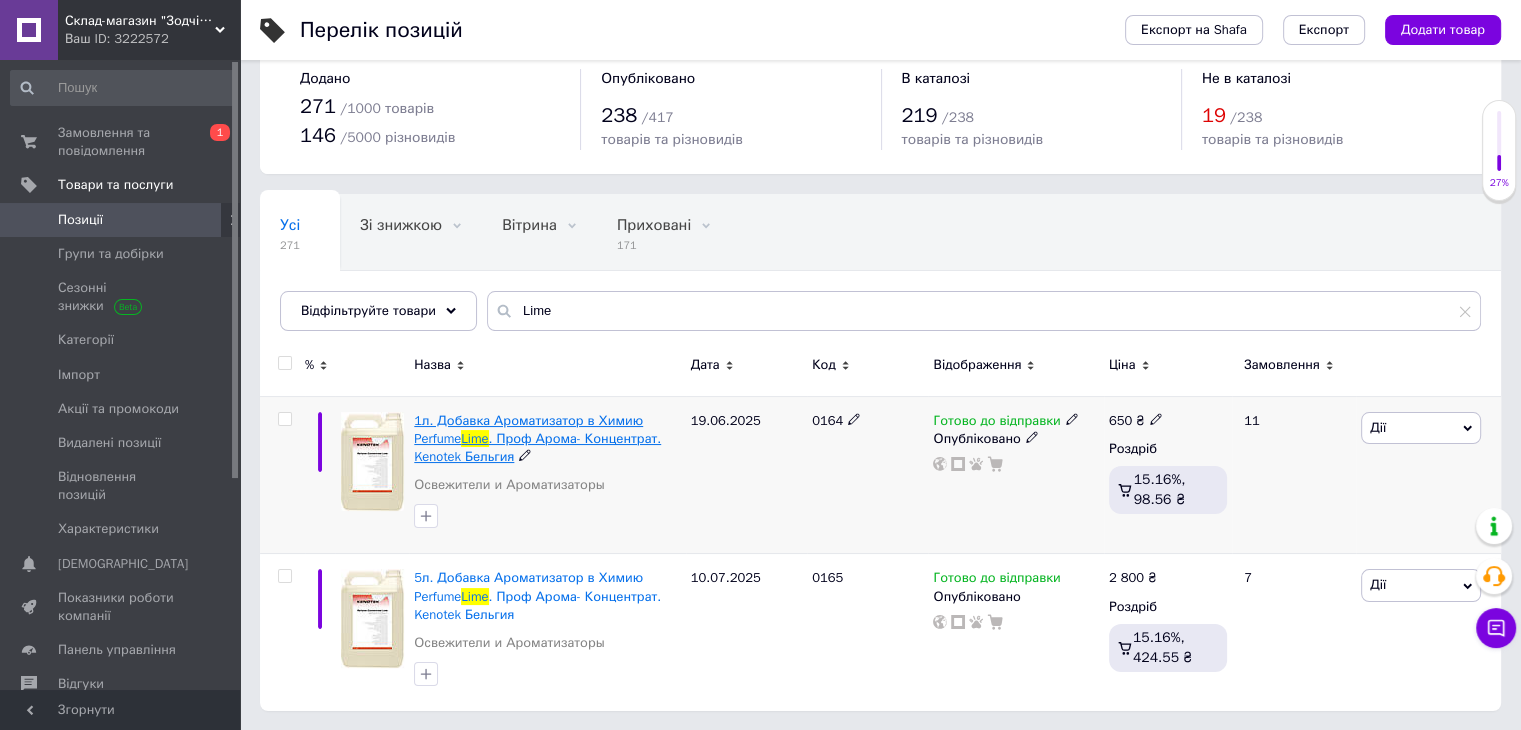 click on ". Проф Арома- Концентрат. Kenotek  Бельгия" at bounding box center [537, 447] 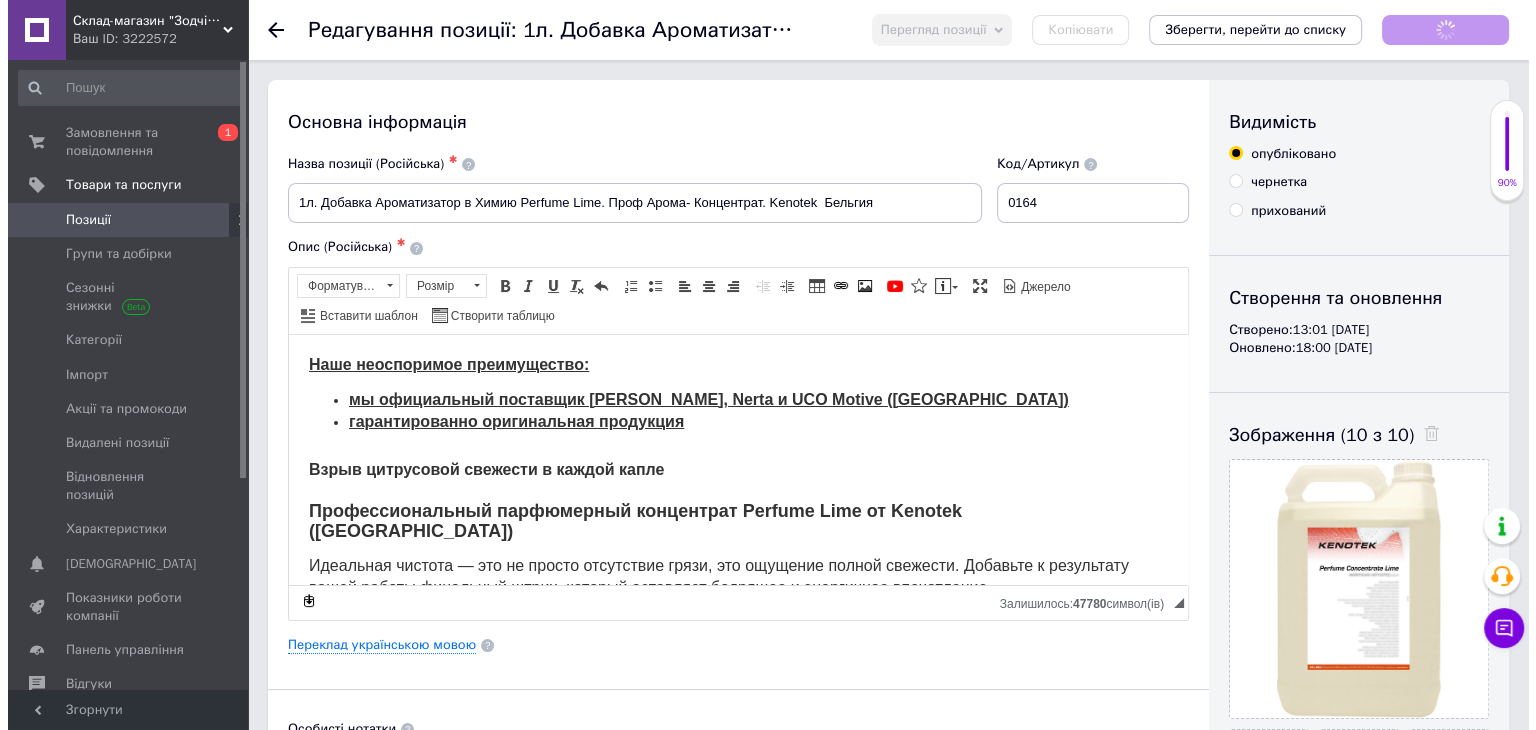 scroll, scrollTop: 0, scrollLeft: 0, axis: both 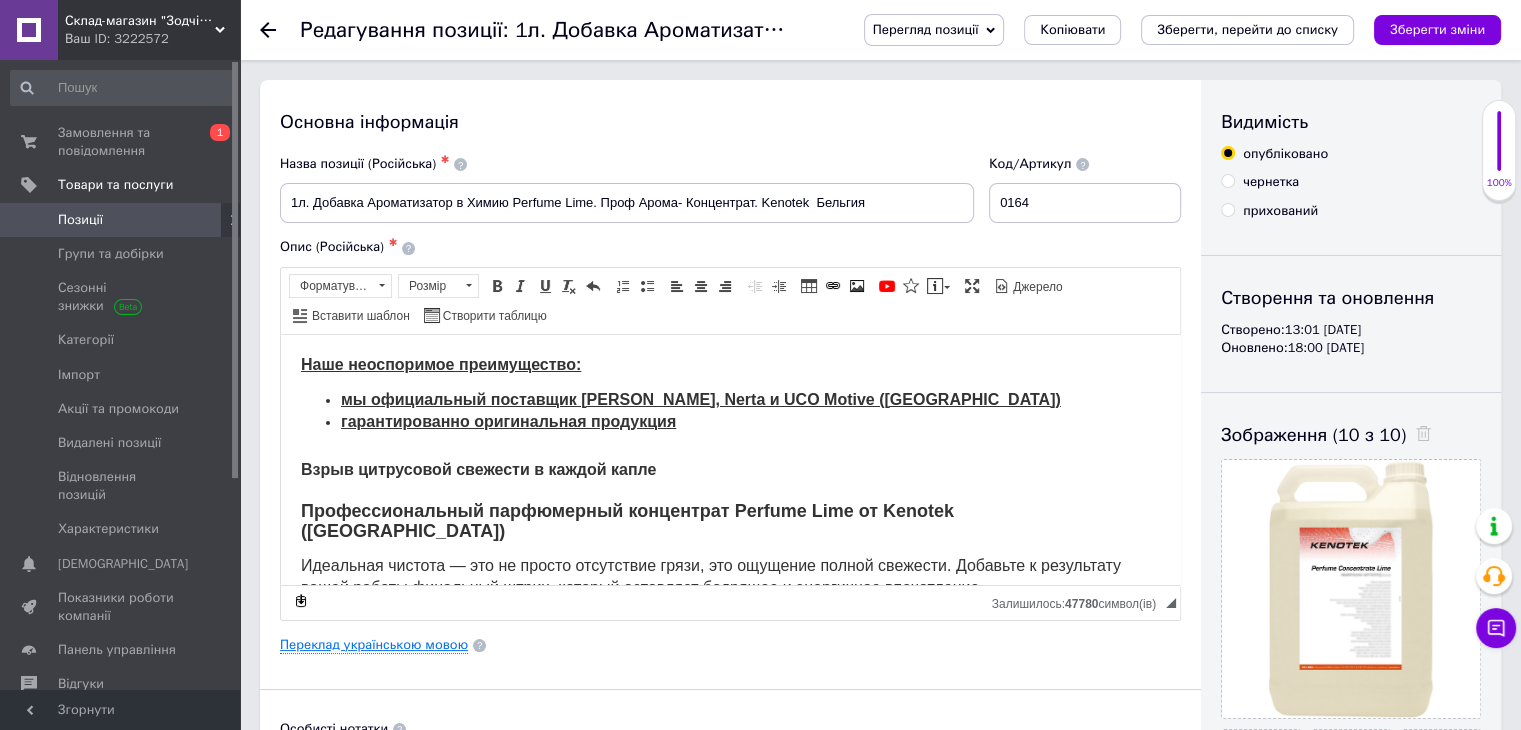 click on "Переклад українською мовою" at bounding box center [374, 645] 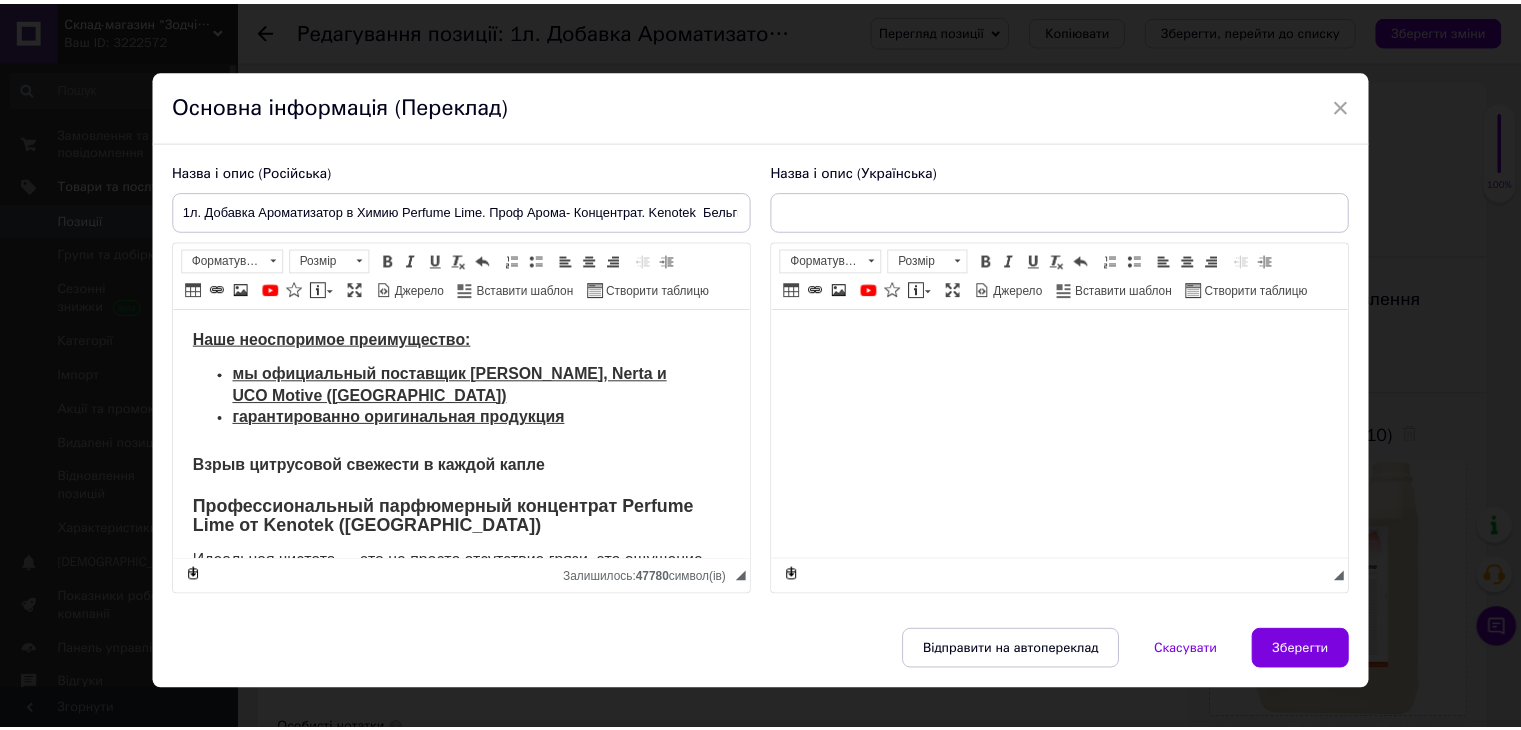 scroll, scrollTop: 0, scrollLeft: 0, axis: both 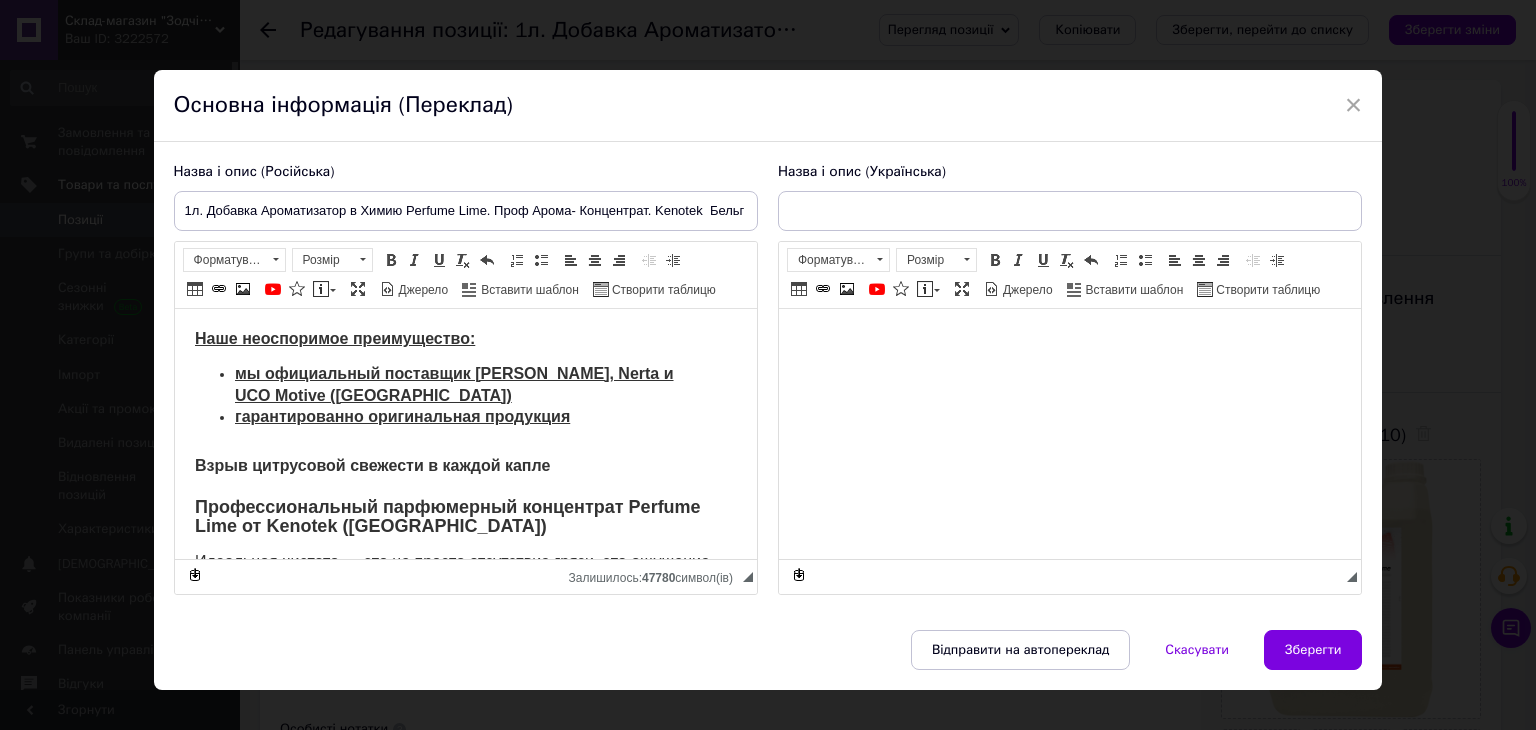 type on "1л. Добавка Ароматизатор в Хімію Perfume Lime. Проф Арома- Концентрат. Kenotek Бельгія" 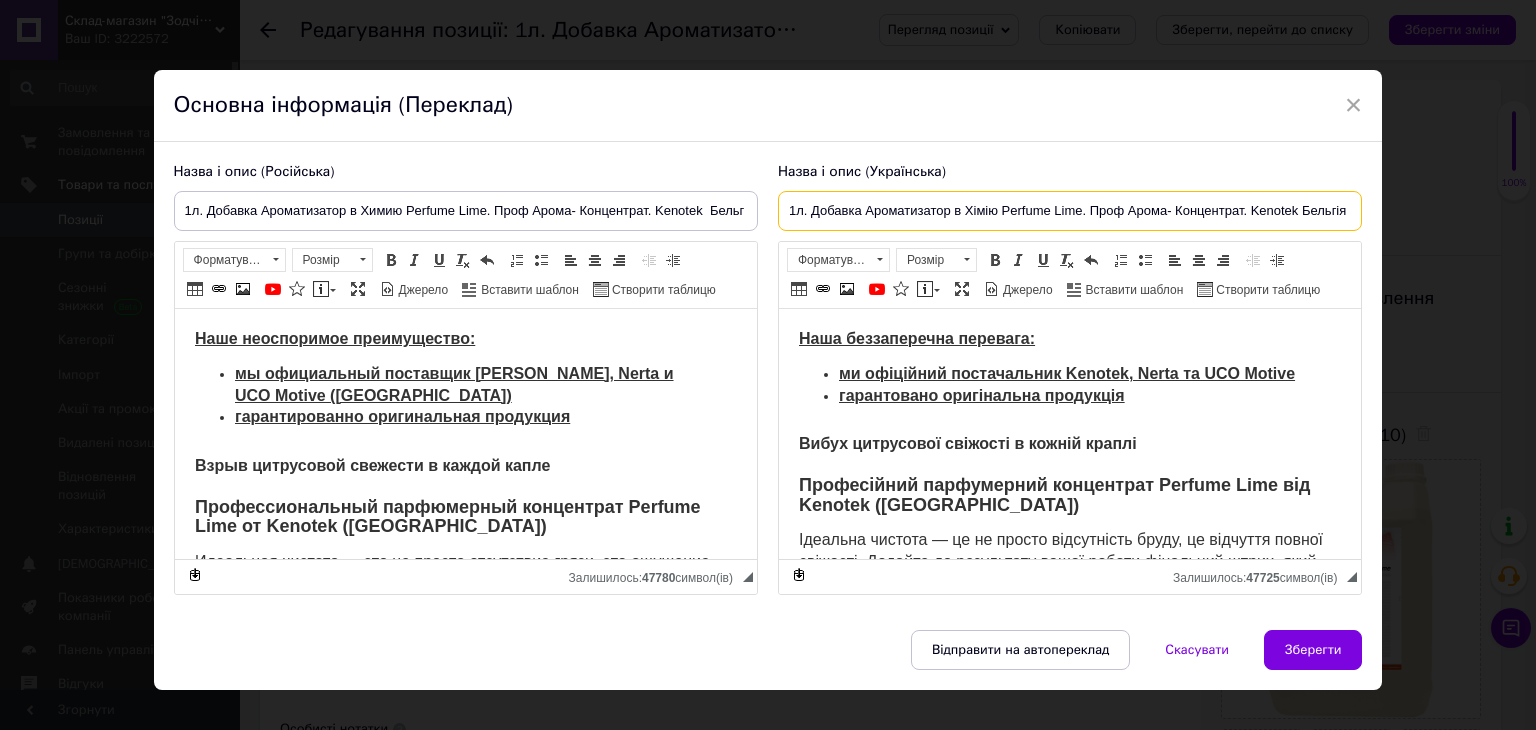 drag, startPoint x: 801, startPoint y: 210, endPoint x: 1390, endPoint y: 192, distance: 589.27496 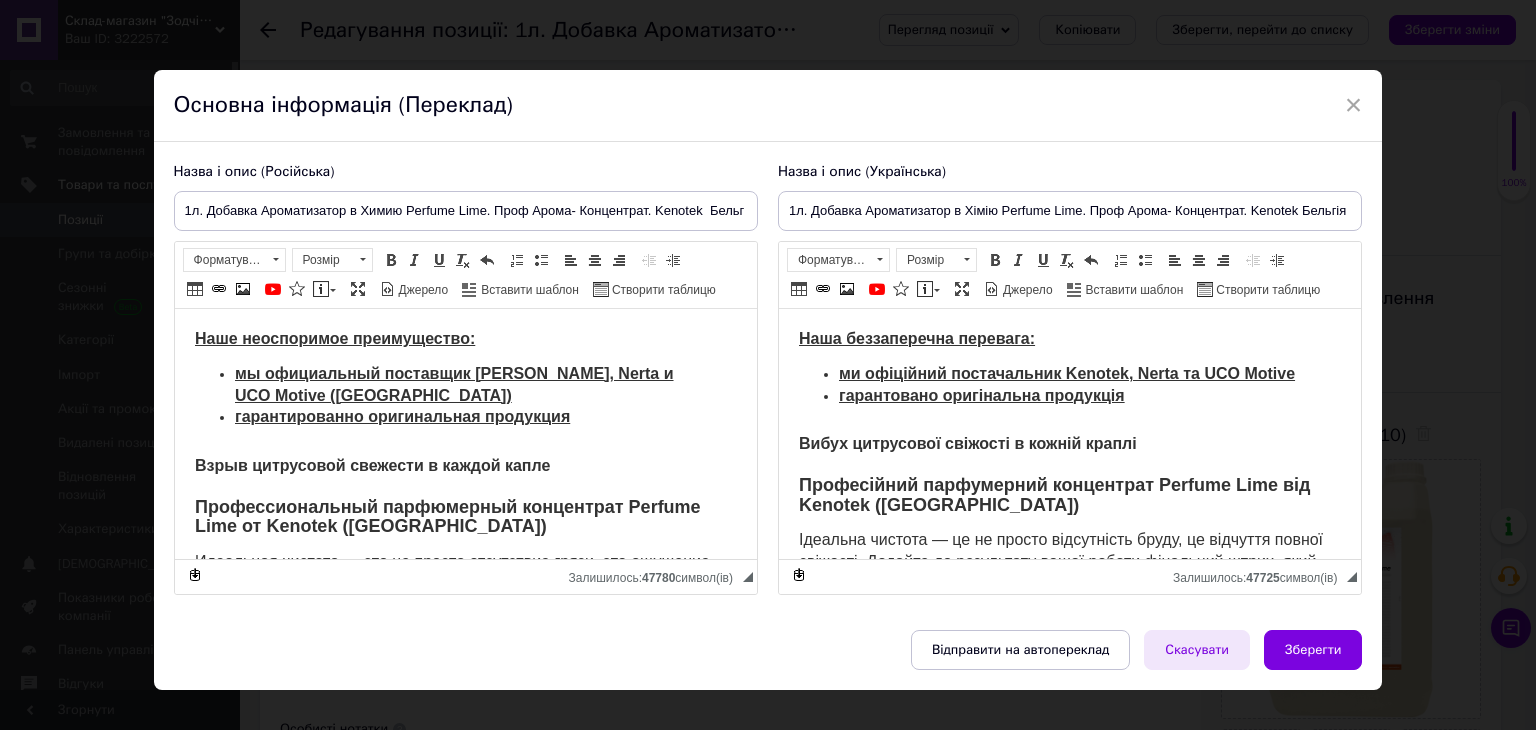 click on "Скасувати" at bounding box center [1197, 650] 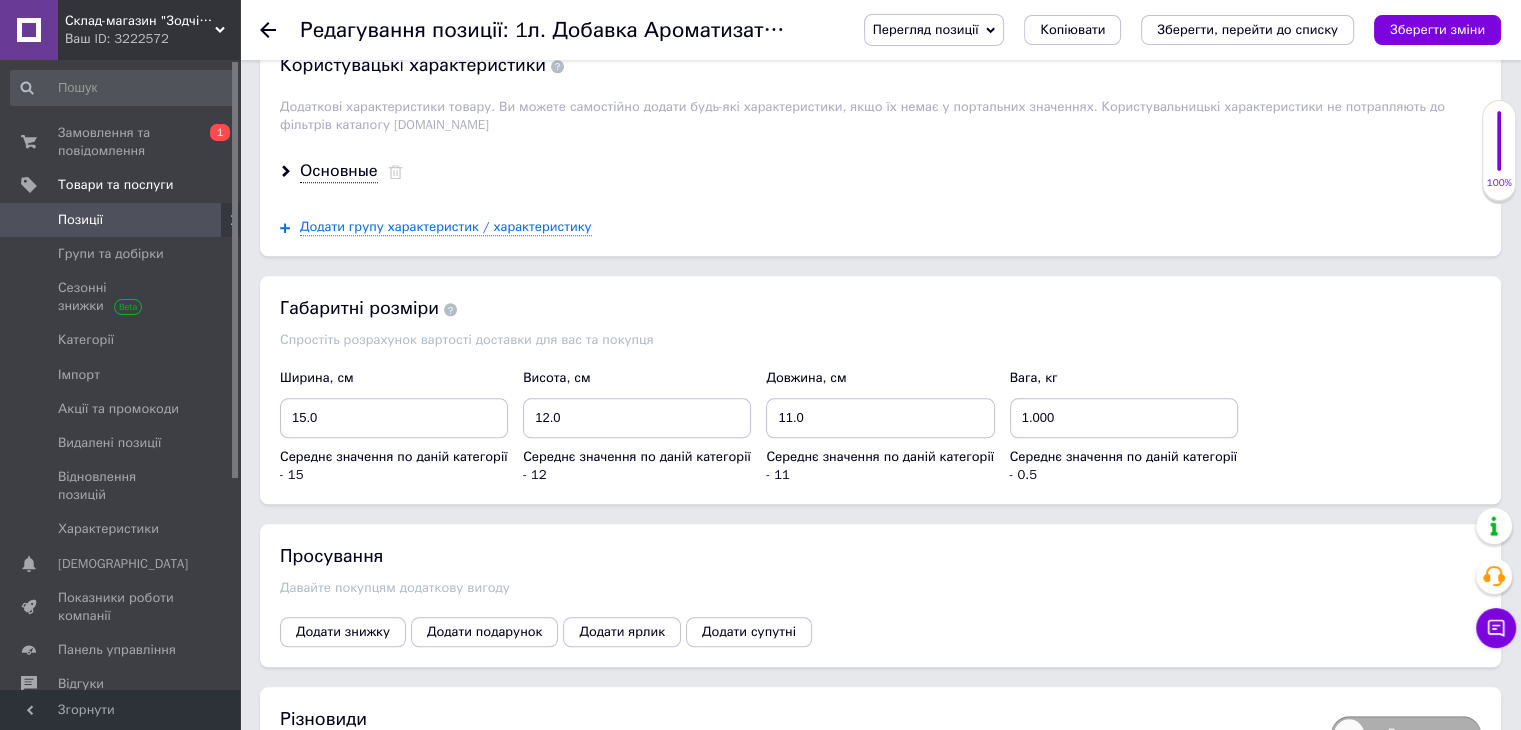 scroll, scrollTop: 2099, scrollLeft: 0, axis: vertical 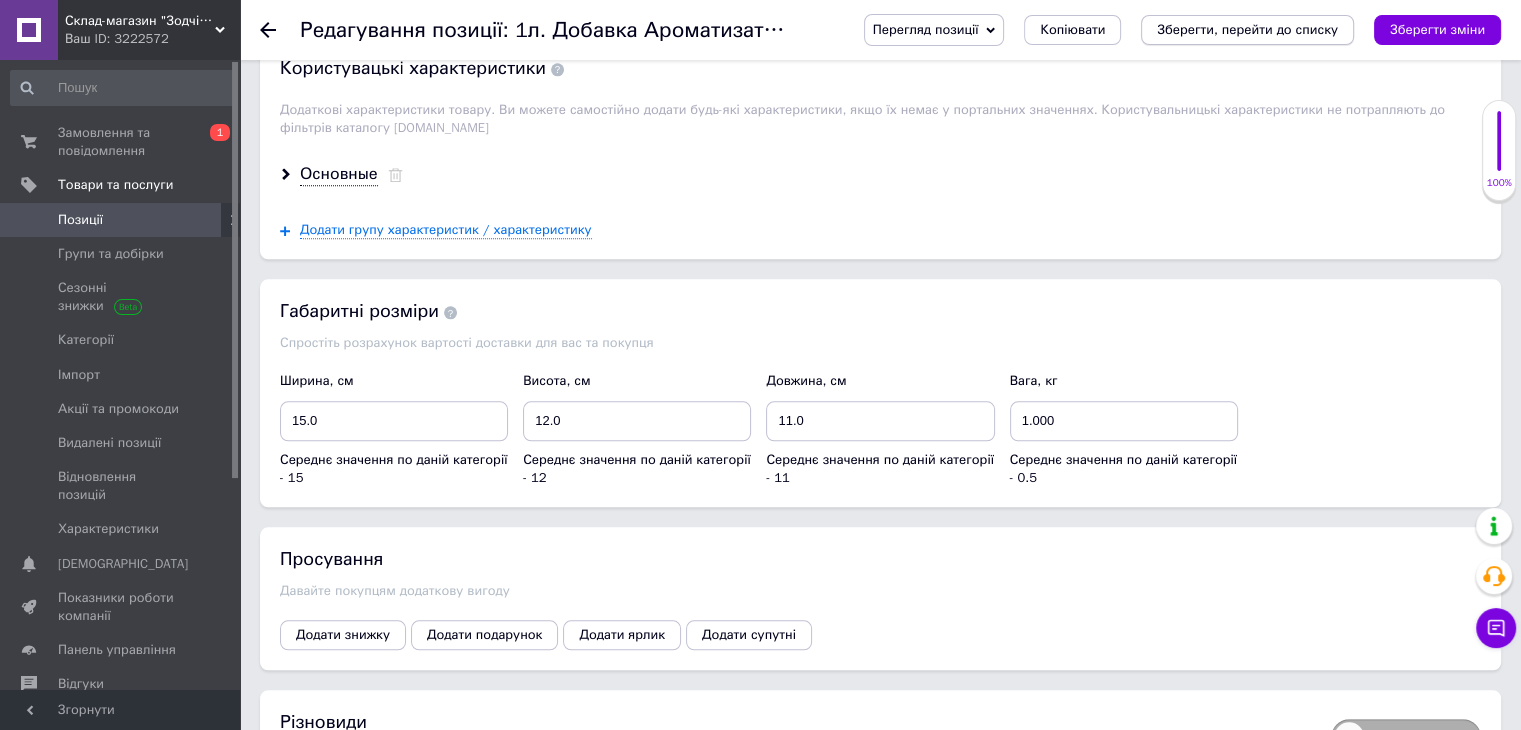 click on "Зберегти, перейти до списку" at bounding box center [1247, 30] 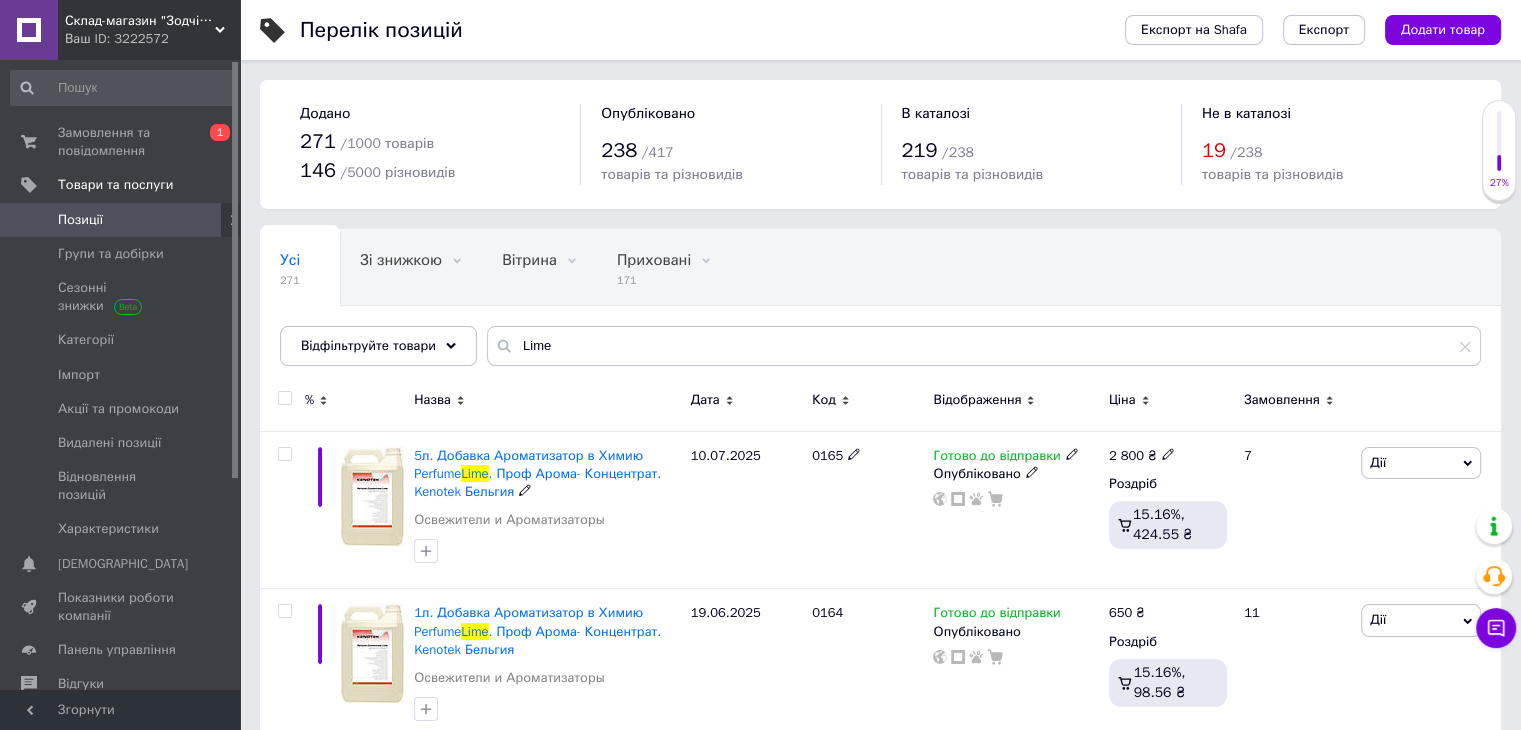 scroll, scrollTop: 35, scrollLeft: 0, axis: vertical 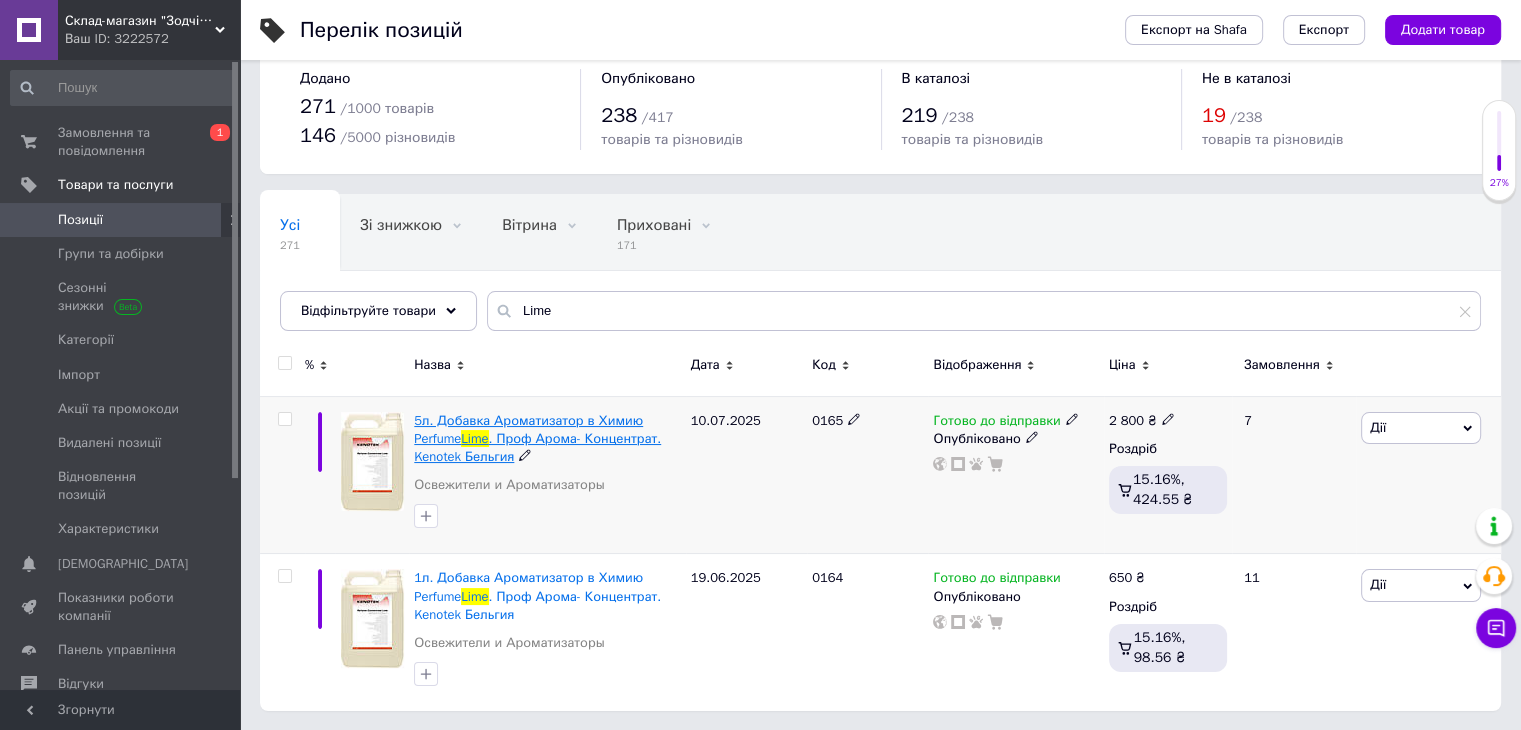 click on ". Проф Арома- Концентрат. Kenotek  Бельгия" at bounding box center (537, 447) 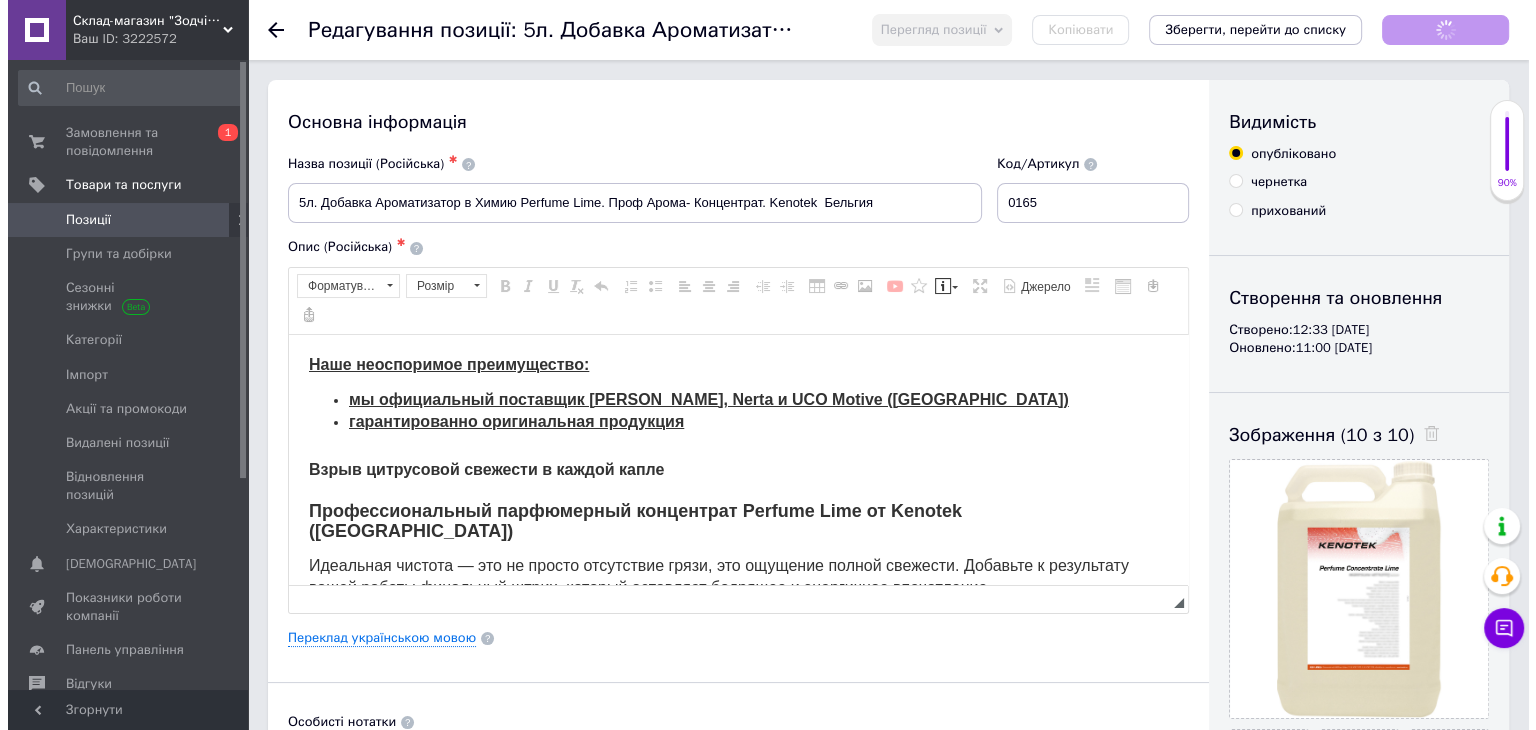 scroll, scrollTop: 0, scrollLeft: 0, axis: both 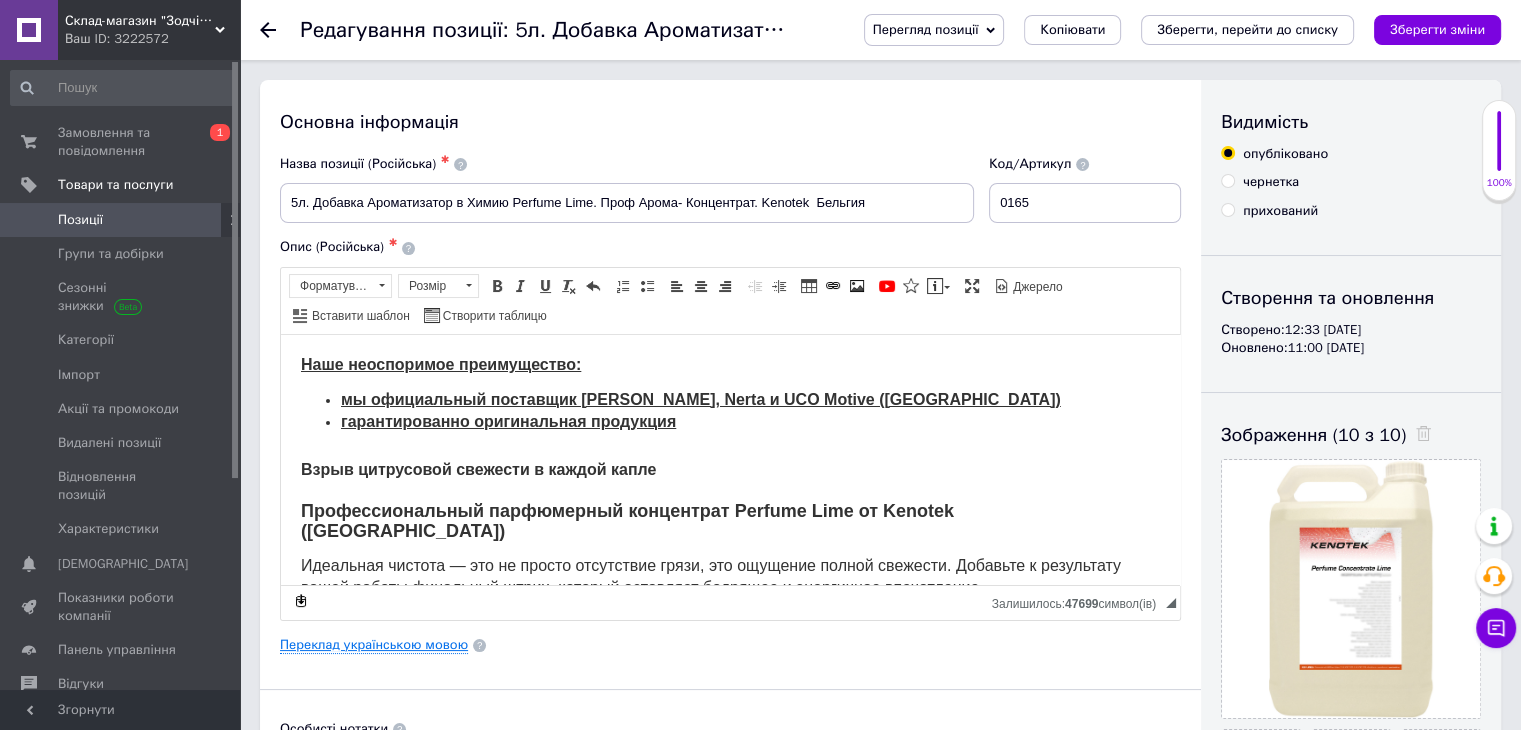 click on "Переклад українською мовою" at bounding box center (374, 645) 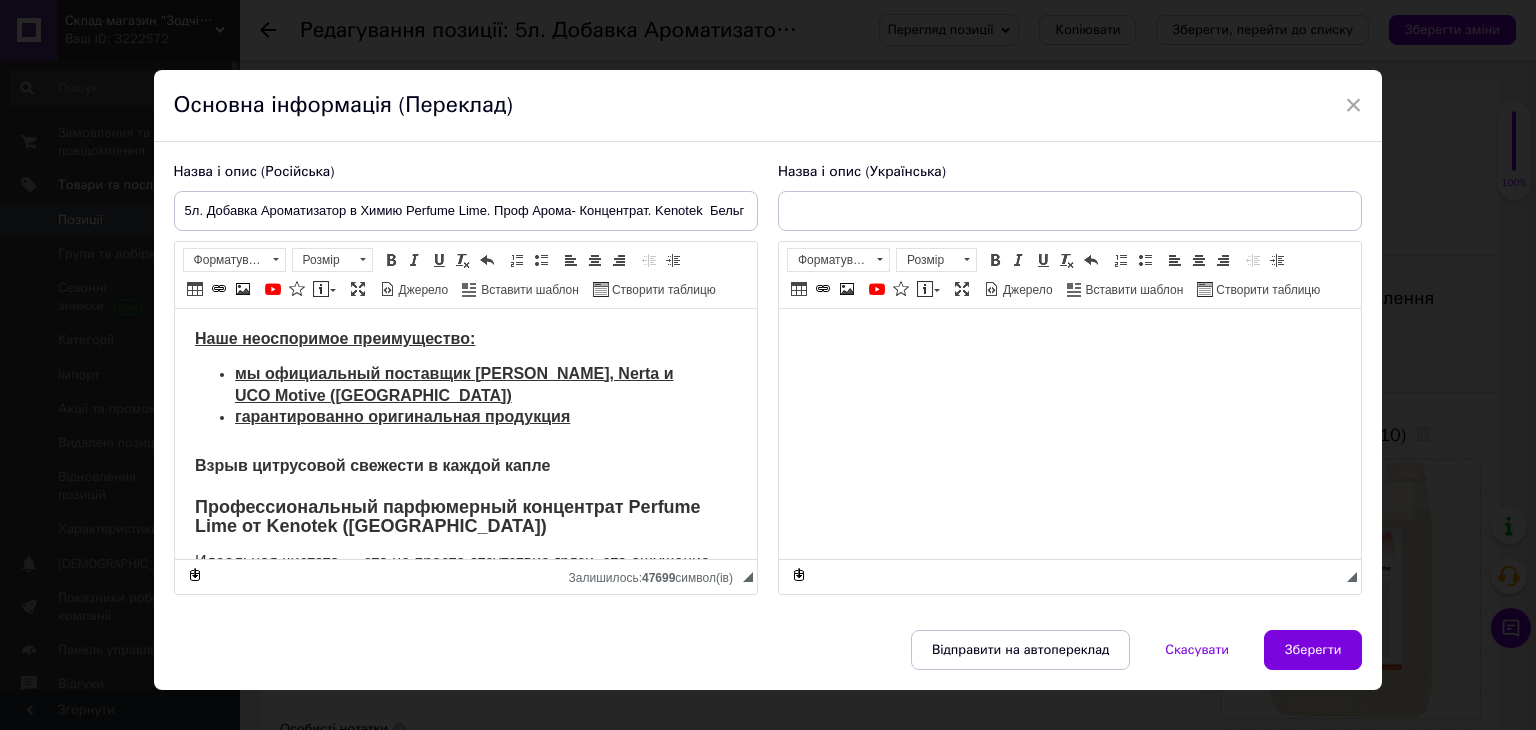 scroll, scrollTop: 0, scrollLeft: 0, axis: both 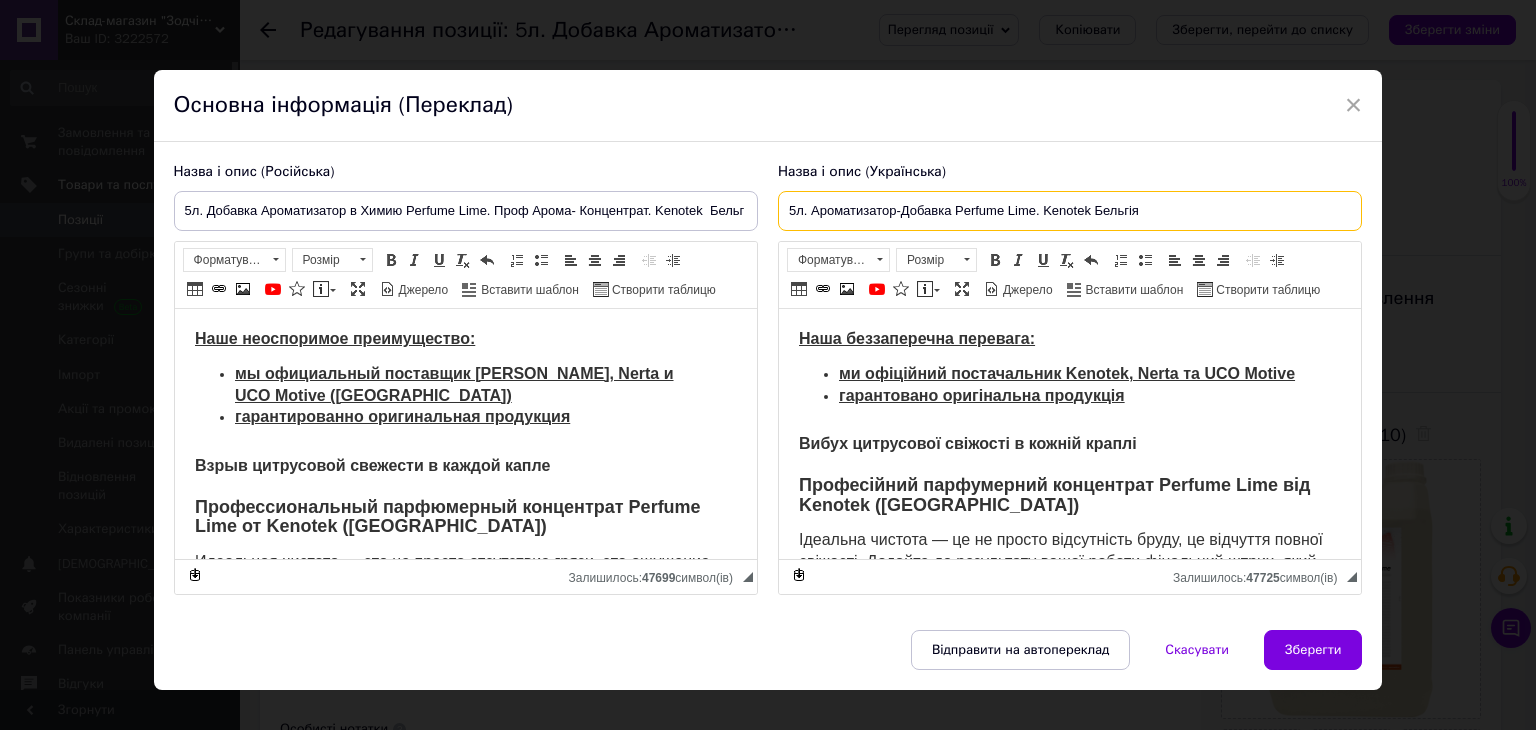 drag, startPoint x: 808, startPoint y: 209, endPoint x: 1161, endPoint y: 183, distance: 353.9562 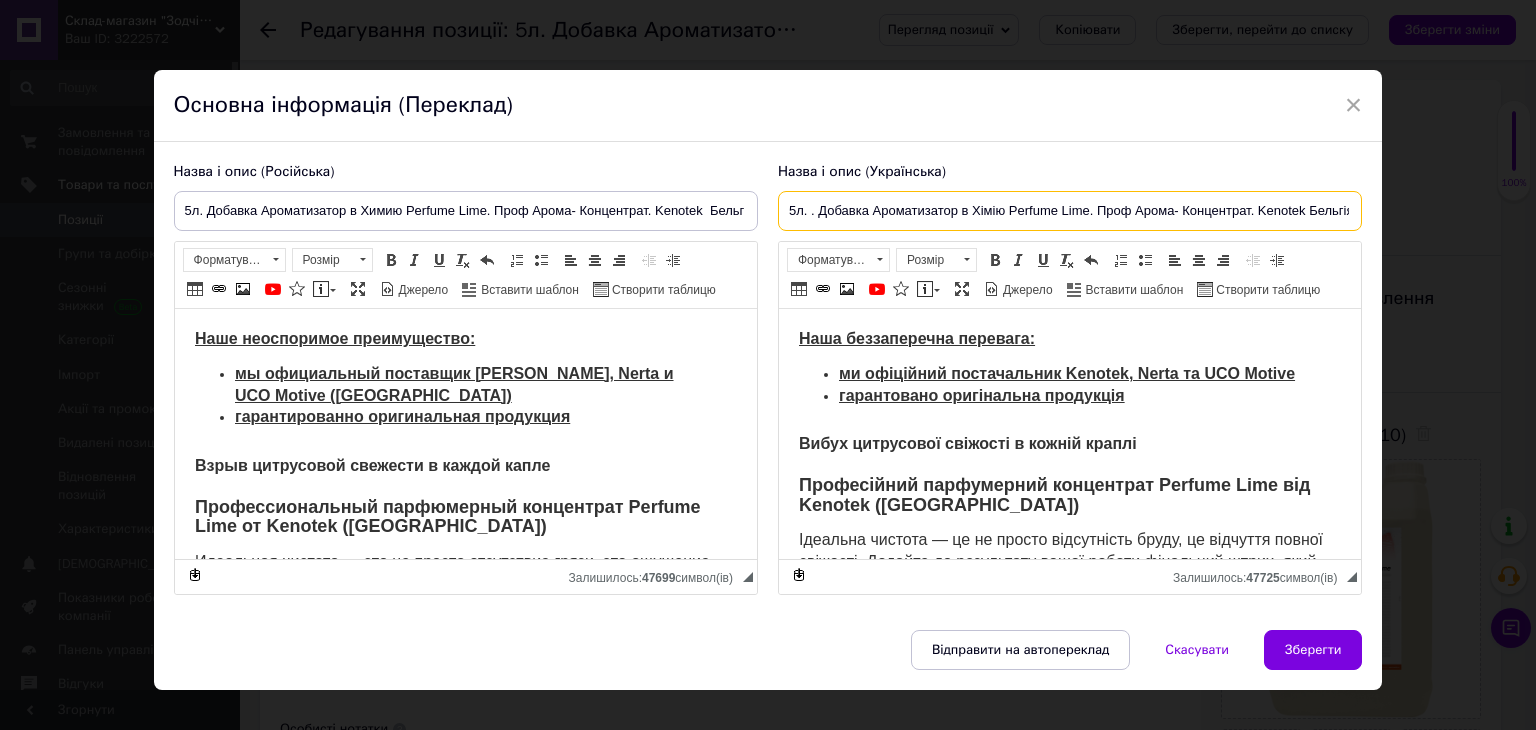 scroll, scrollTop: 0, scrollLeft: 5, axis: horizontal 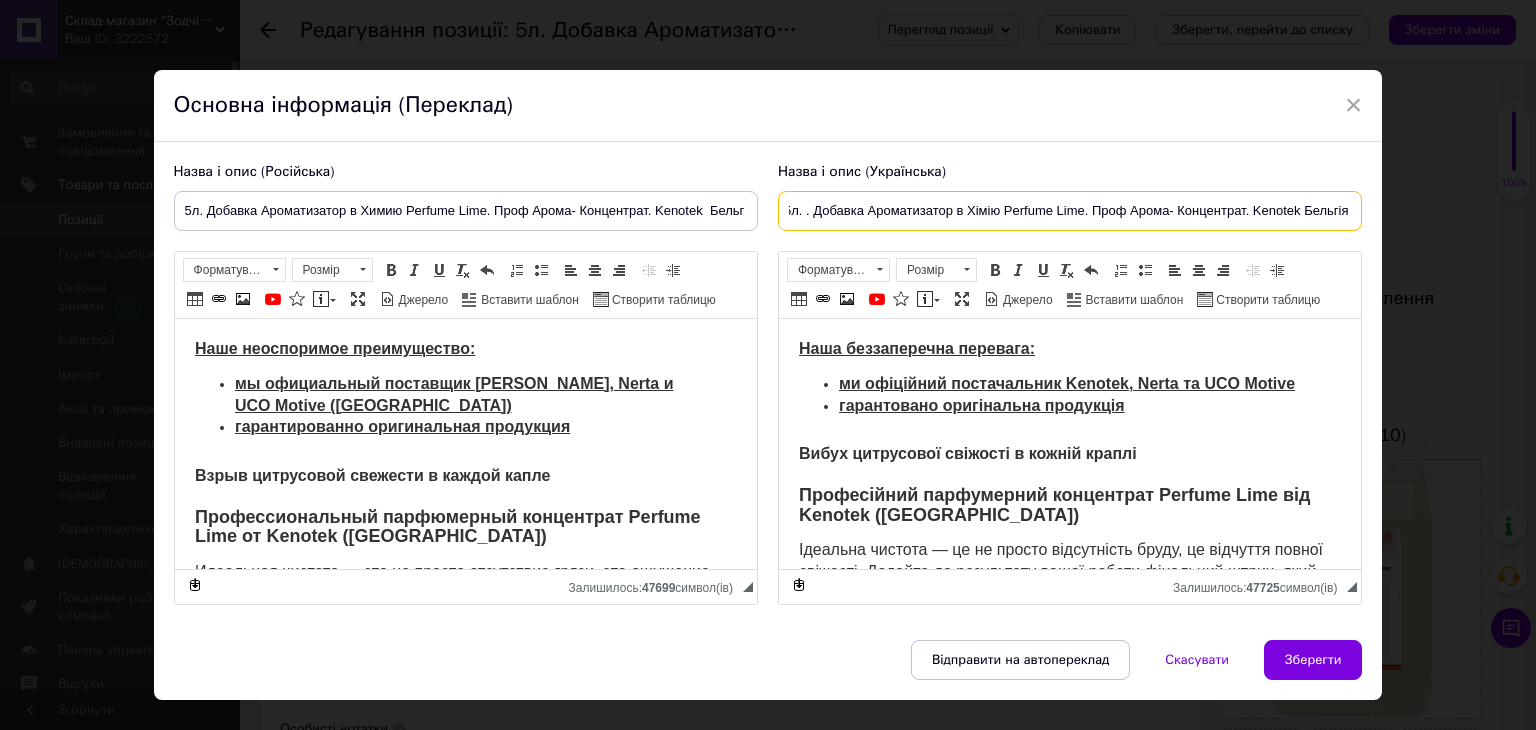 click on "5л. . Добавка Ароматизатор в Хімію Perfume Lime. Проф Арома- Концентрат. Kenotek Бельгія" at bounding box center [1070, 211] 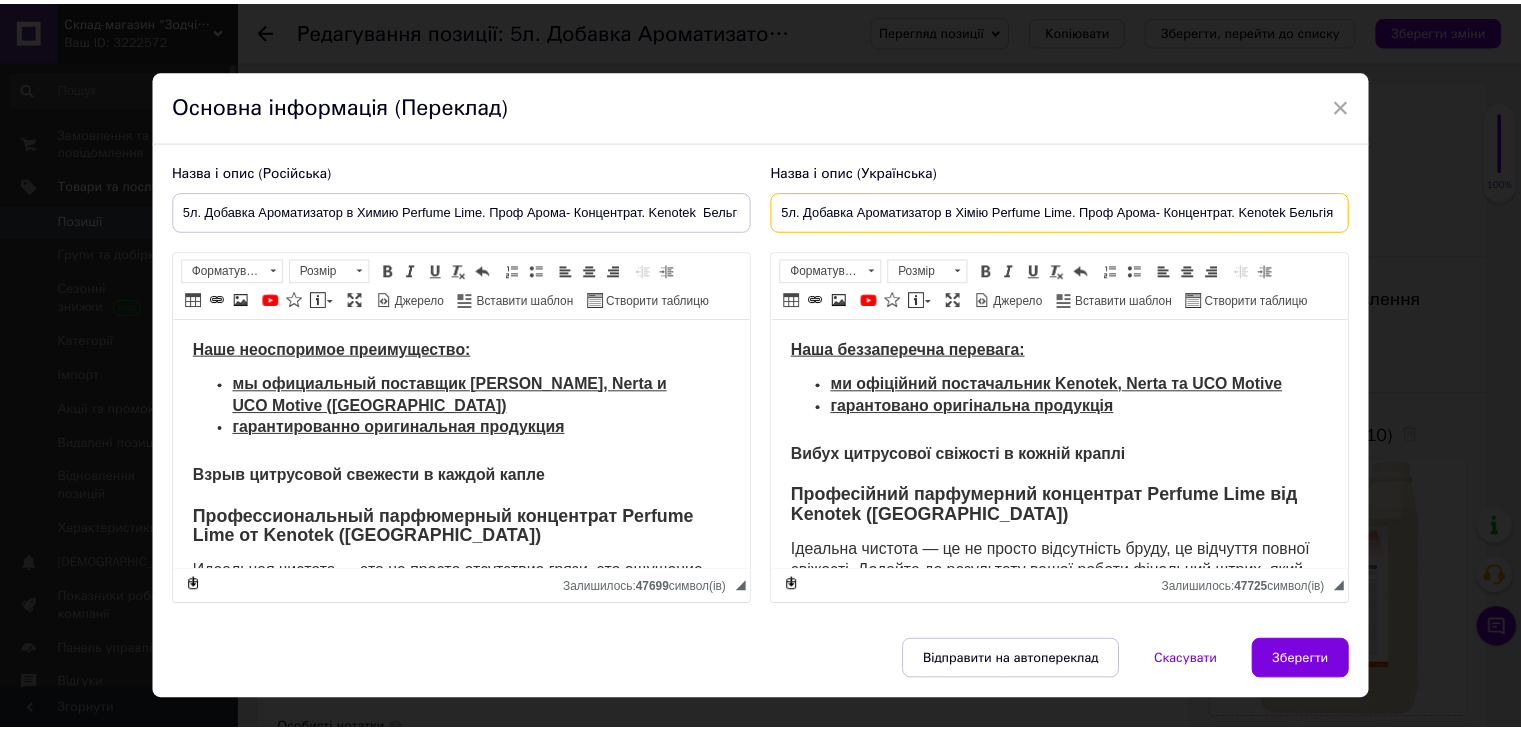 scroll, scrollTop: 0, scrollLeft: 0, axis: both 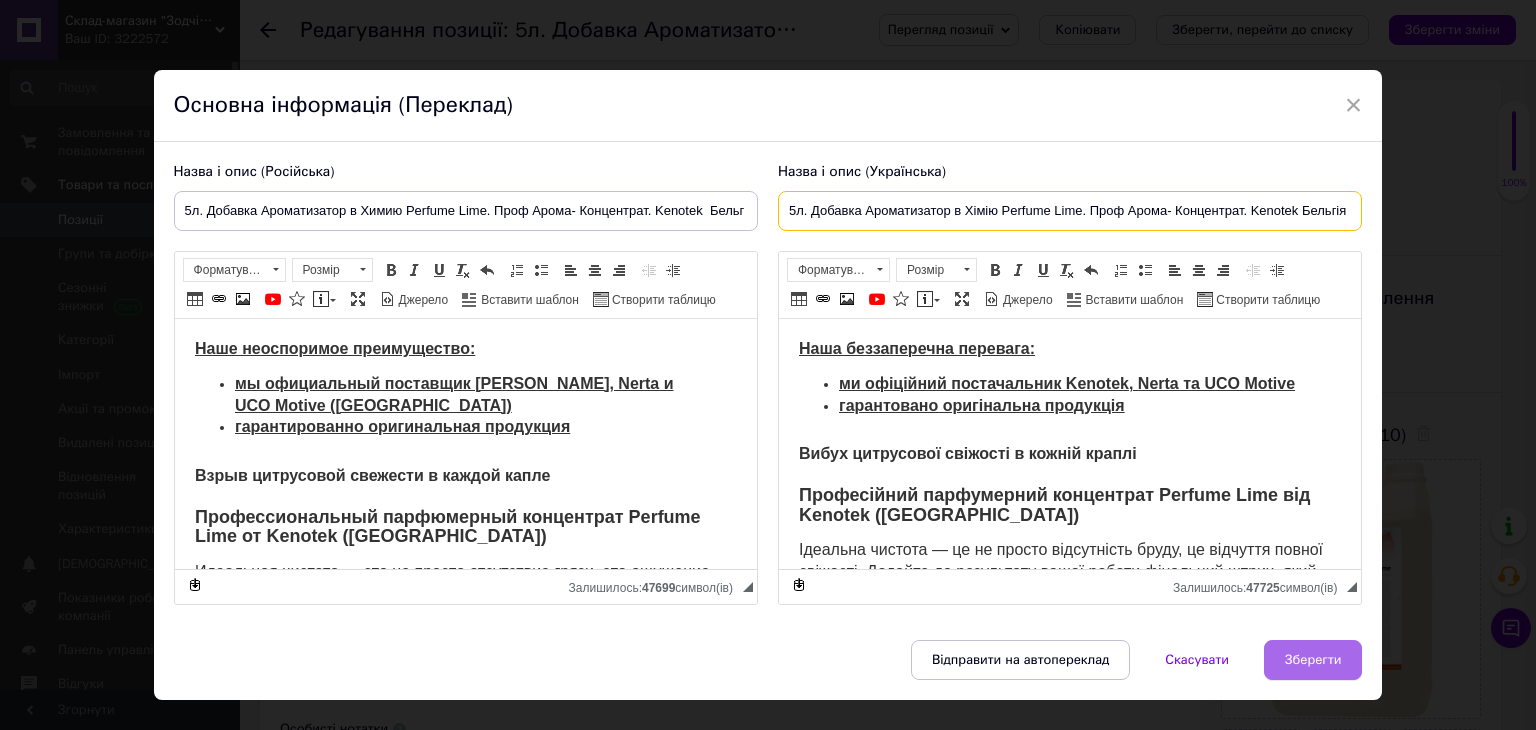 type on "5л. Добавка Ароматизатор в Хімію Perfume Lime. Проф Арома- Концентрат. Kenotek Бельгія" 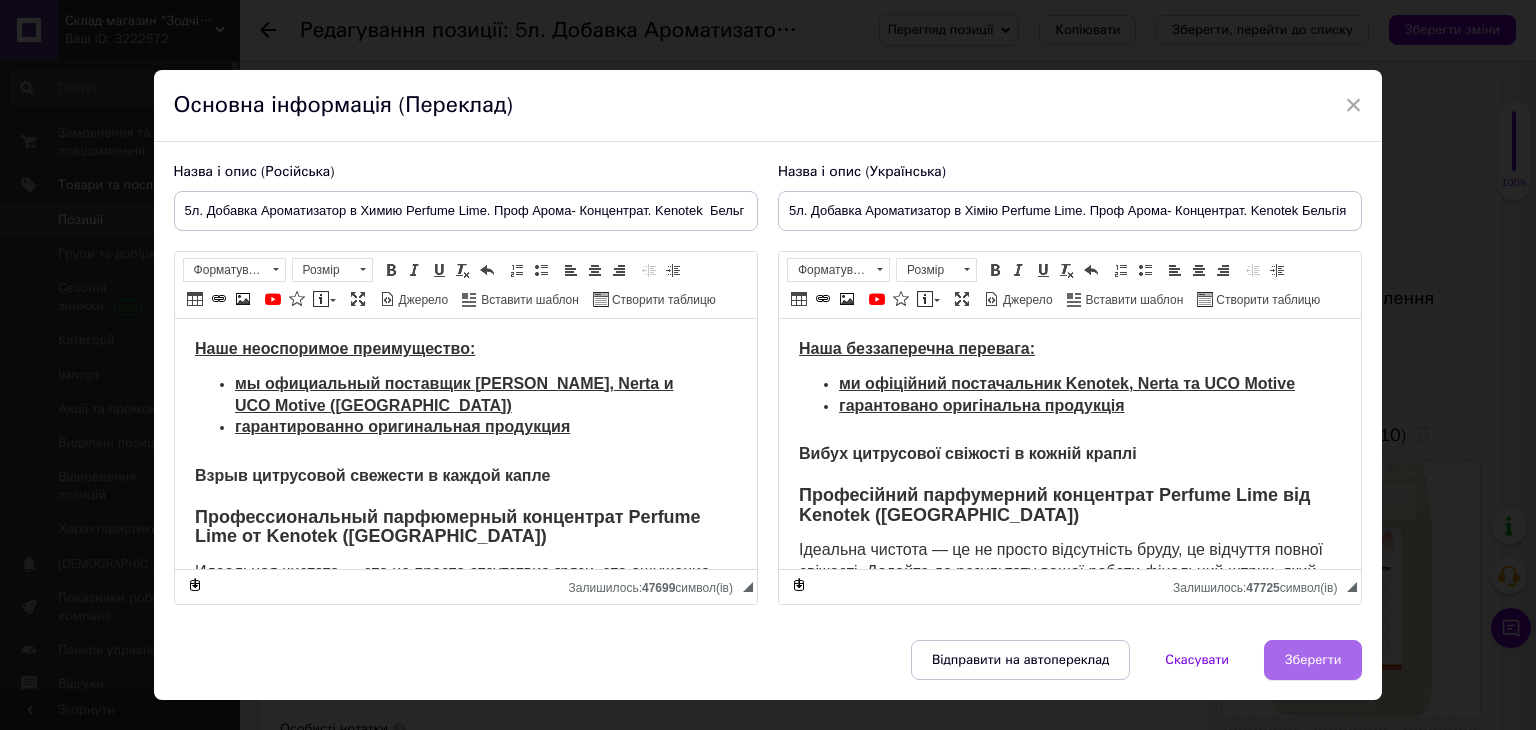 click on "Зберегти" at bounding box center [1313, 660] 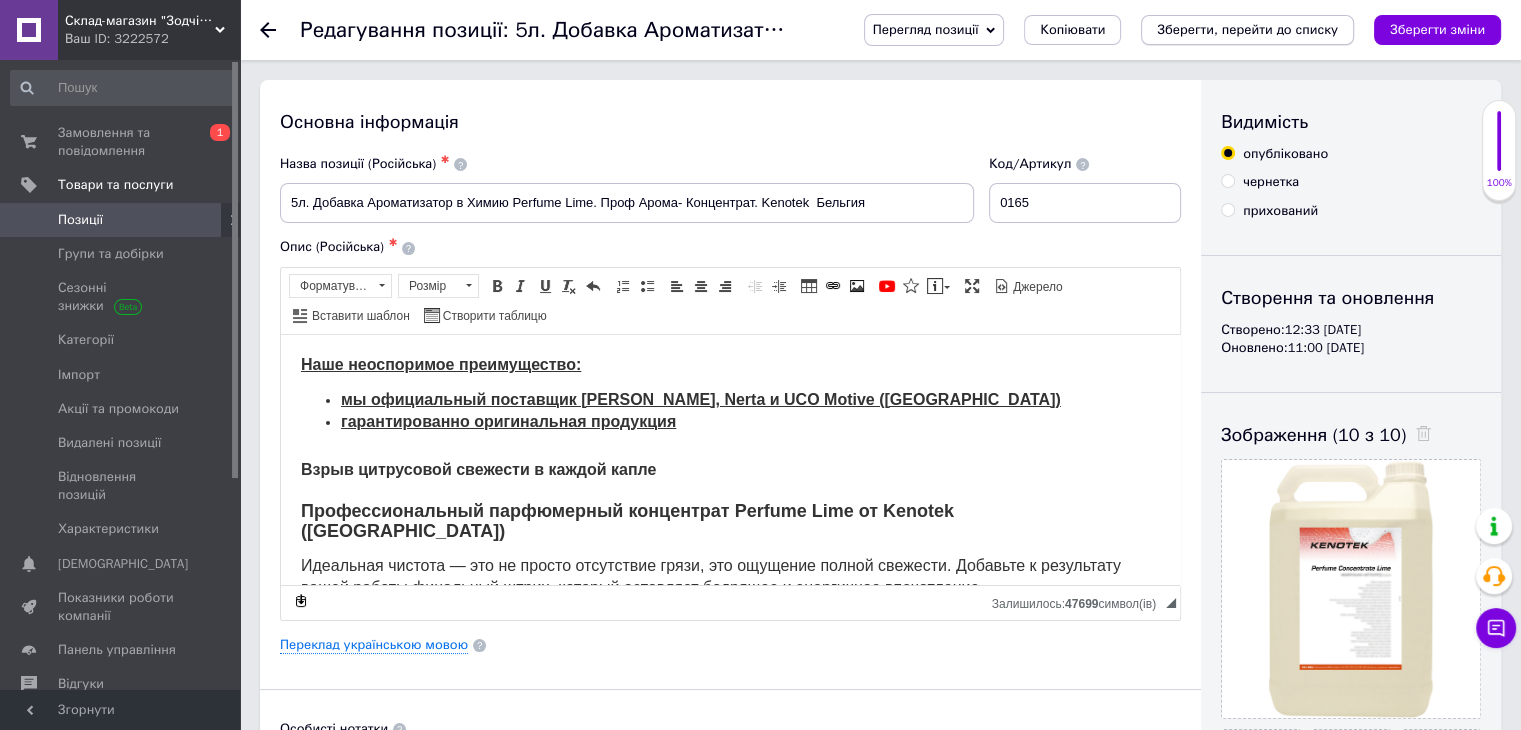 click on "Зберегти, перейти до списку" at bounding box center [1247, 29] 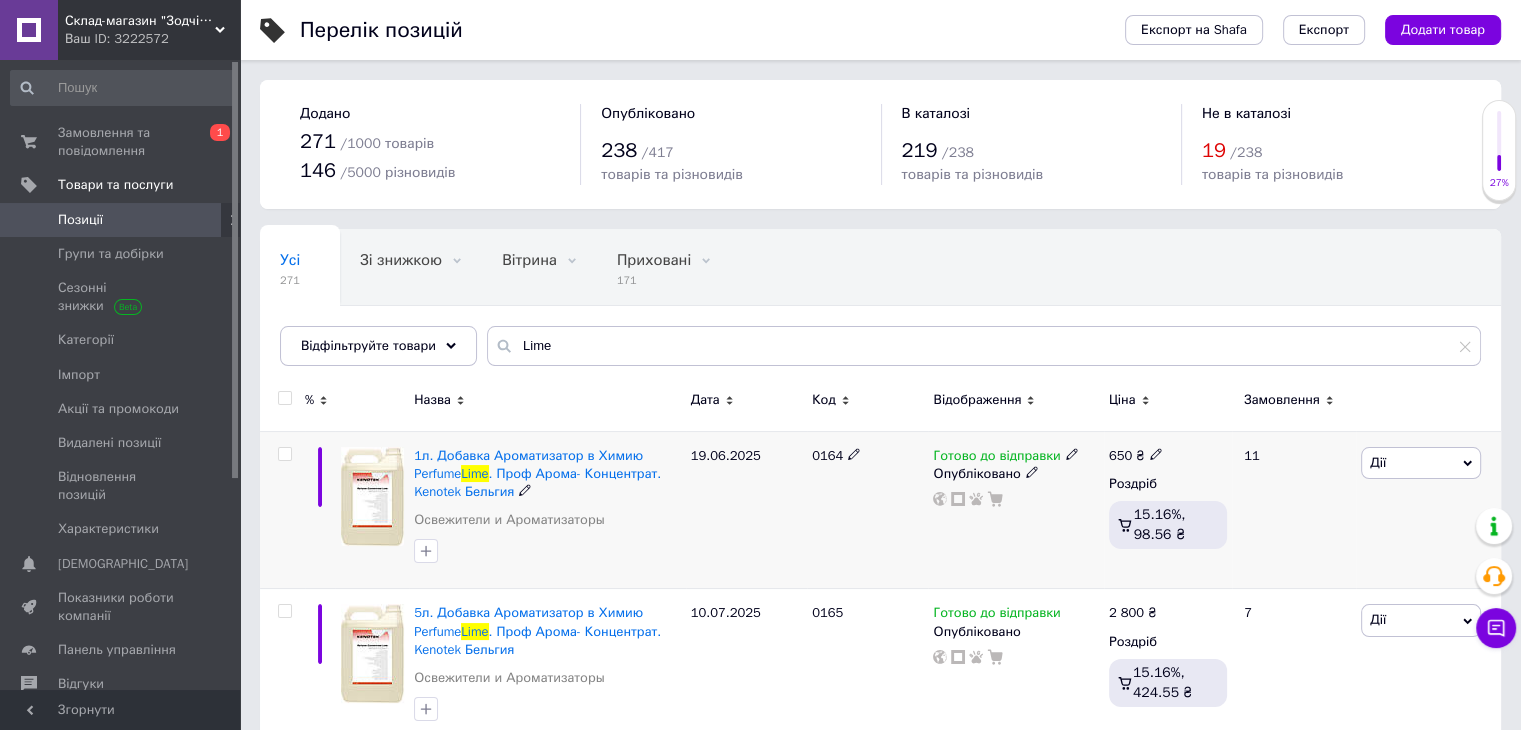 scroll, scrollTop: 35, scrollLeft: 0, axis: vertical 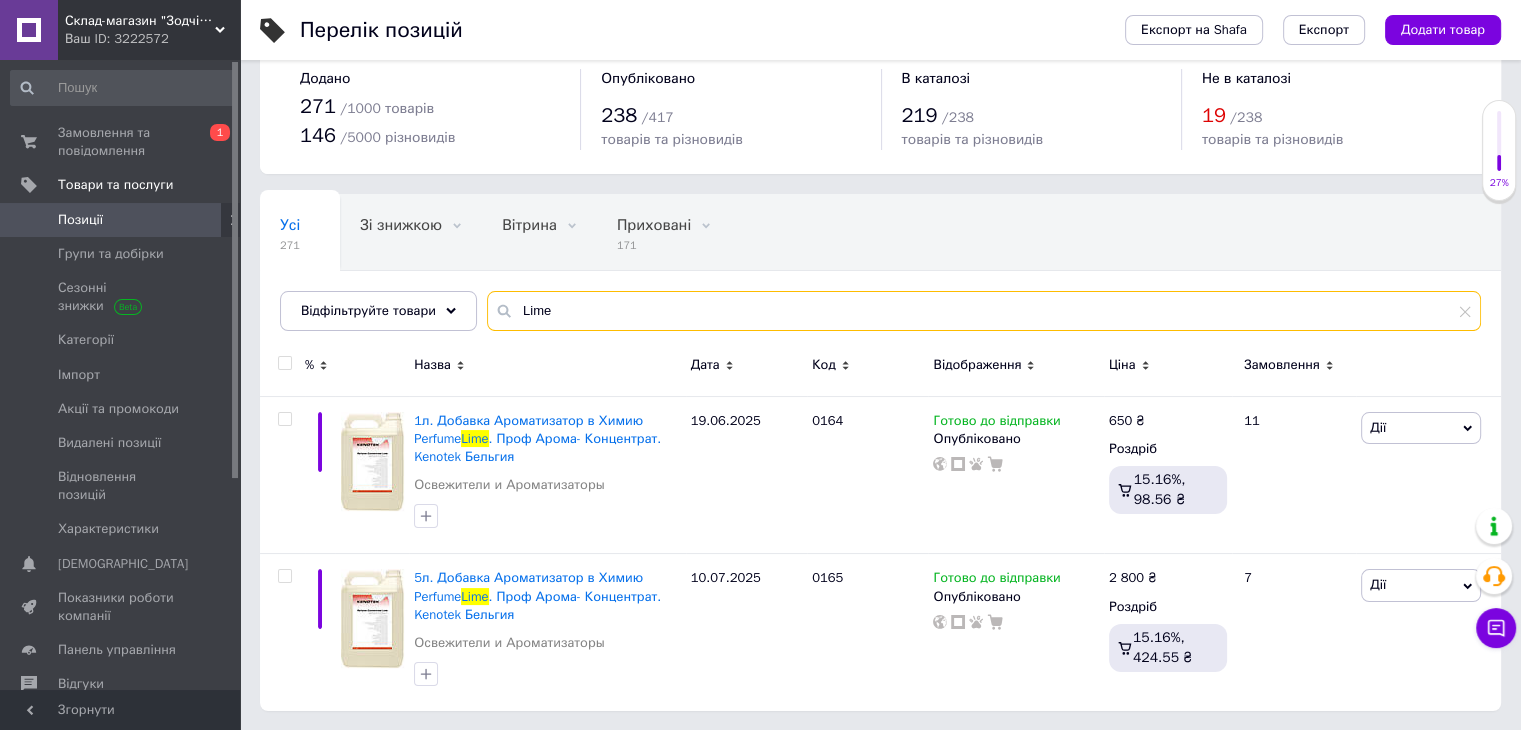 click on "Lime" at bounding box center [984, 311] 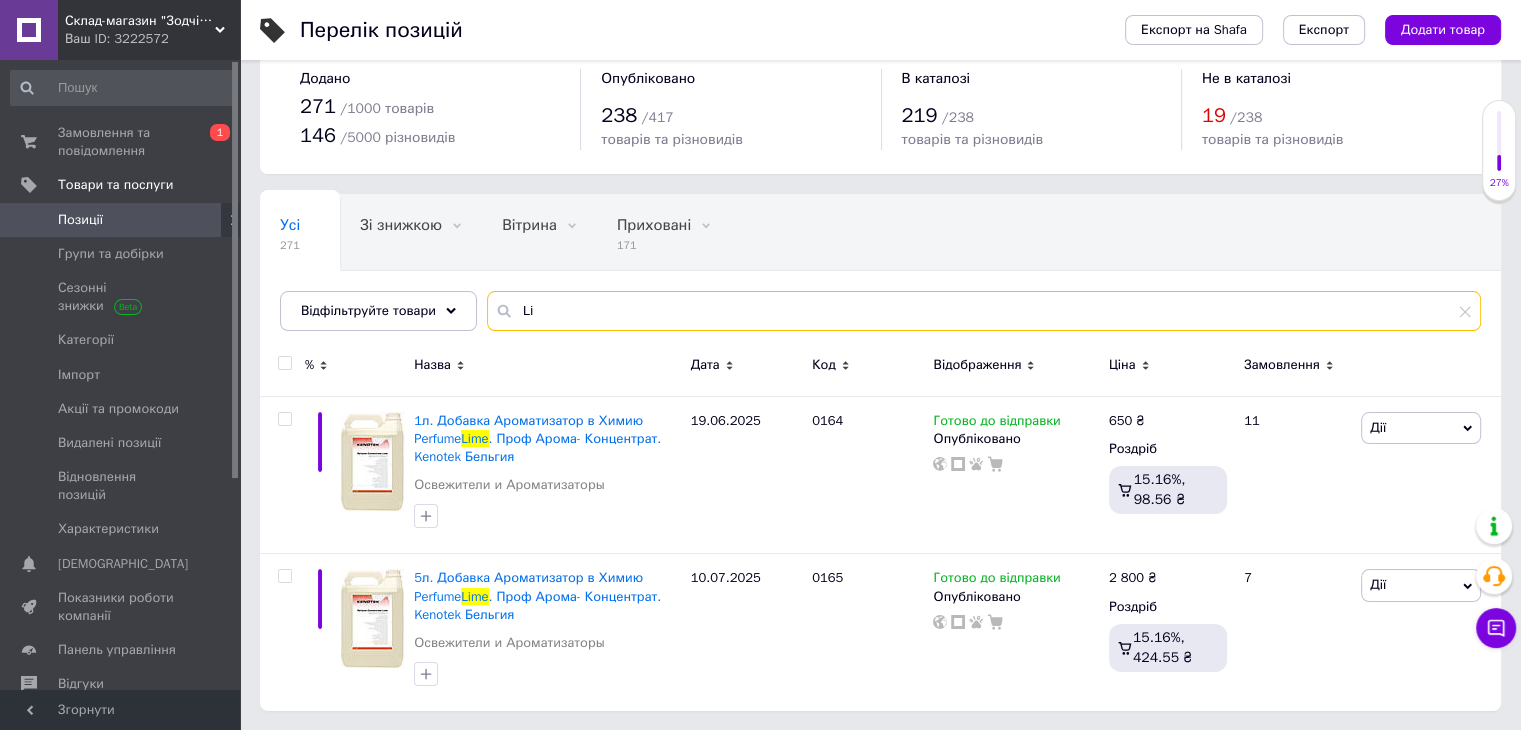 type on "L" 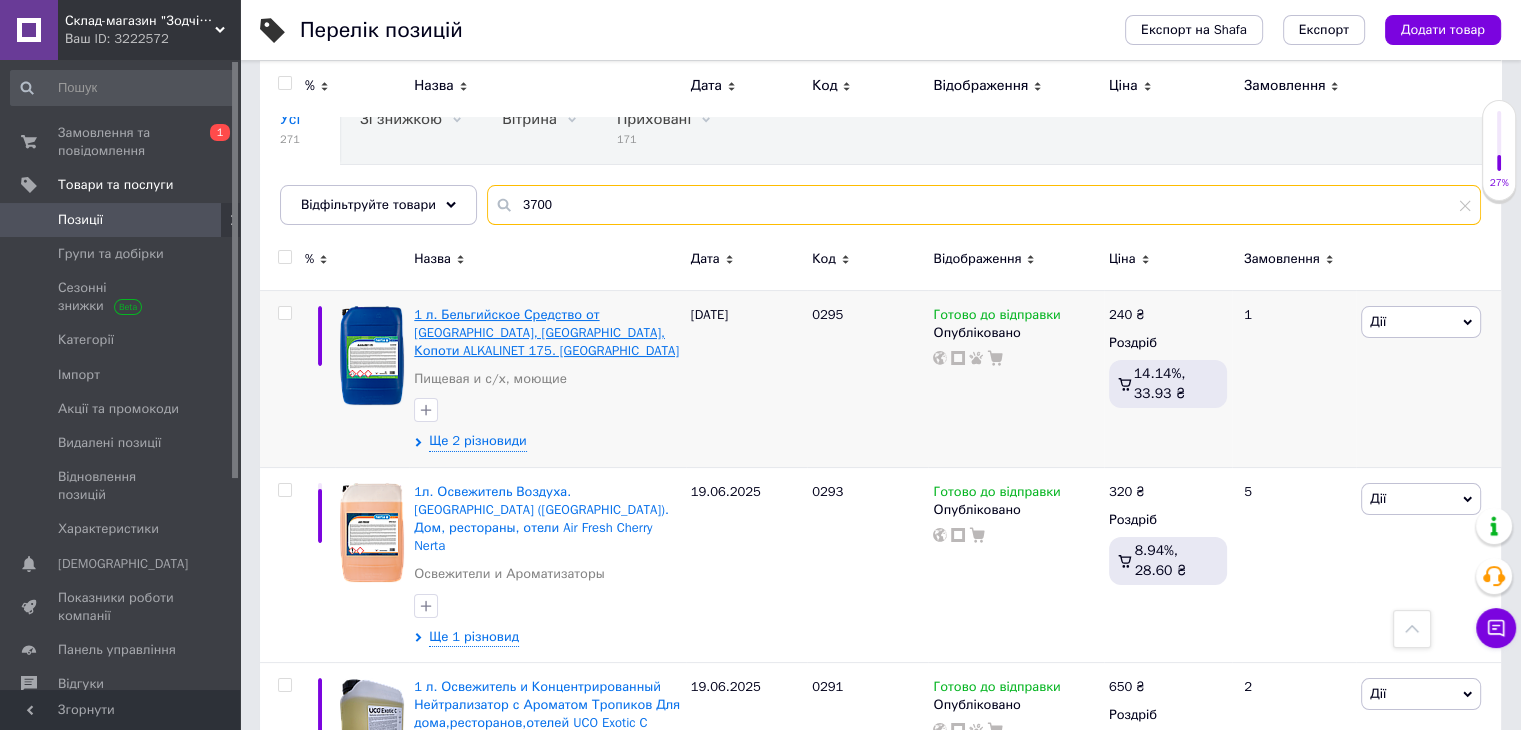 scroll, scrollTop: 0, scrollLeft: 0, axis: both 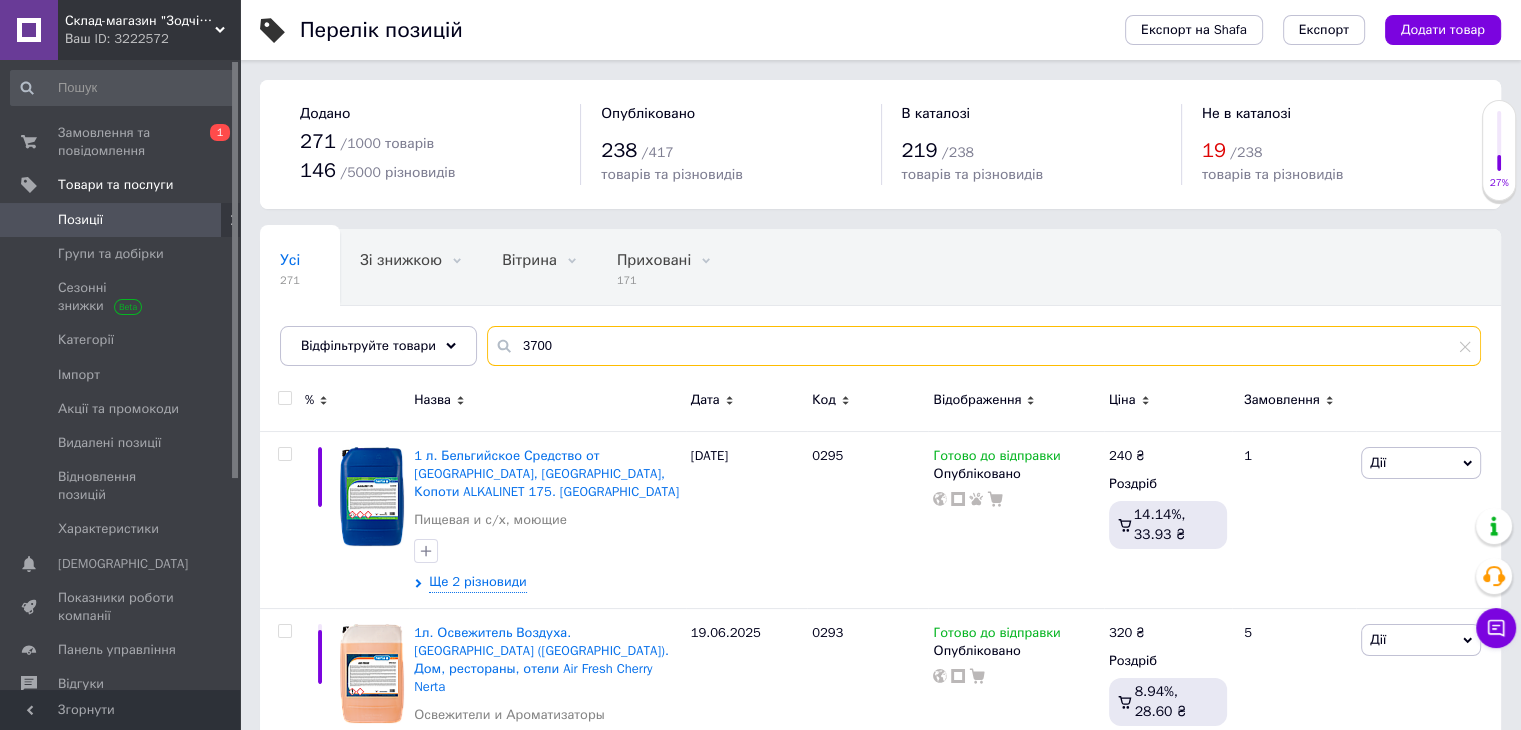 click on "3700" at bounding box center [984, 346] 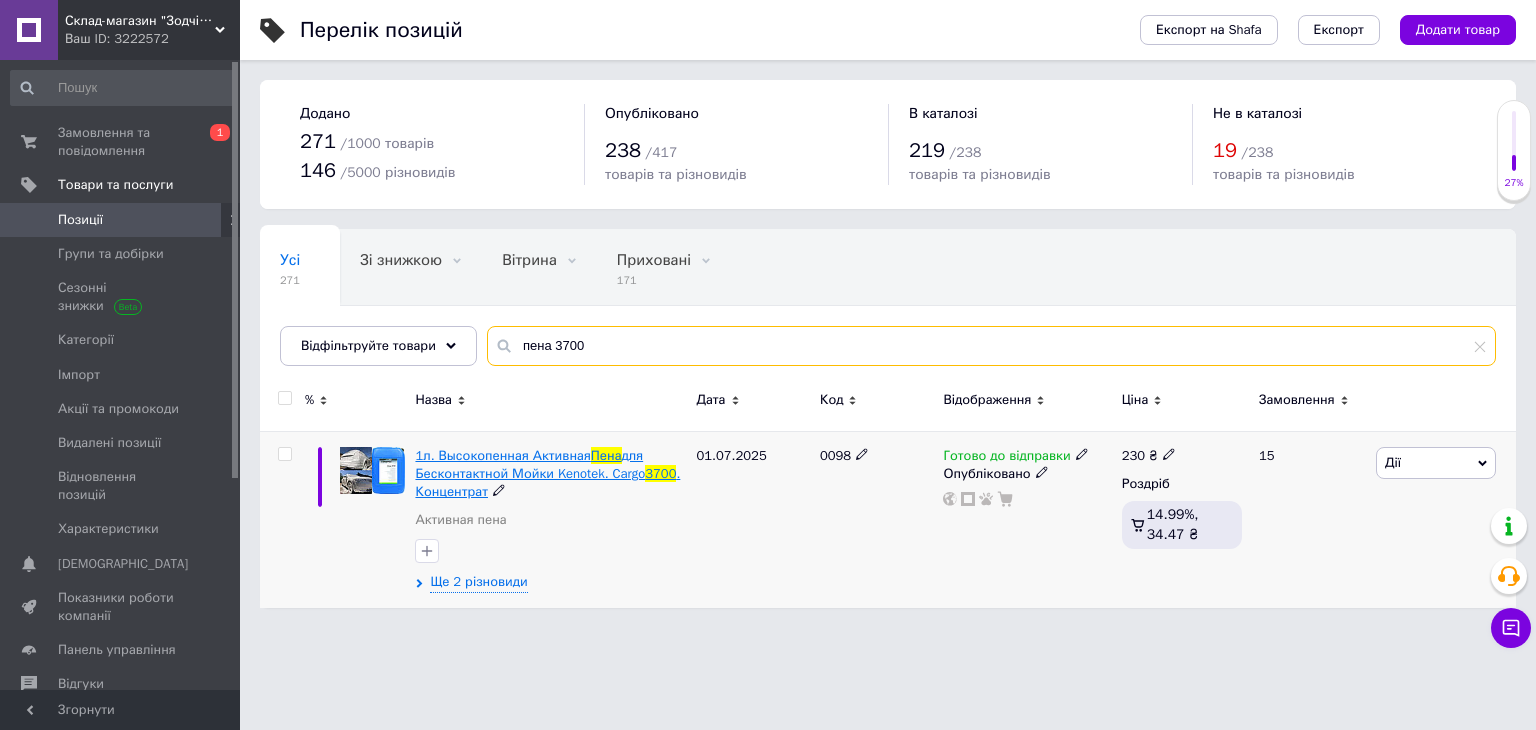 type on "пена 3700" 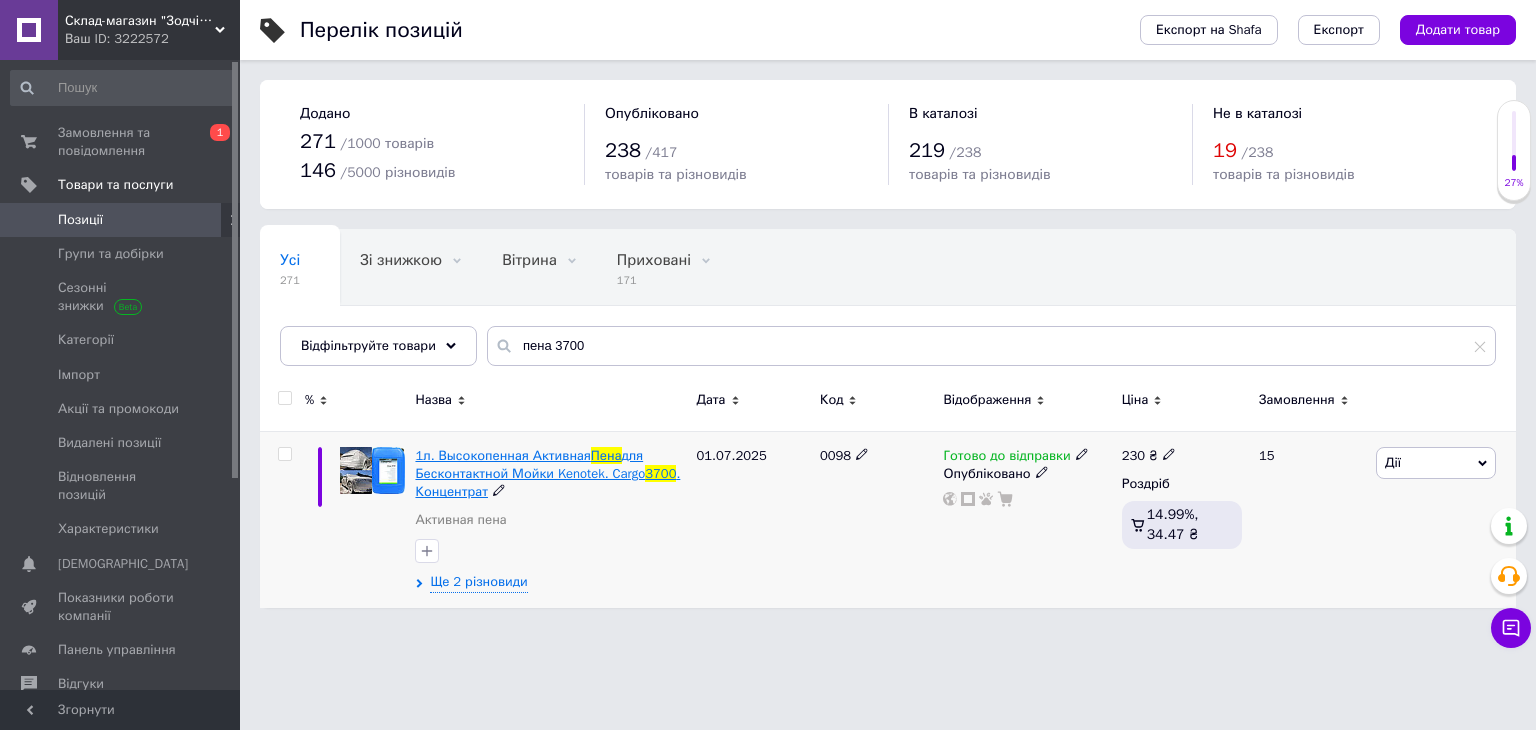 click on "Пена" at bounding box center (606, 455) 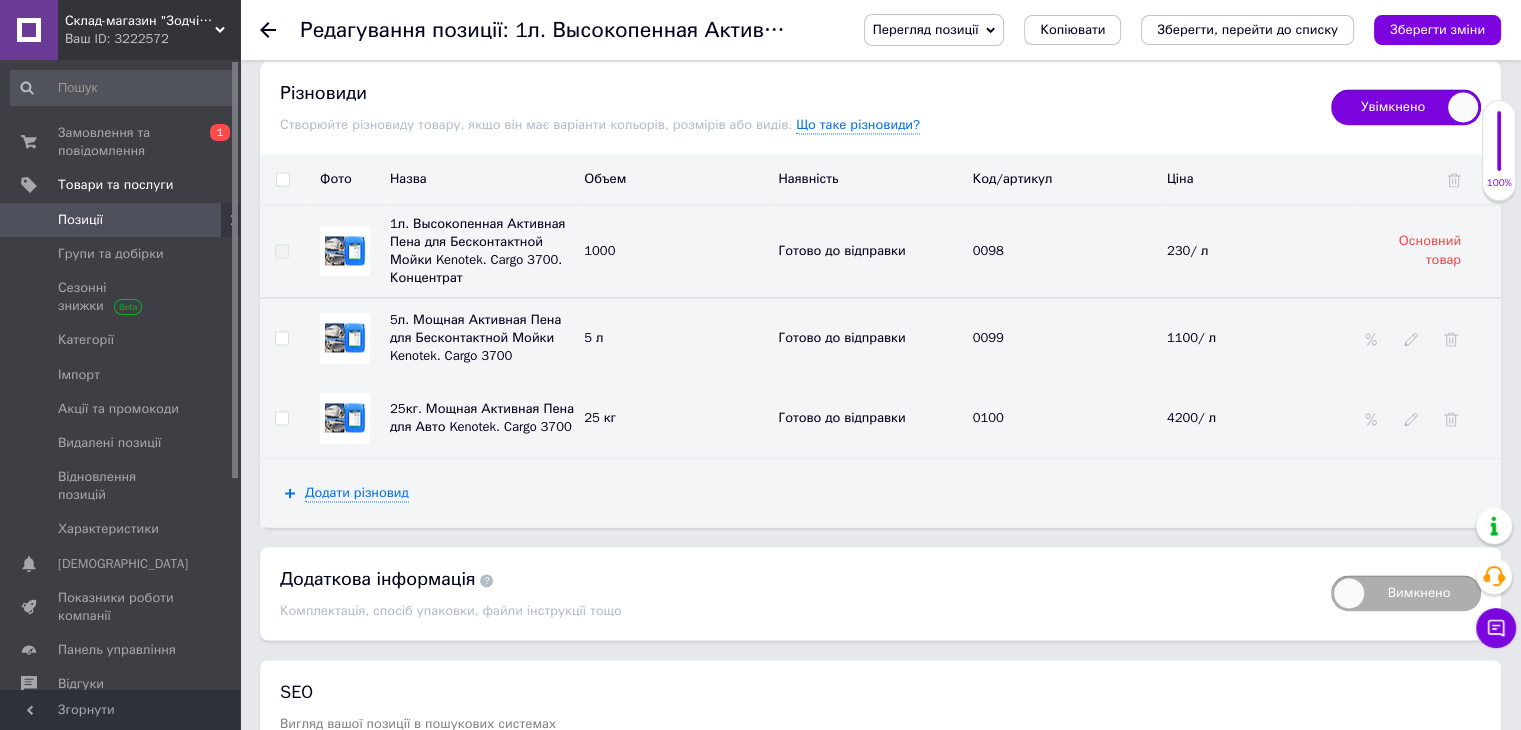 scroll, scrollTop: 2951, scrollLeft: 0, axis: vertical 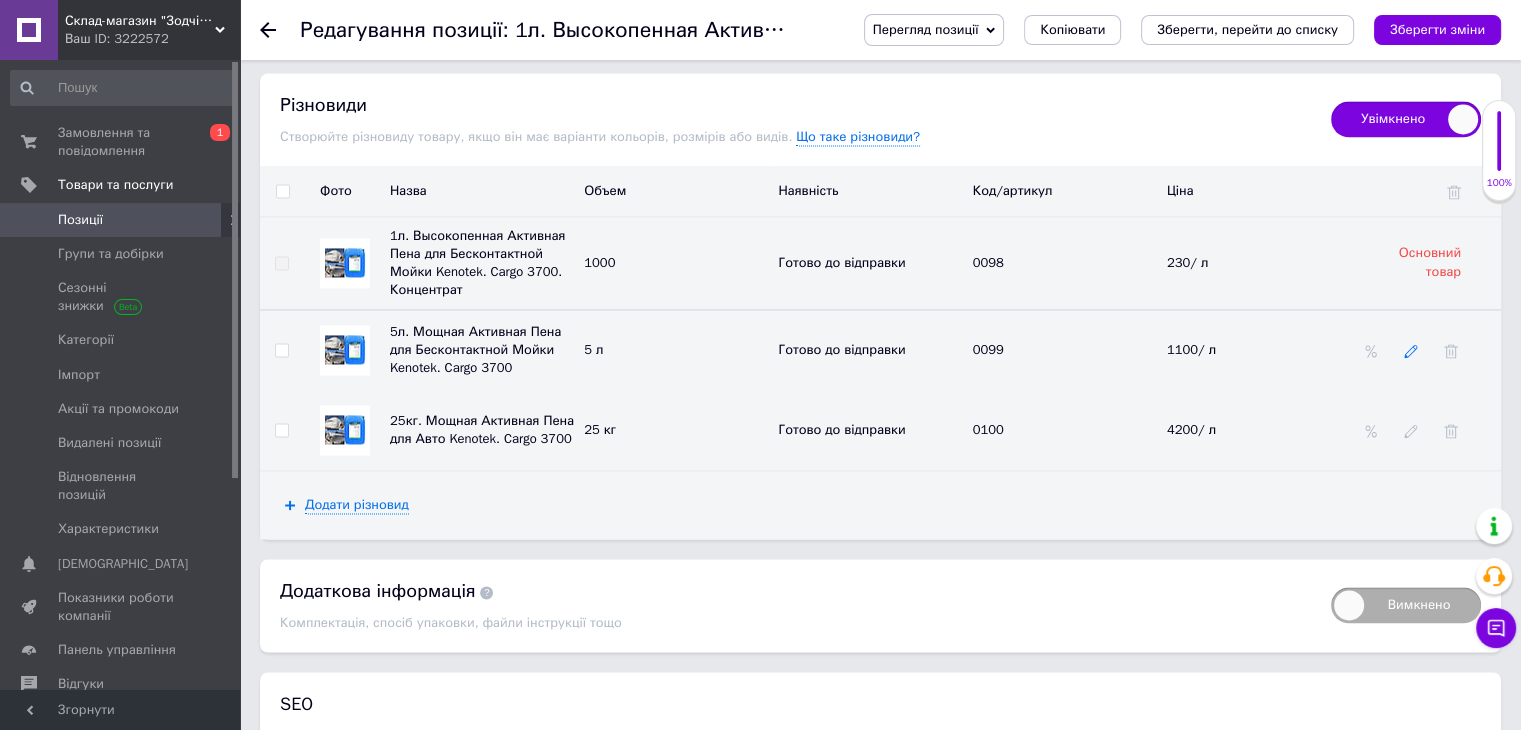 click 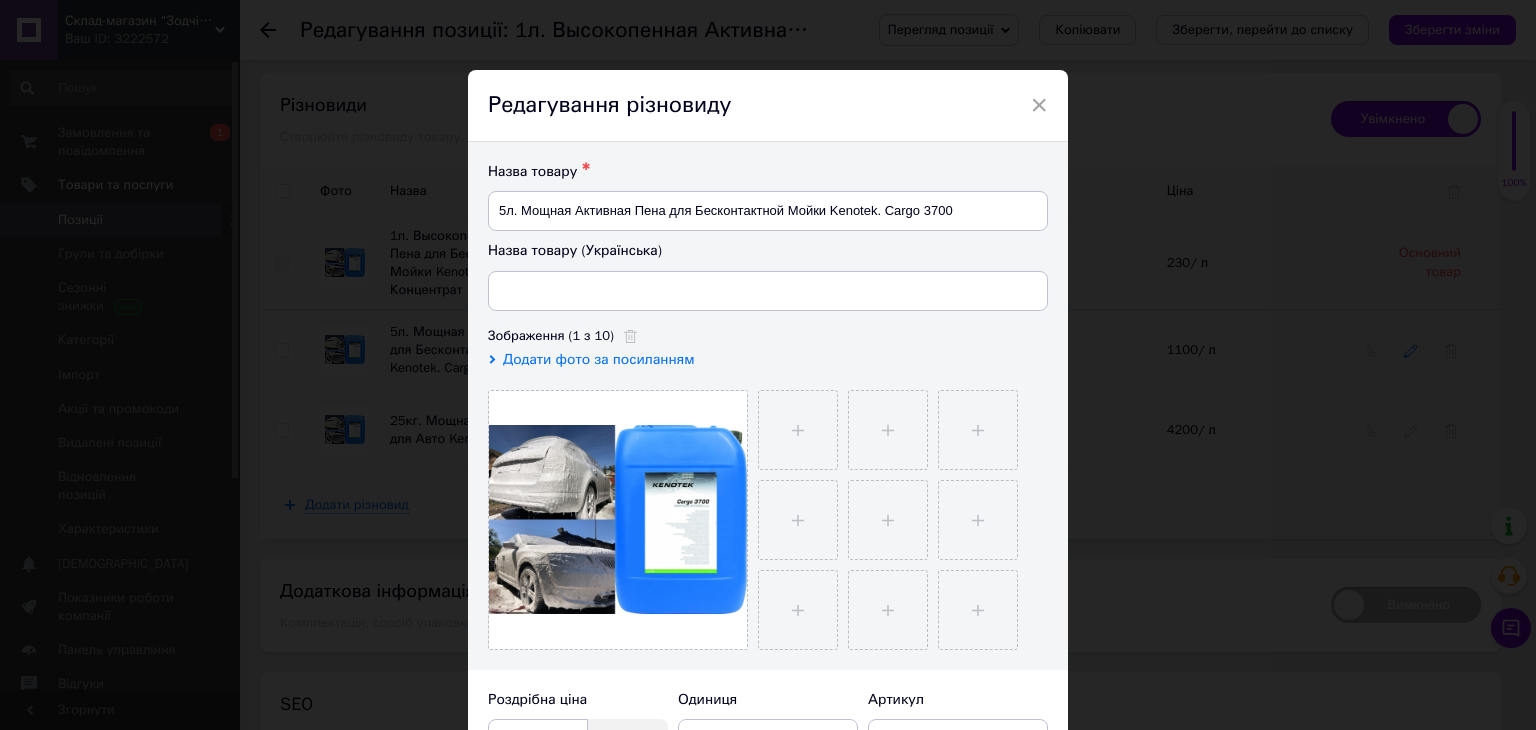 type on "5л. Потужна Активна Піна для Безконтактної Мийки Kenotek. Cargo 3700" 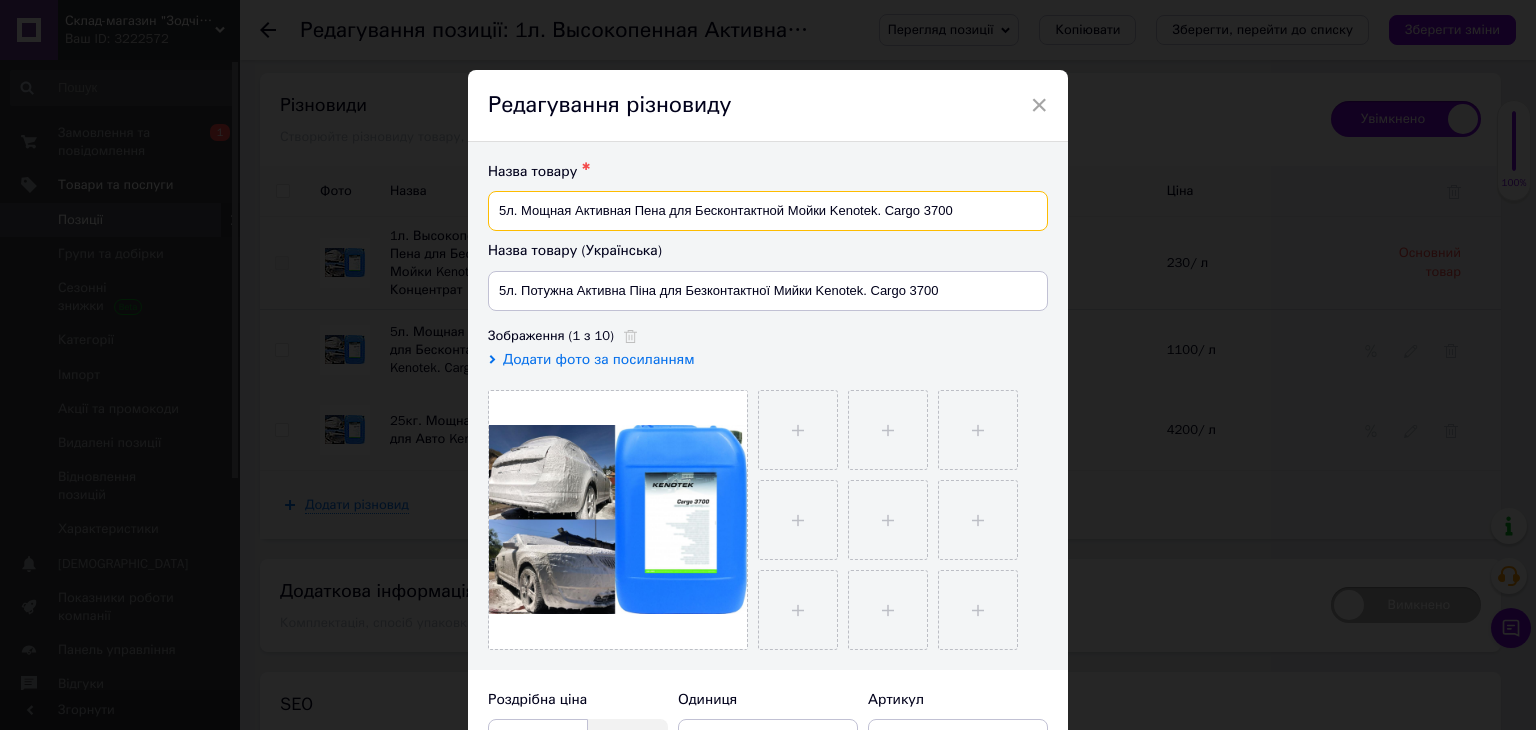 drag, startPoint x: 519, startPoint y: 213, endPoint x: 958, endPoint y: 213, distance: 439 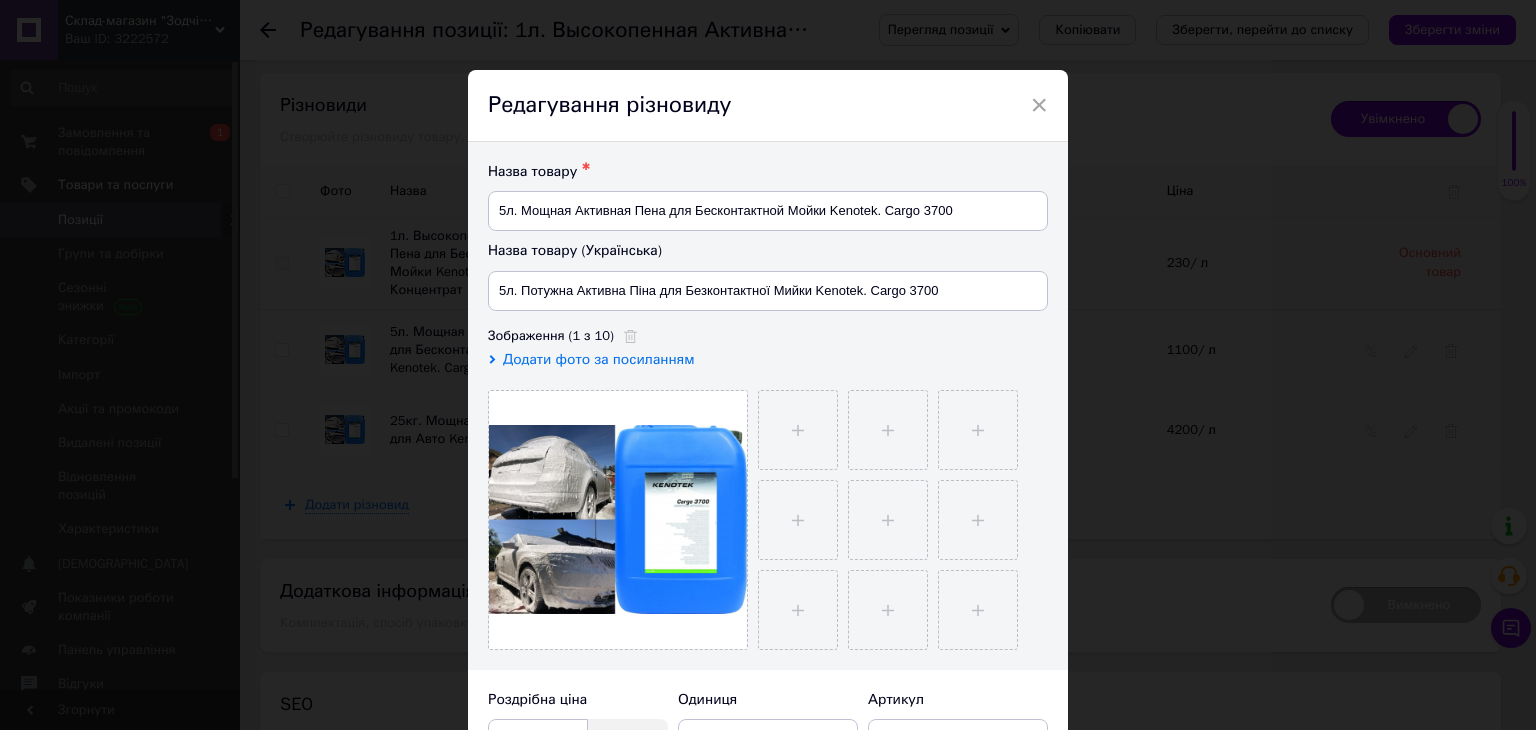 click on "× Редагування різновиду Назва товару ✱ 5л. Мощная Активная Пена для Бесконтактной Мойки Kenotek. Cargo 3700 Назва товару (Українська) 5л. Потужна Активна Піна для Безконтактної Мийки Kenotek. Cargo 3700 Зображення (1 з 10) Додати фото за посиланням Роздрібна ціна 1100 ₴ $ EUR CHF GBP ¥ PLN ₸ MDL HUF KGS CNY TRY KRW Lei Встановити «ціна від» «Ціна від» успадкована з основного товару Одиниця л шт. 100 шт. 10 шт. тис. шт. т.у.шт. т кг г куб.м кв.м кв.см кв.фут кв.дм м км дав мішок пара чол. упаковка тисяча сотка га пог.м ящик відро банка бут каністра пач мм мл гр/кв.м кг/кв.м 100 г комплект набір моток рулон послуга" at bounding box center [768, 365] 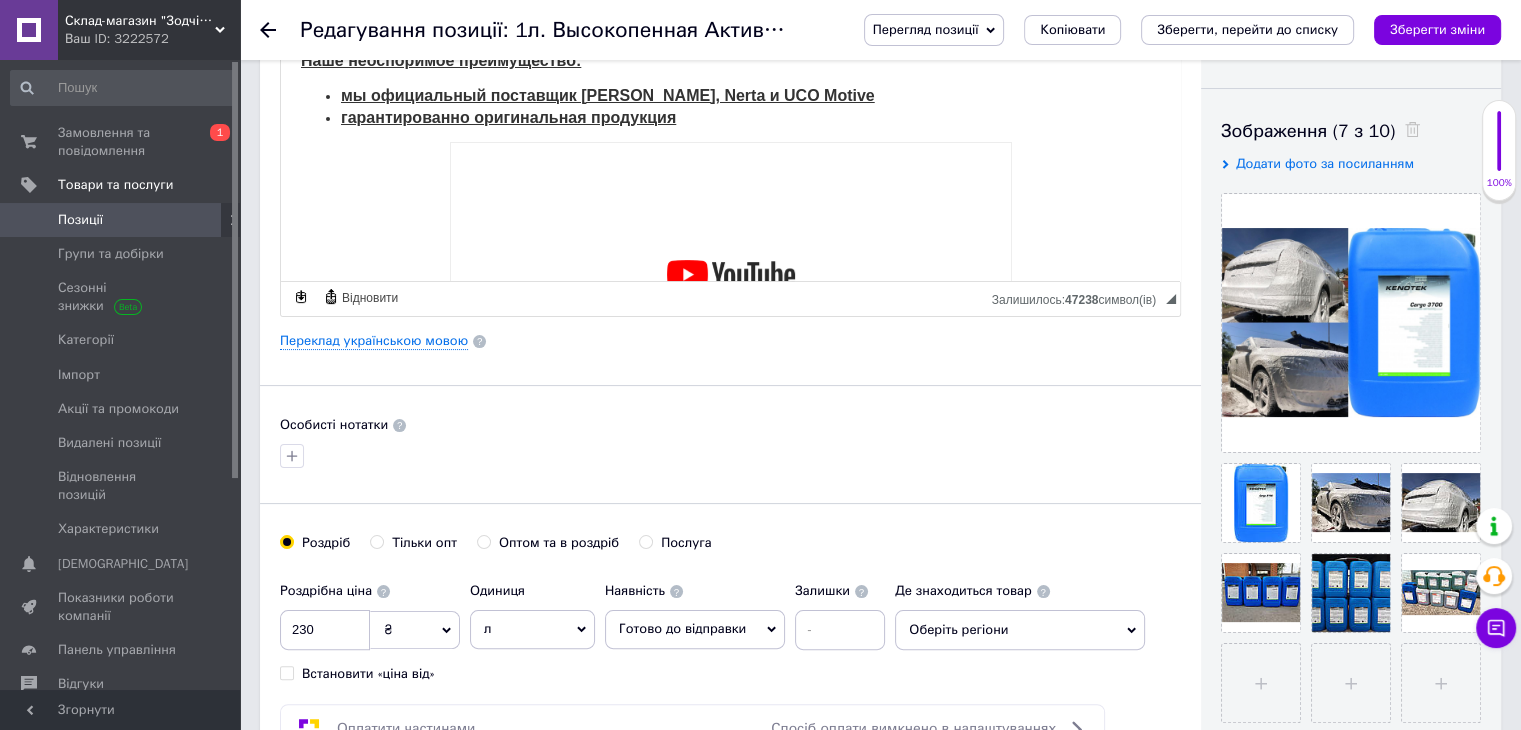 scroll, scrollTop: 0, scrollLeft: 0, axis: both 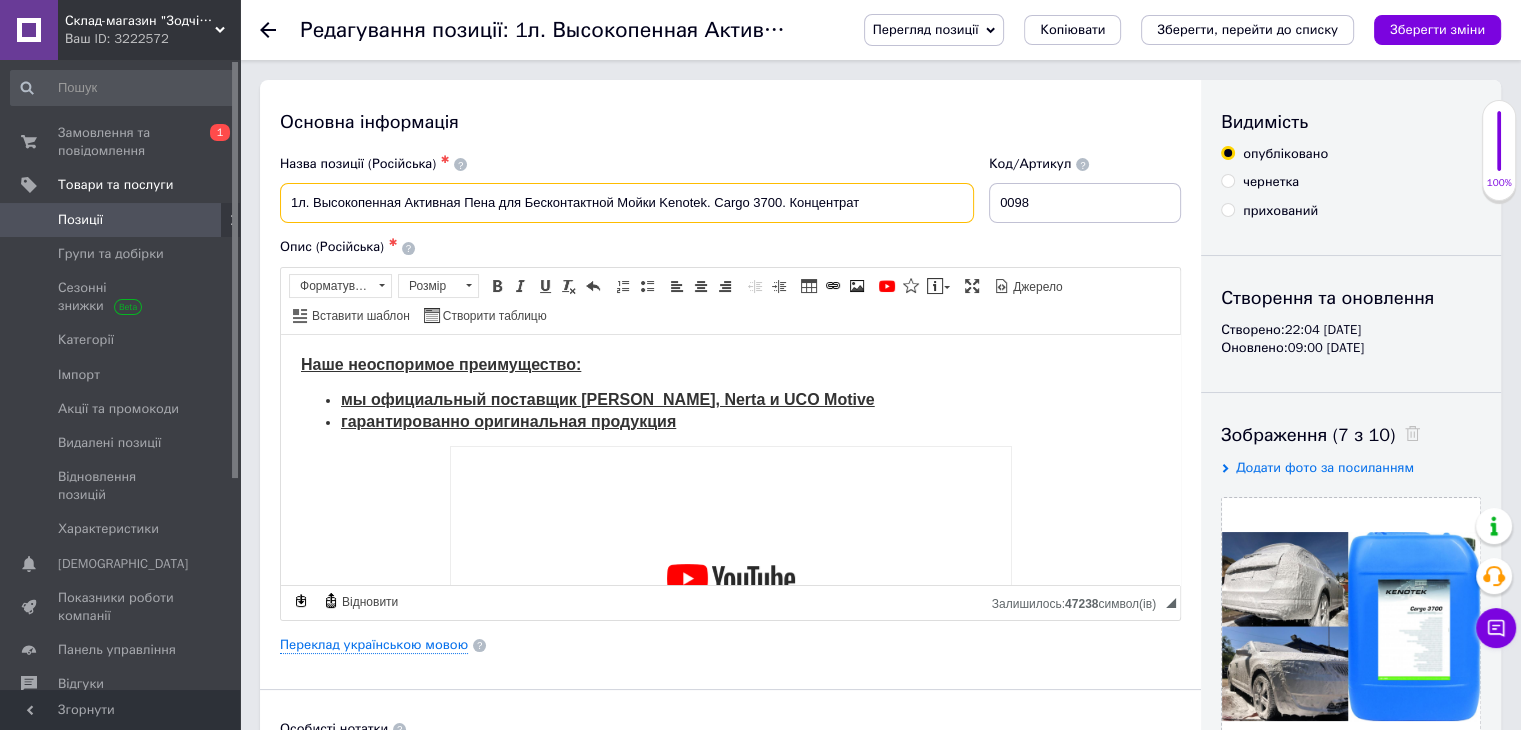 click on "1л. Высокопенная Активная Пена для Бесконтактной Мойки Kenotek. Cargo 3700. Концентрат" at bounding box center (627, 203) 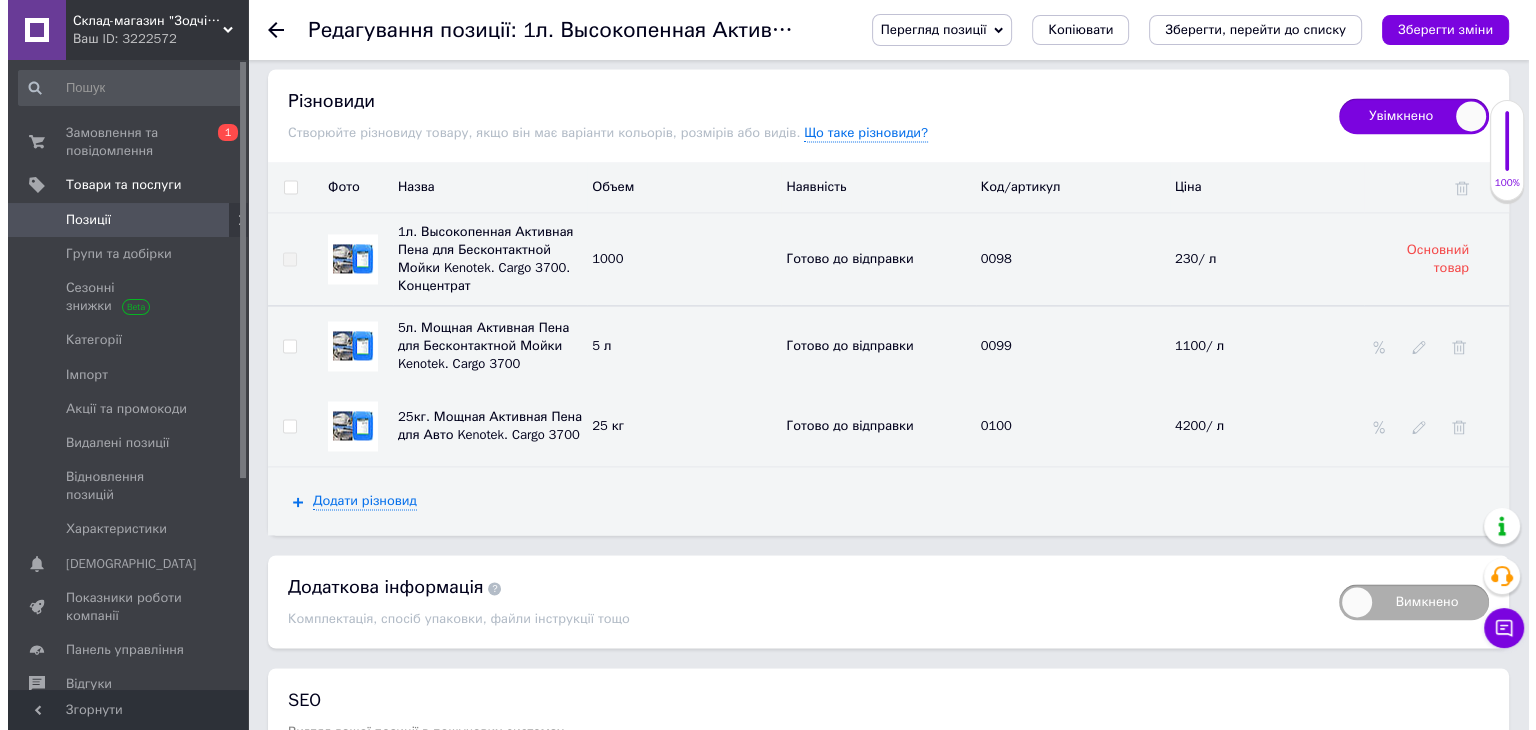 scroll, scrollTop: 2979, scrollLeft: 0, axis: vertical 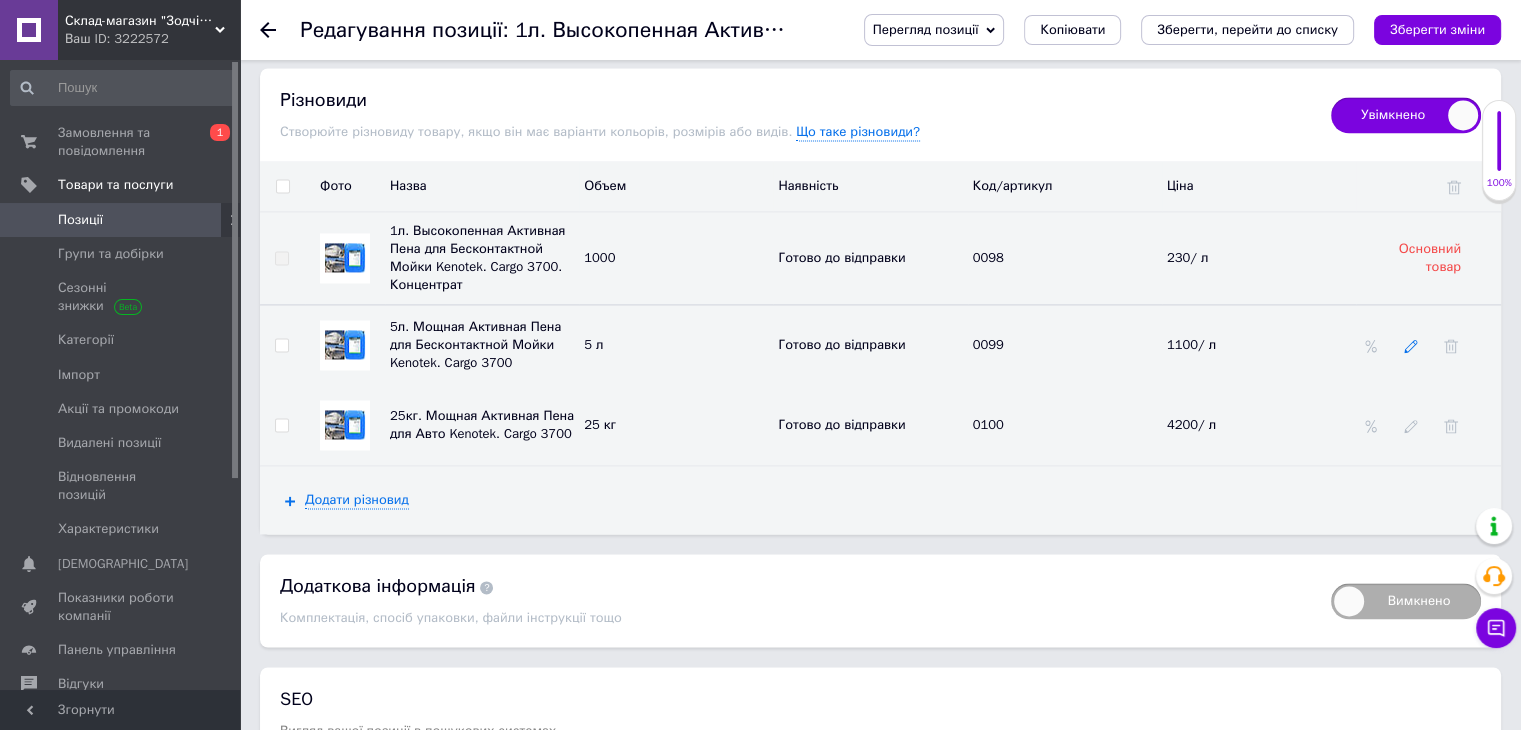 type on "1л. Мощная Активная Пена для Бесконтактной Мойки Kenotek. Cargo 3700. Концентрат" 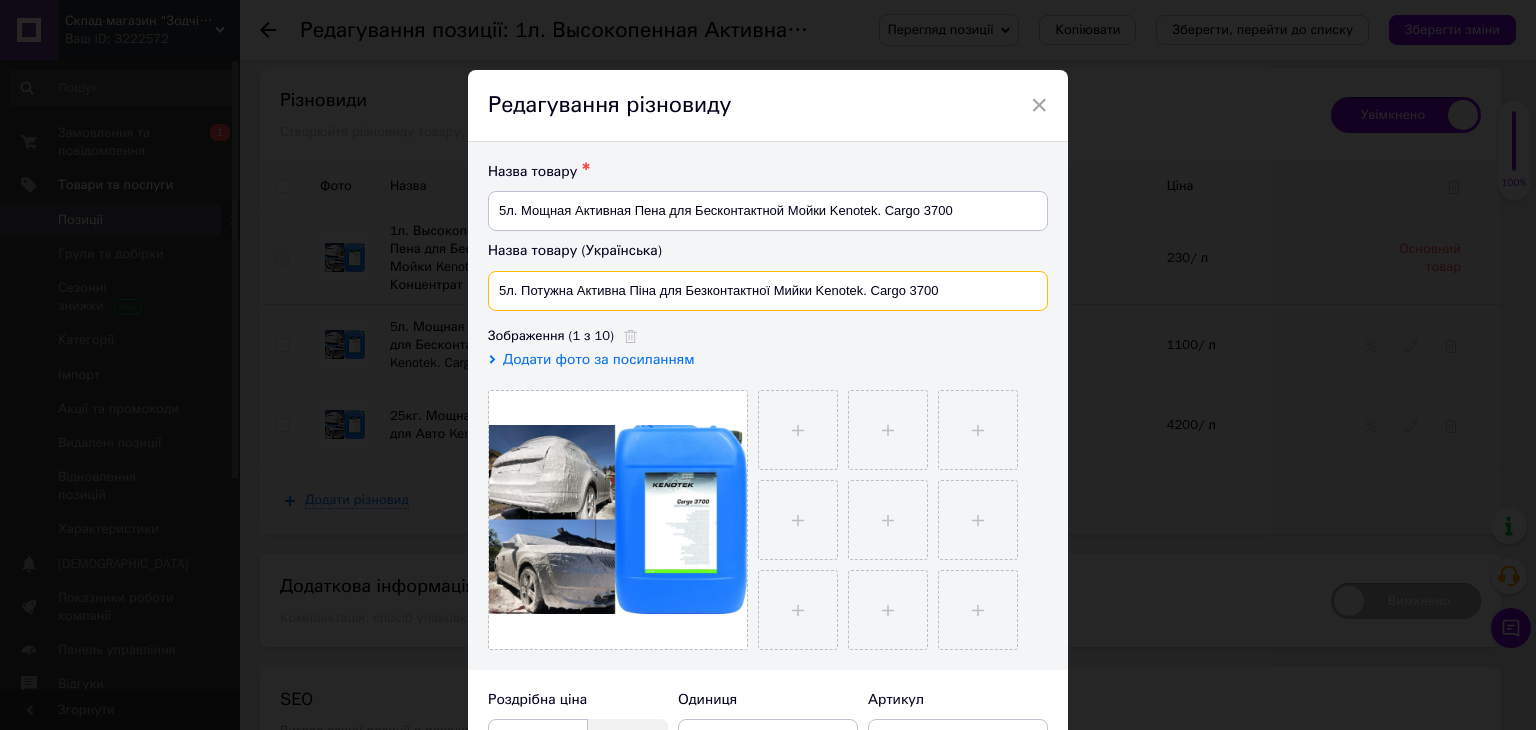 drag, startPoint x: 518, startPoint y: 289, endPoint x: 948, endPoint y: 280, distance: 430.09418 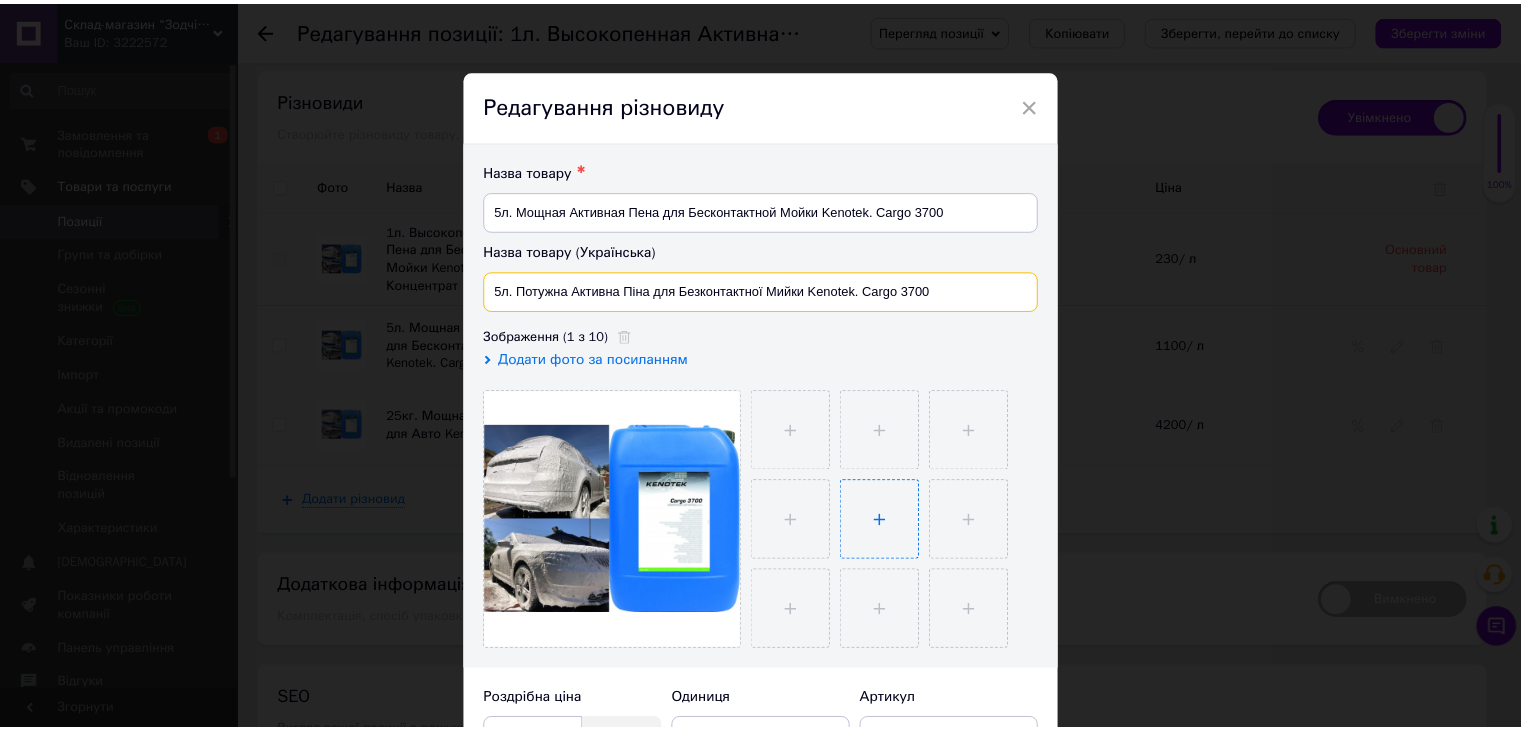 scroll, scrollTop: 496, scrollLeft: 0, axis: vertical 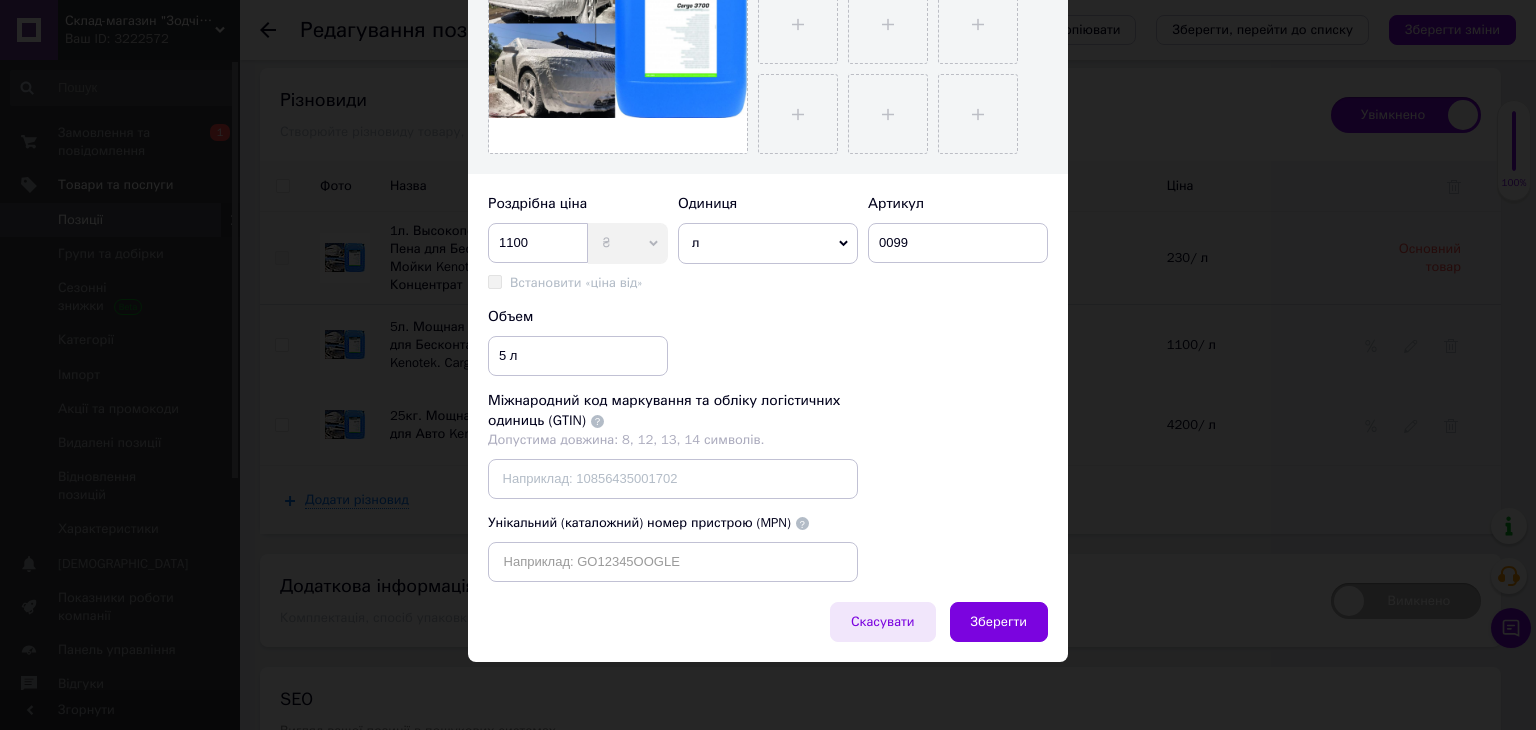 click on "Скасувати" at bounding box center [883, 622] 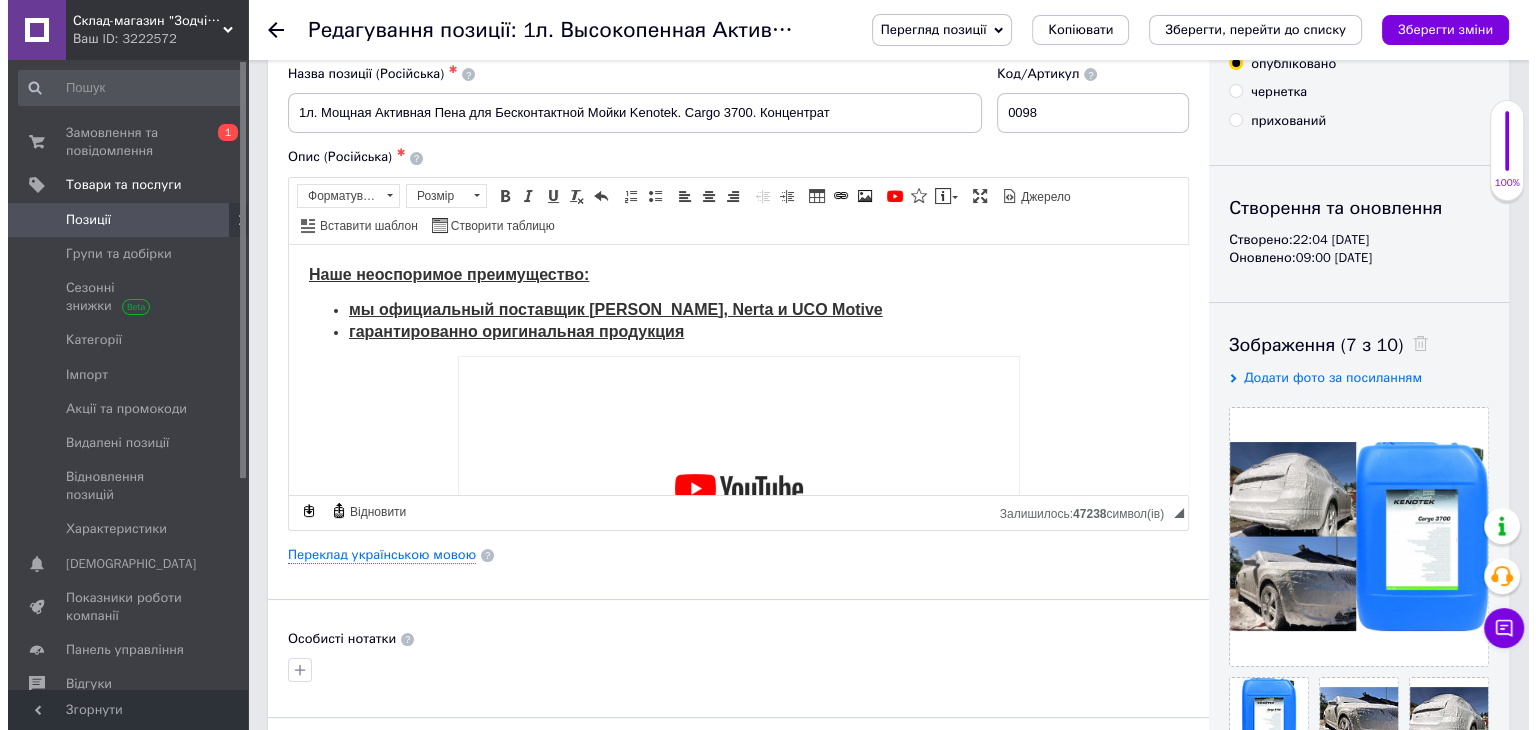 scroll, scrollTop: 0, scrollLeft: 0, axis: both 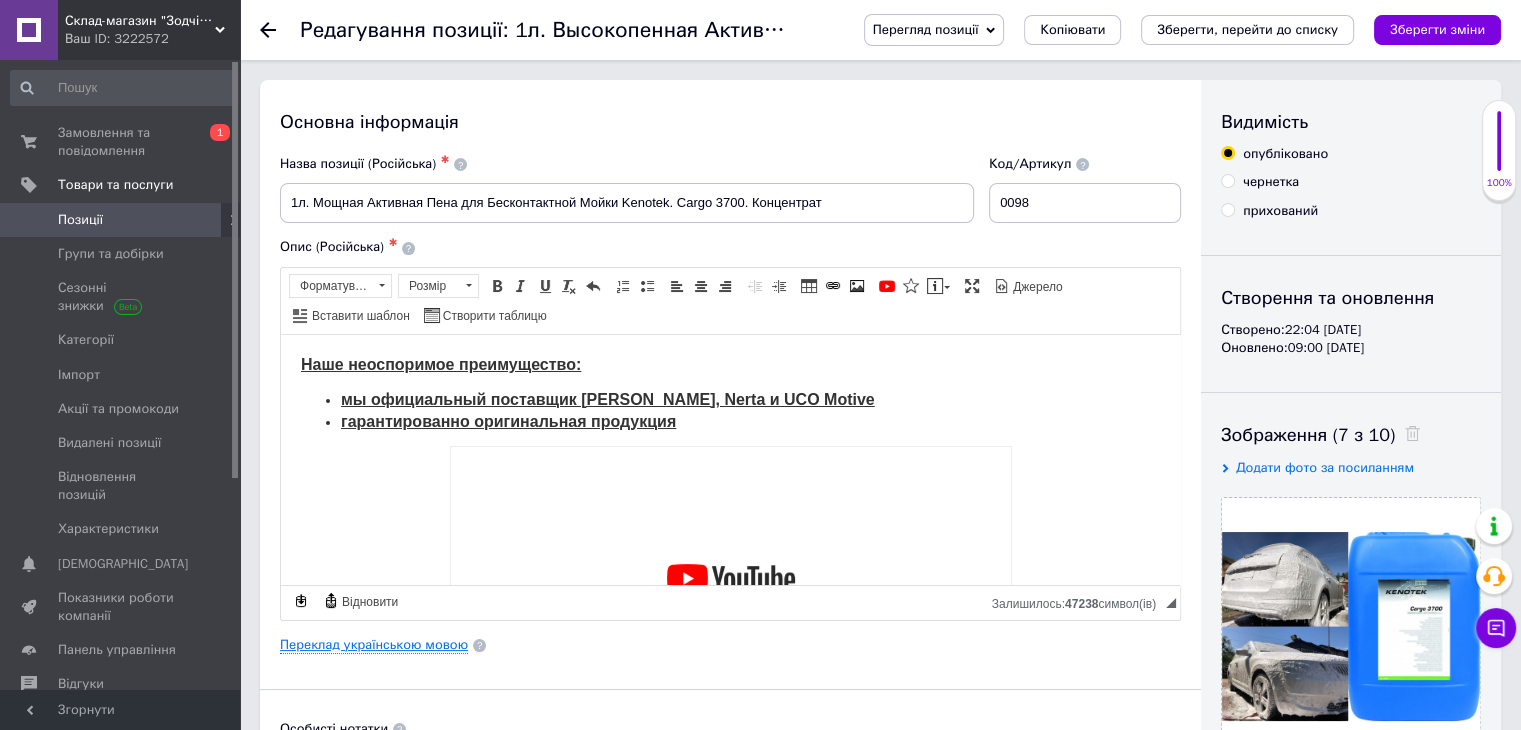 click on "Переклад українською мовою" at bounding box center (374, 645) 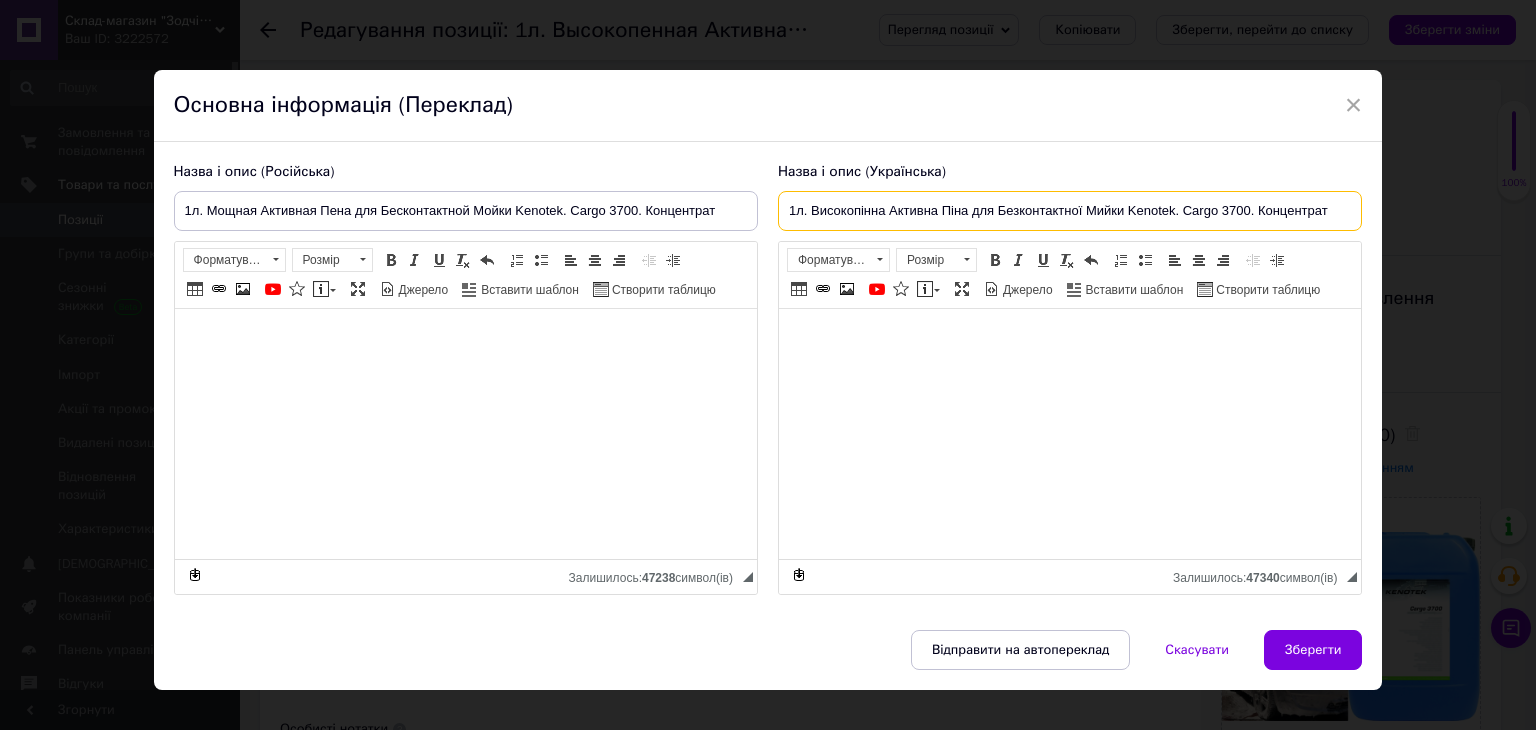 drag, startPoint x: 805, startPoint y: 217, endPoint x: 1248, endPoint y: 224, distance: 443.0553 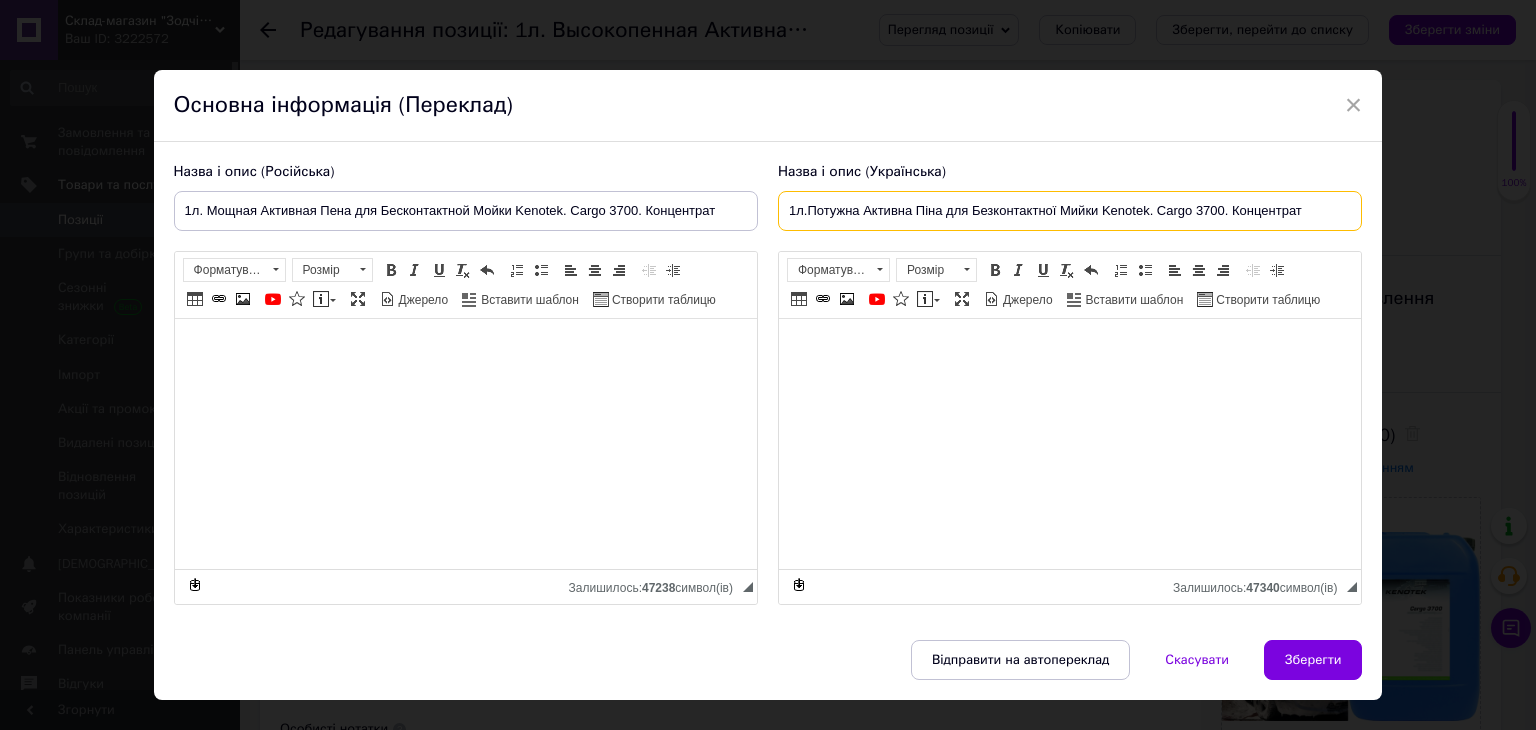 click on "1л.Потужна Активна Піна для Безконтактної Мийки Kenotek. Cargo 3700. Концентрат" at bounding box center (1070, 211) 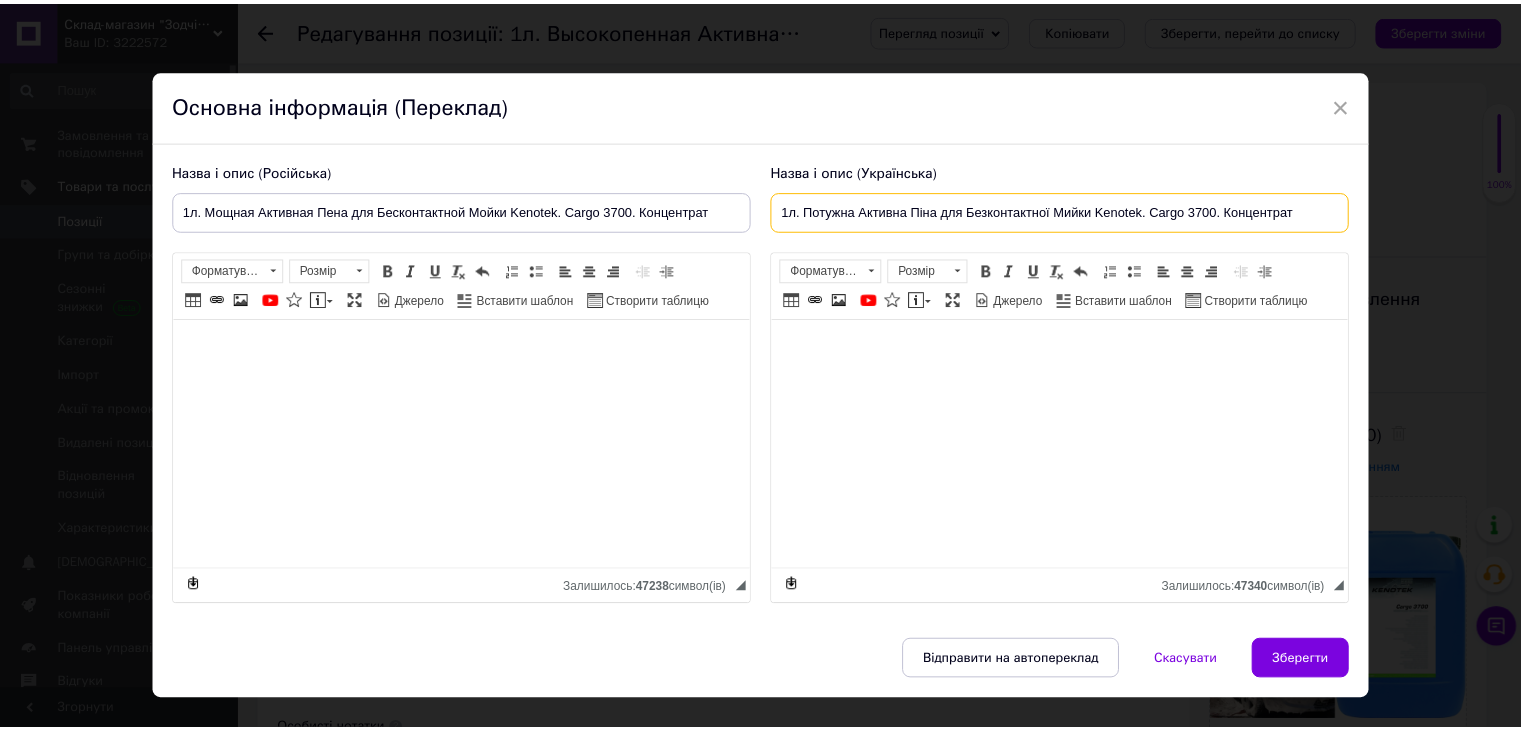 scroll, scrollTop: 38, scrollLeft: 0, axis: vertical 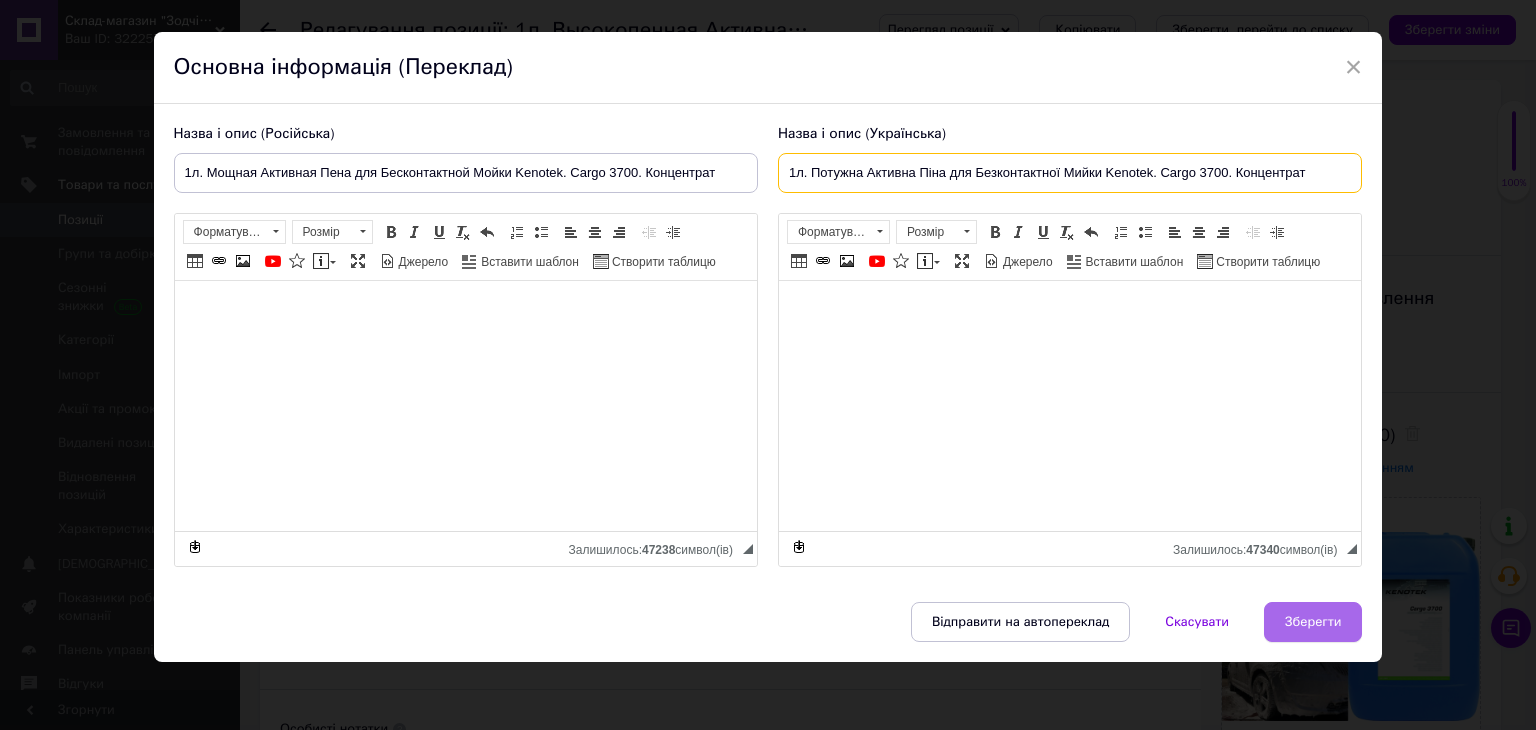 type on "1л. Потужна Активна Піна для Безконтактної Мийки Kenotek. Cargo 3700. Концентрат" 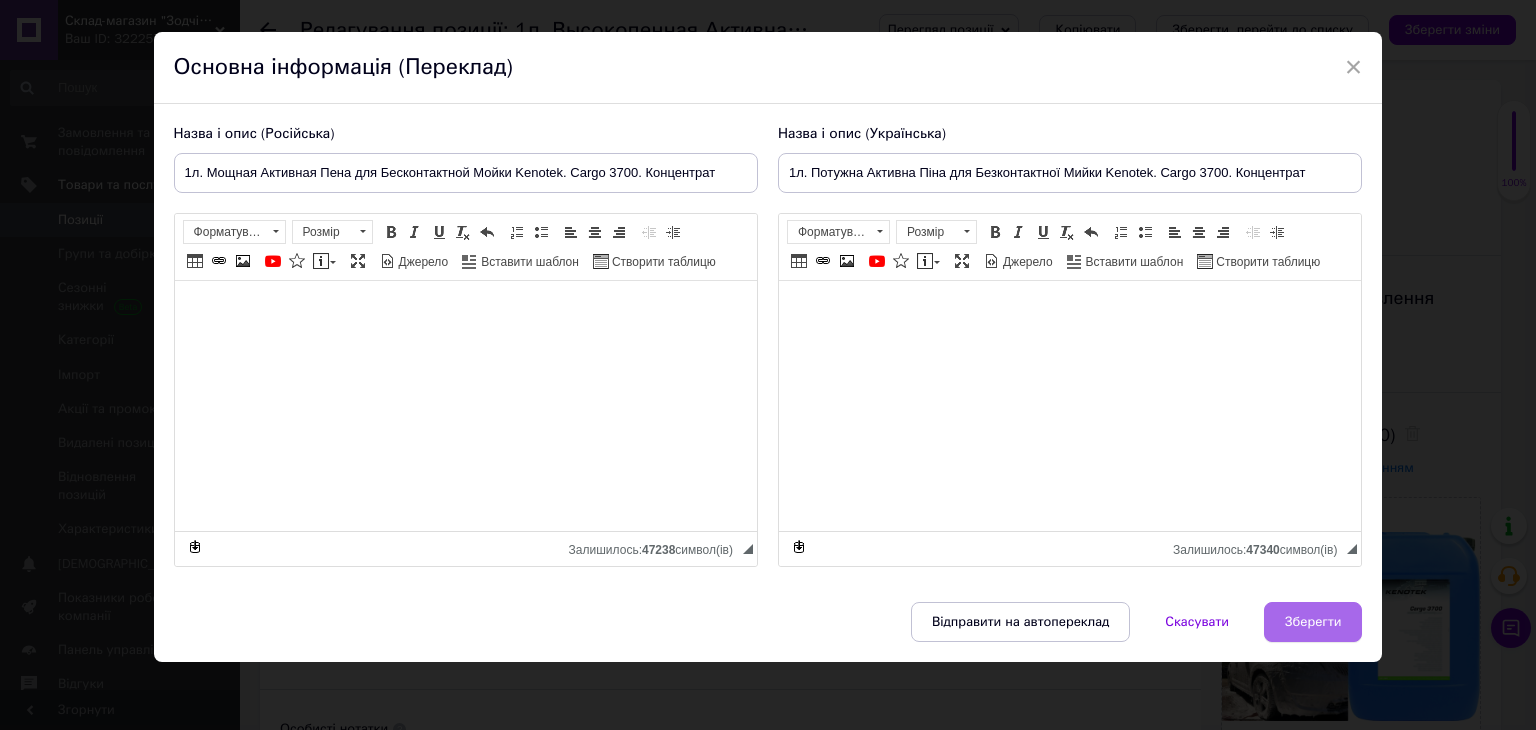 click on "Зберегти" at bounding box center (1313, 622) 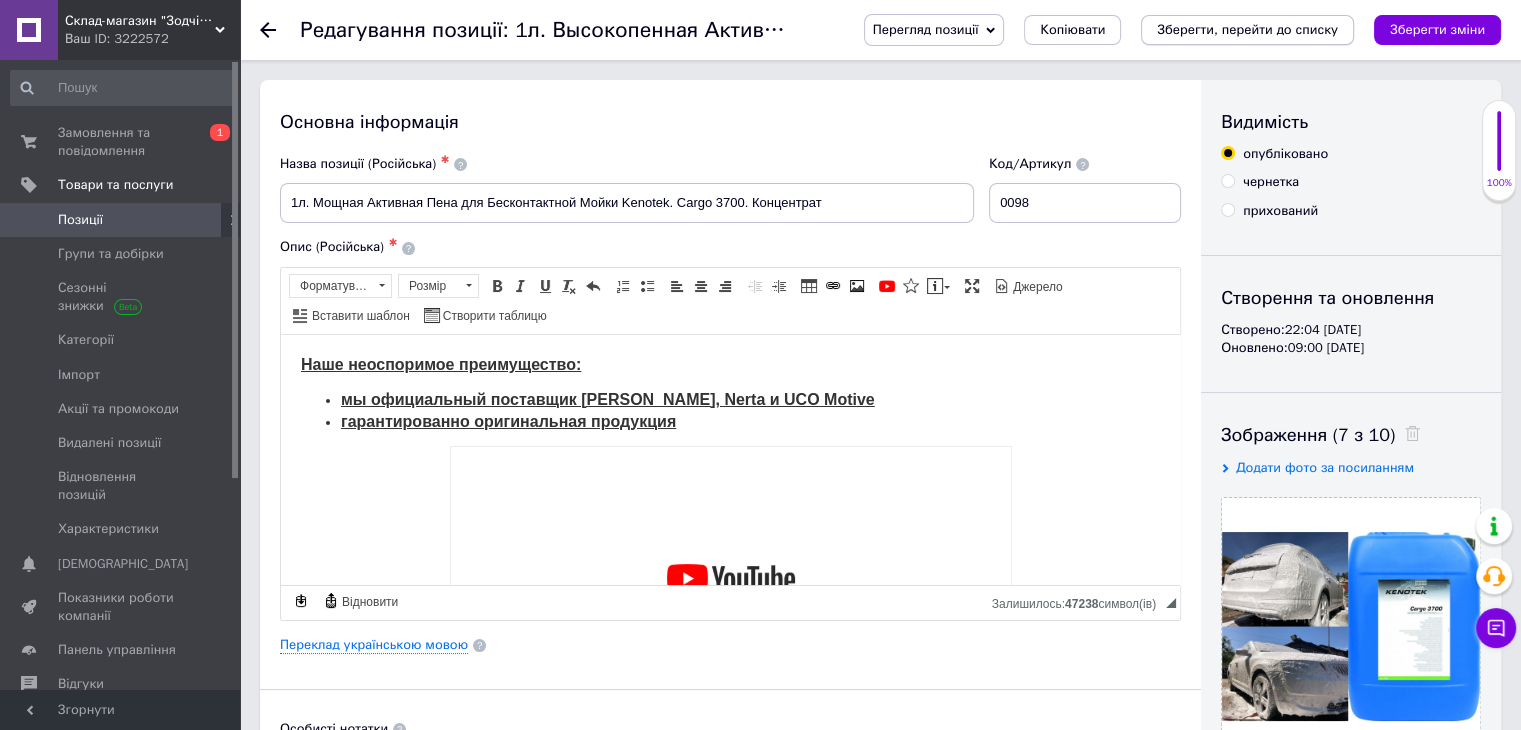 click on "Зберегти, перейти до списку" at bounding box center [1247, 29] 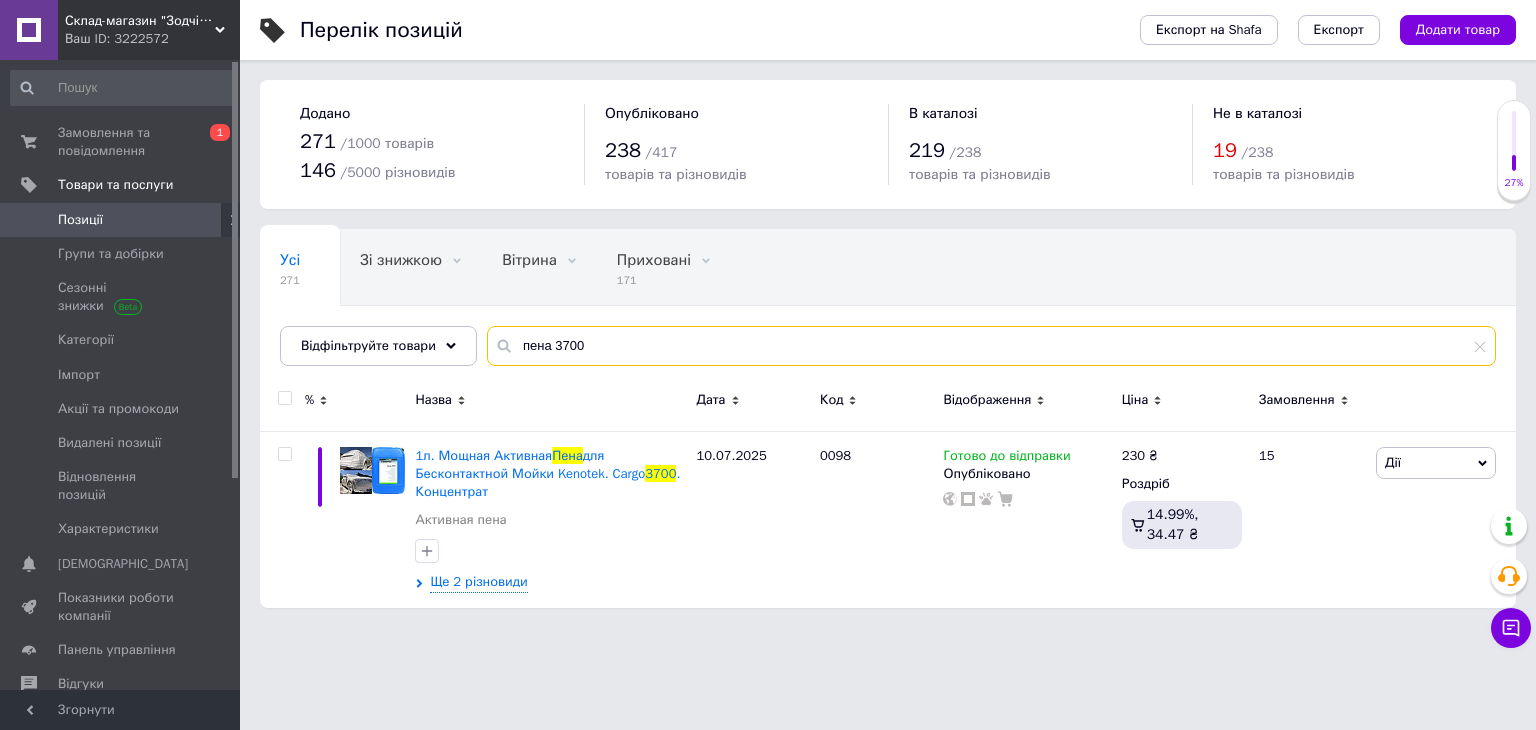 click on "пена 3700" at bounding box center [991, 346] 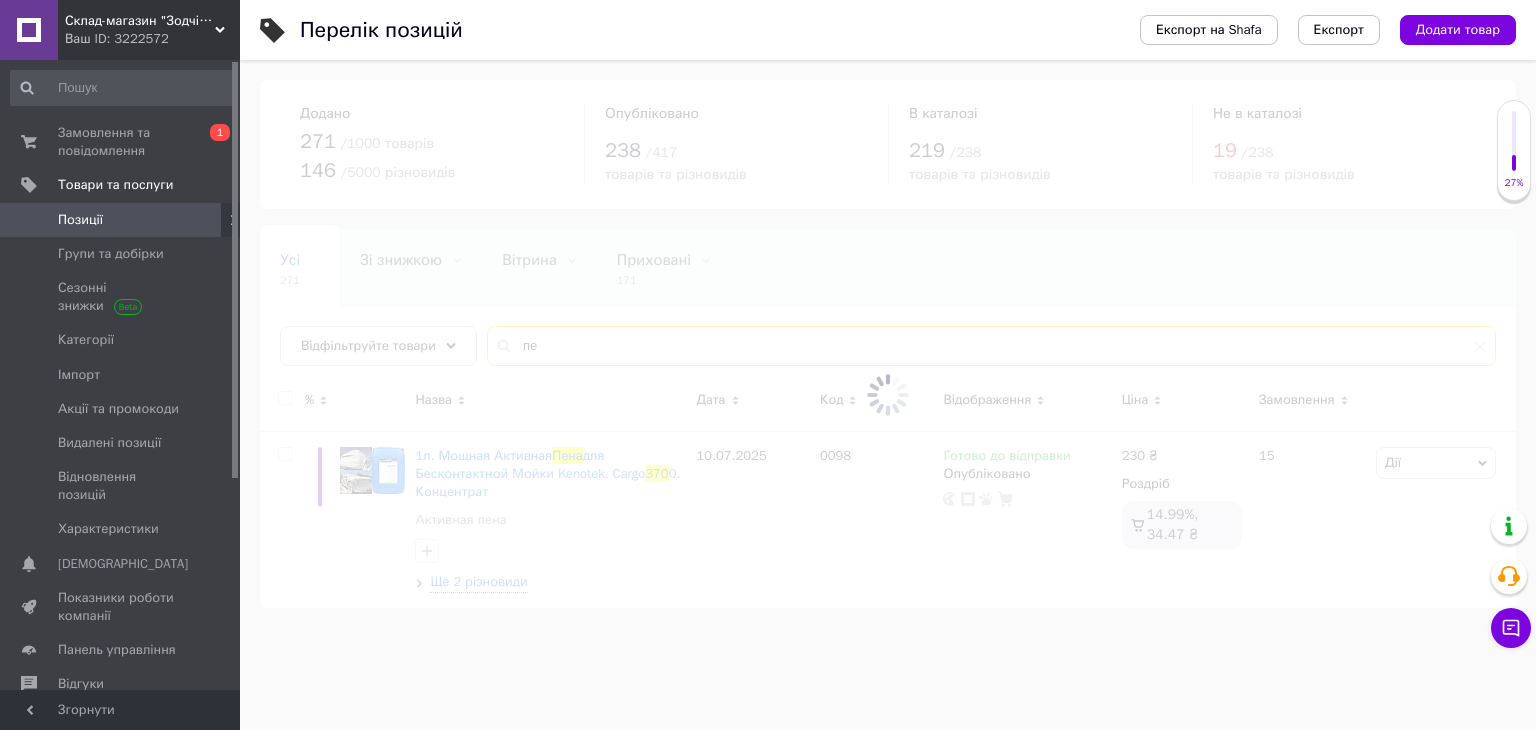 type on "п" 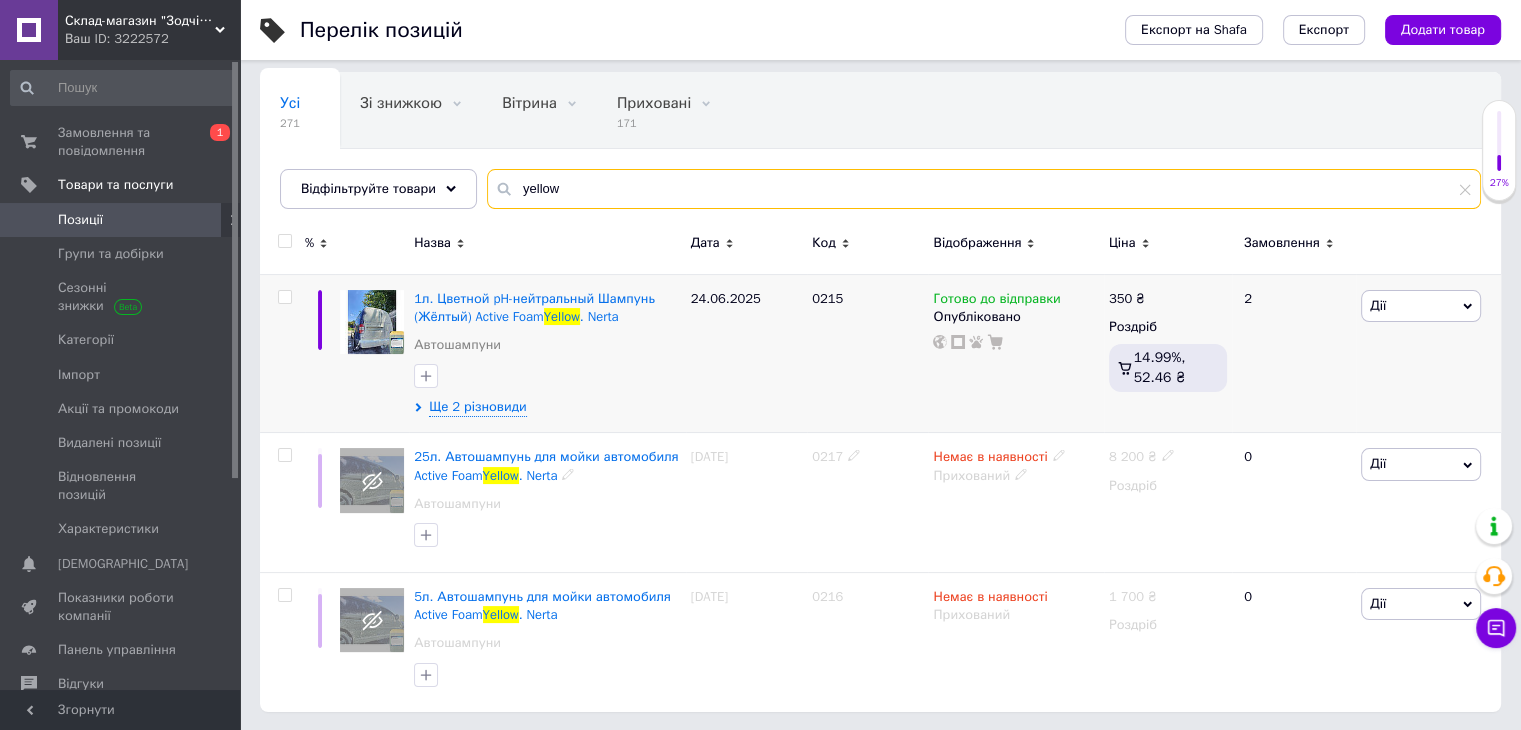 scroll, scrollTop: 0, scrollLeft: 0, axis: both 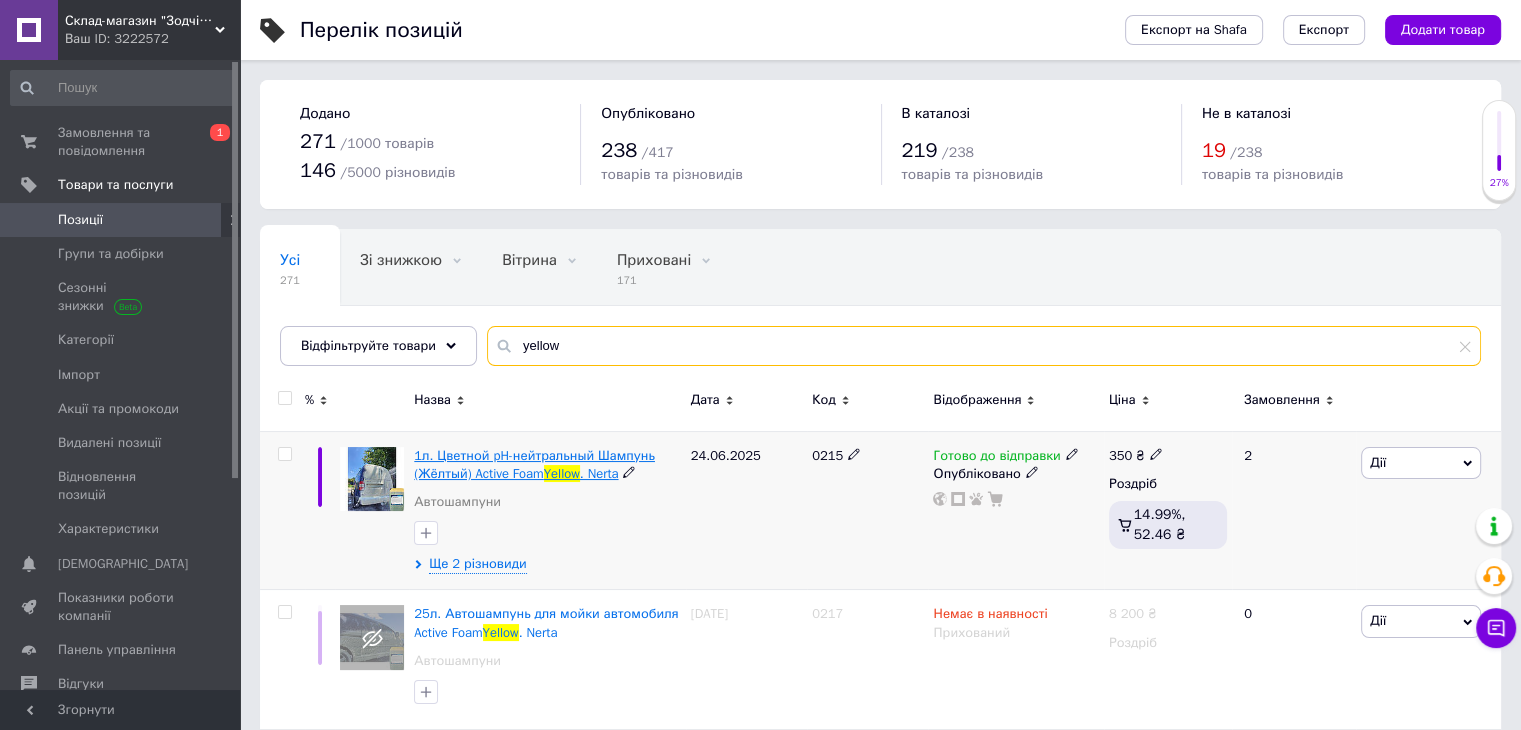 type on "yellow" 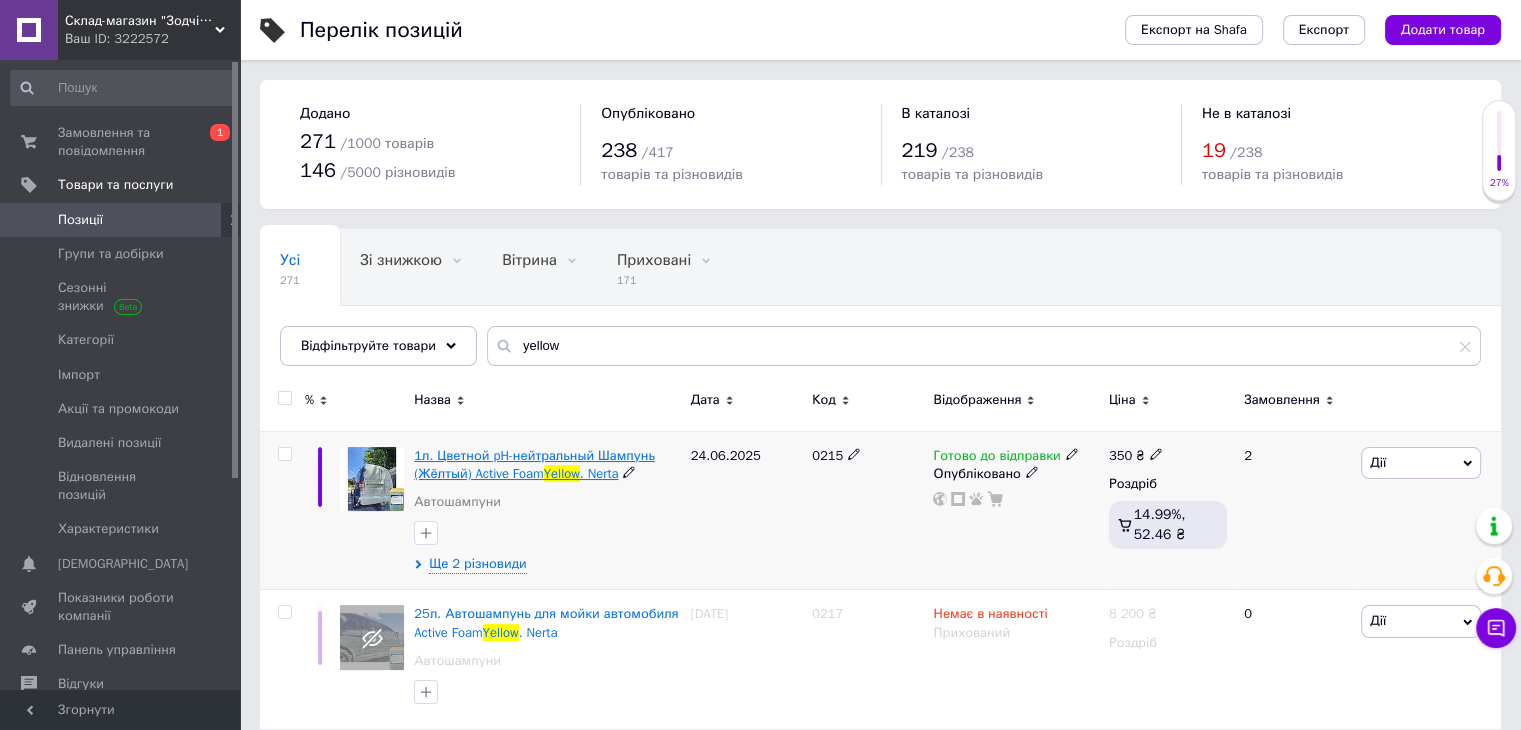 click on "1л. Цветной pH-нейтральный Шампунь (Жёлтый) Active Foam" at bounding box center (534, 464) 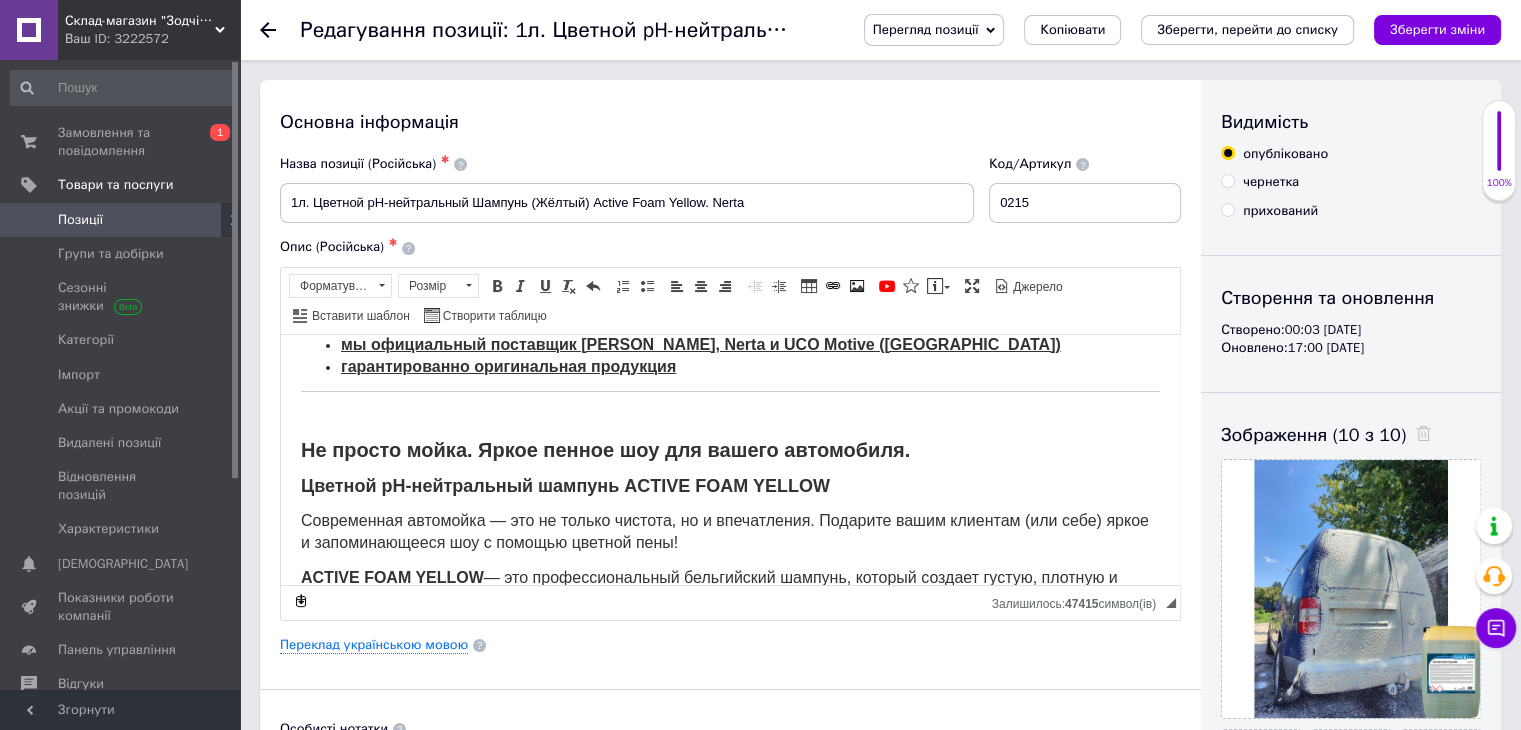 scroll, scrollTop: 63, scrollLeft: 0, axis: vertical 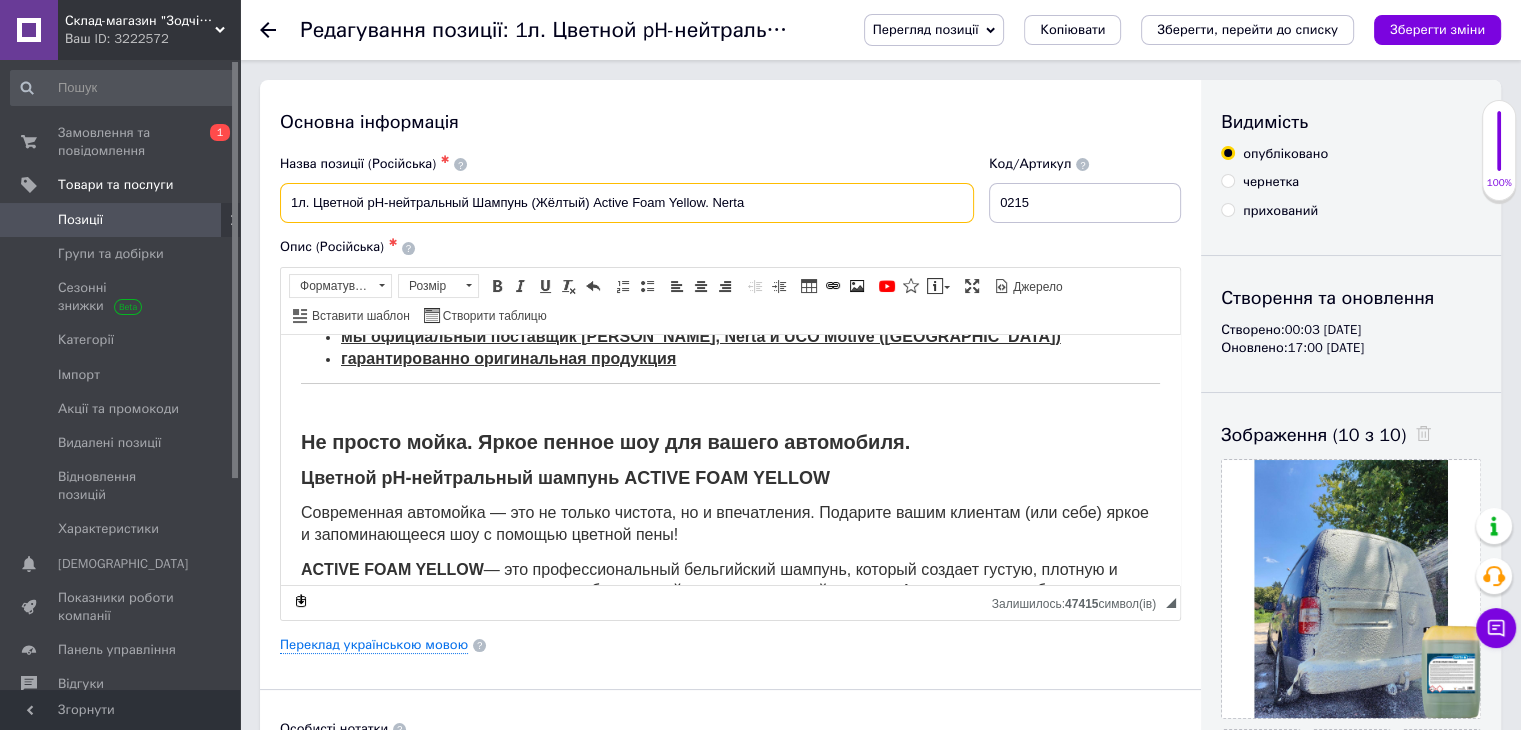 drag, startPoint x: 472, startPoint y: 199, endPoint x: 487, endPoint y: 197, distance: 15.132746 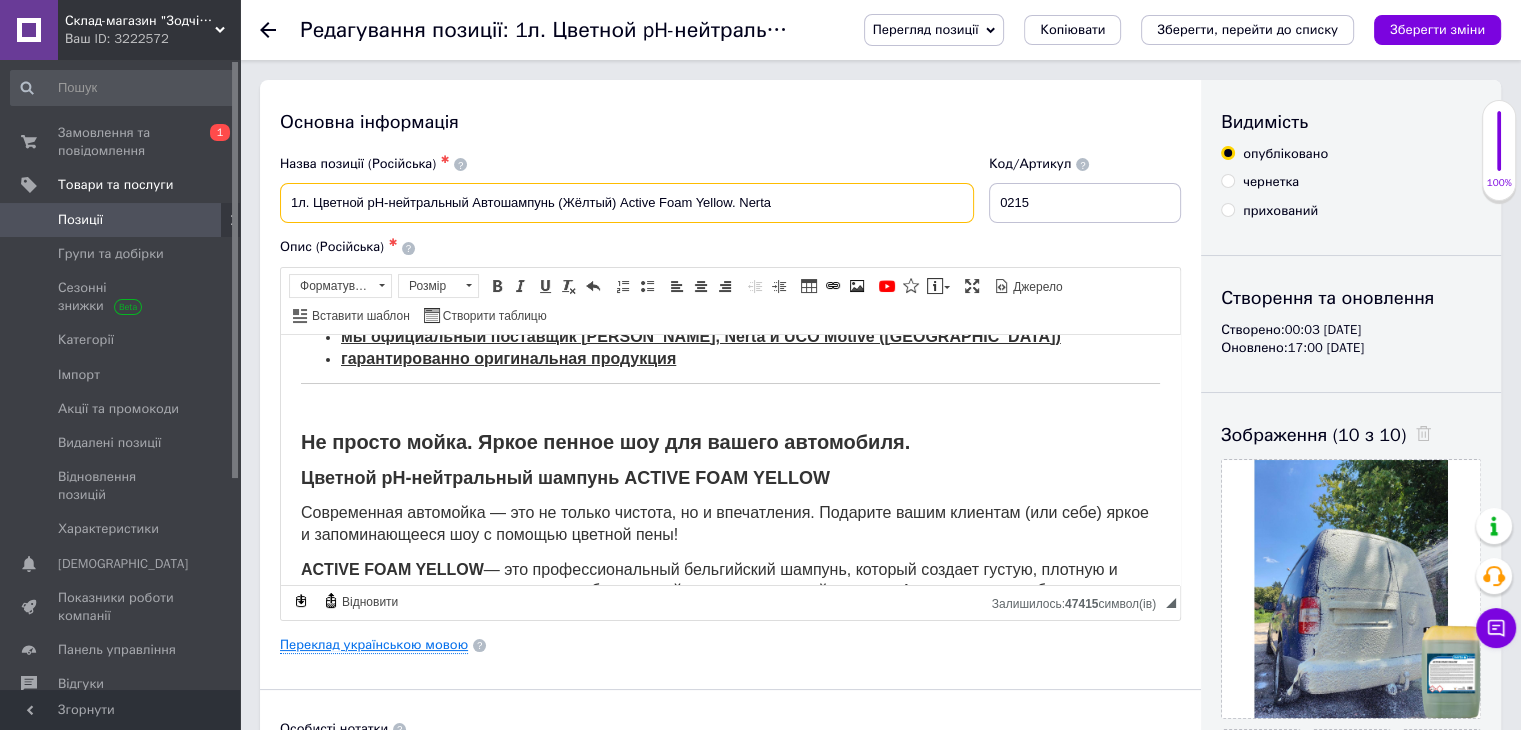 type on "1л. Цветной pH-нейтральный Автошампунь (Жёлтый) Active Foam Yellow. Nerta" 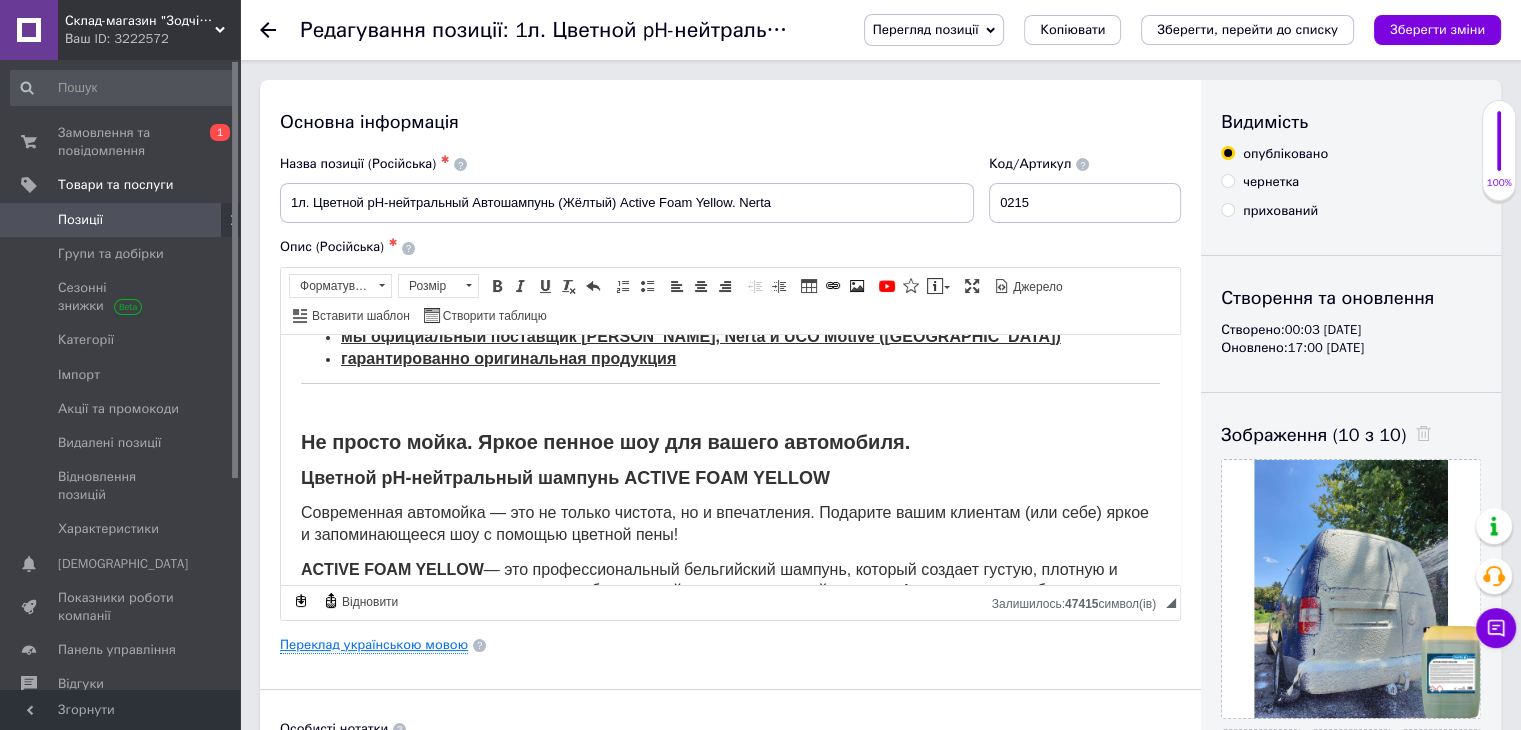 click on "Переклад українською мовою" at bounding box center (374, 645) 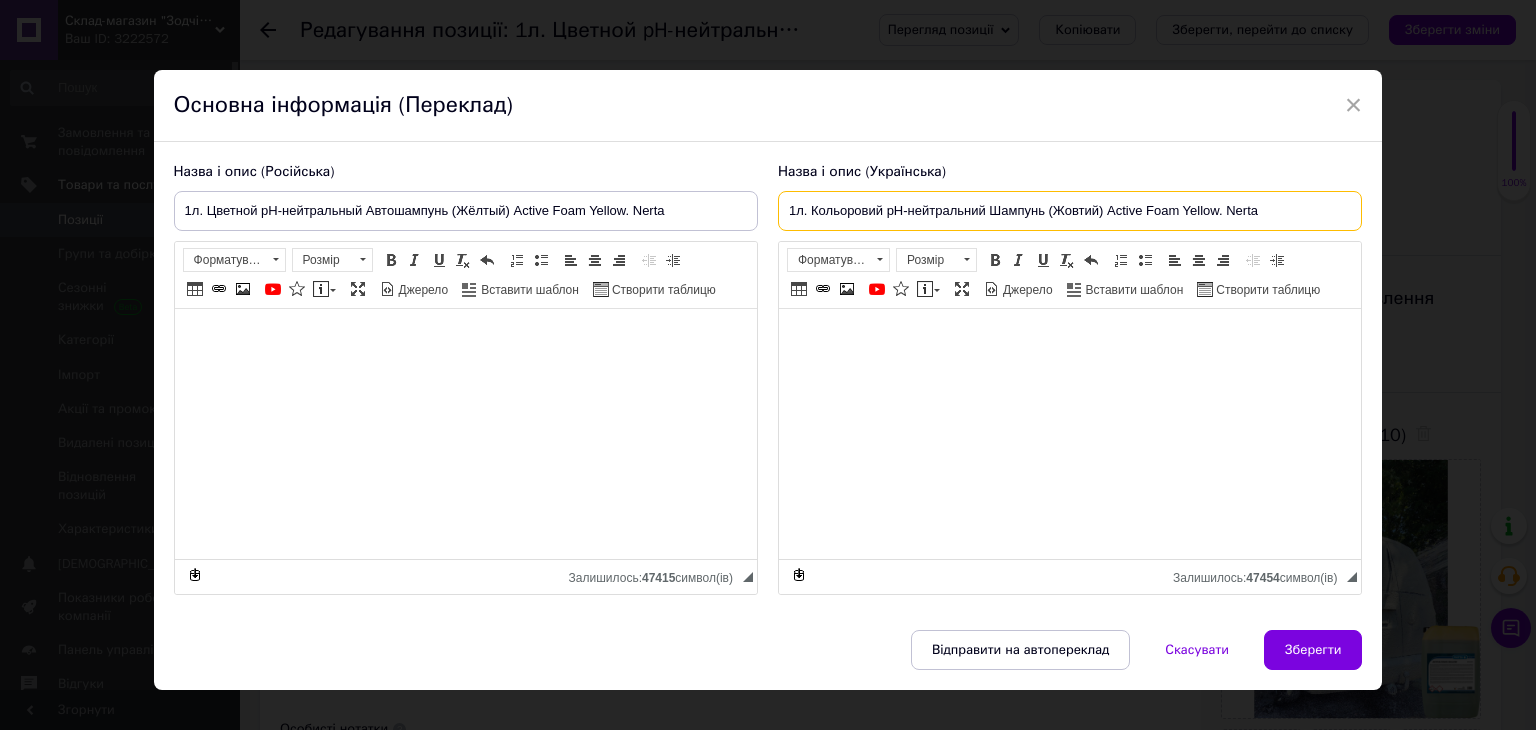 click on "1л. Кольоровий pH-нейтральний Шампунь (Жовтий) Active Foam Yellow. Nerta" at bounding box center (1070, 211) 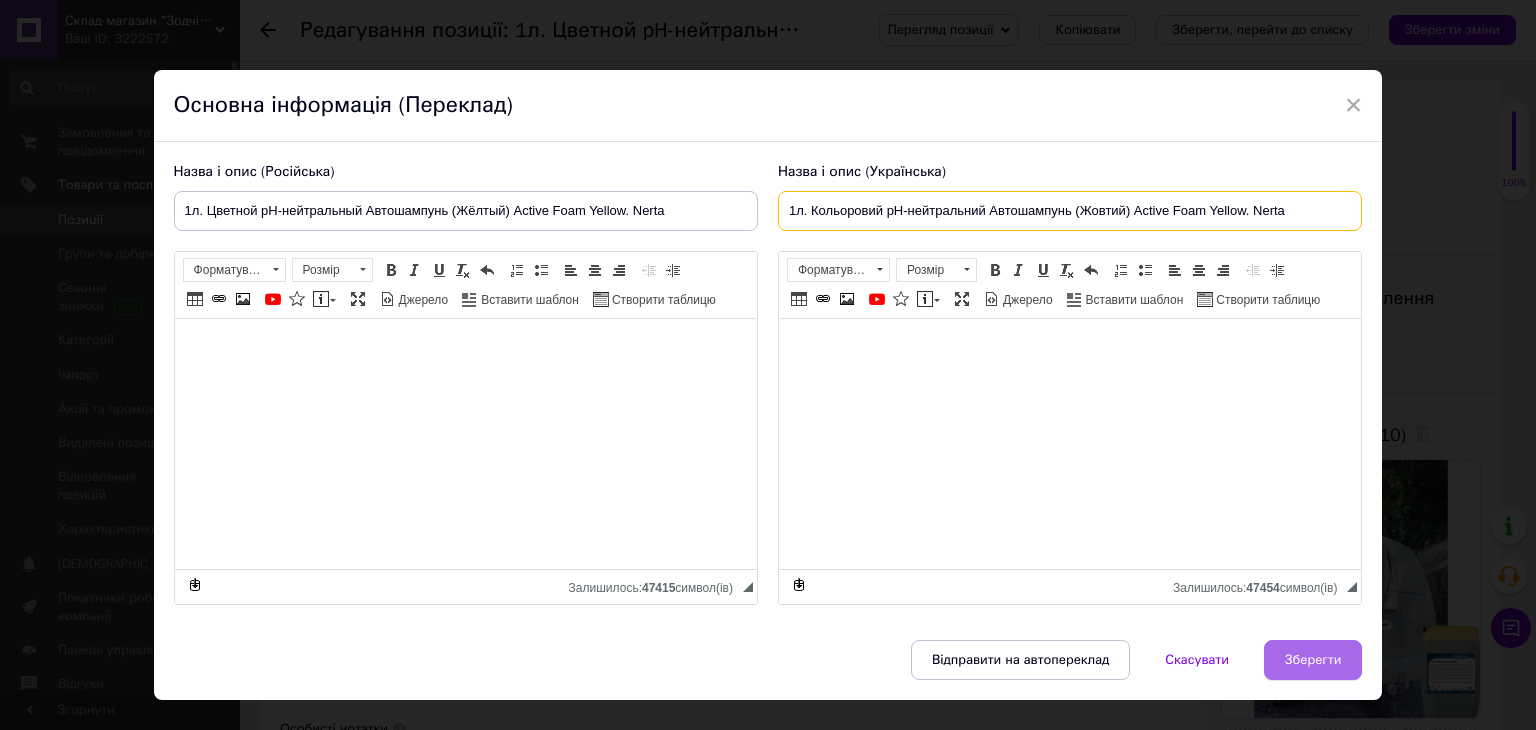 type on "1л. Кольоровий pH-нейтральний Автошампунь (Жовтий) Active Foam Yellow. Nerta" 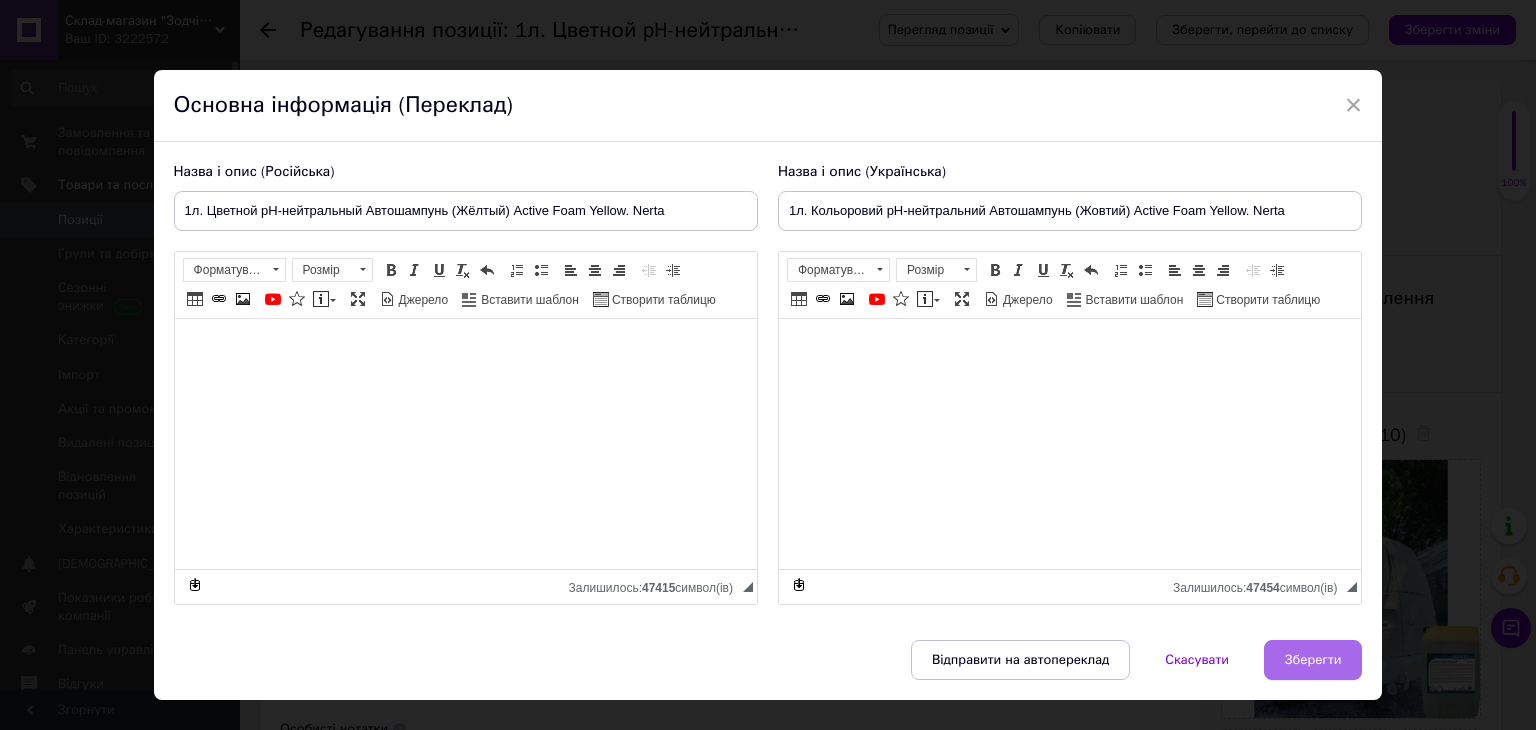 click on "Зберегти" at bounding box center (1313, 660) 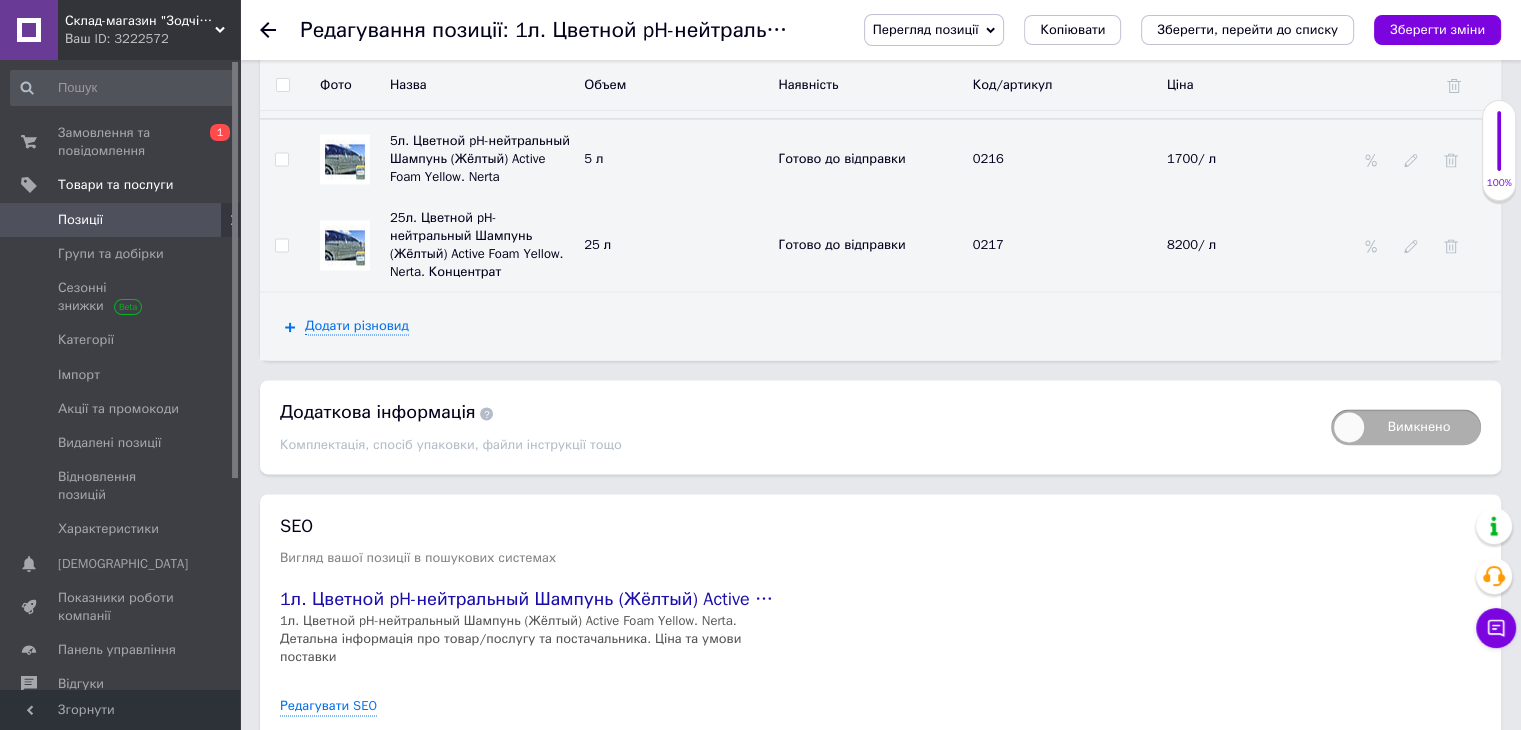 scroll, scrollTop: 3064, scrollLeft: 0, axis: vertical 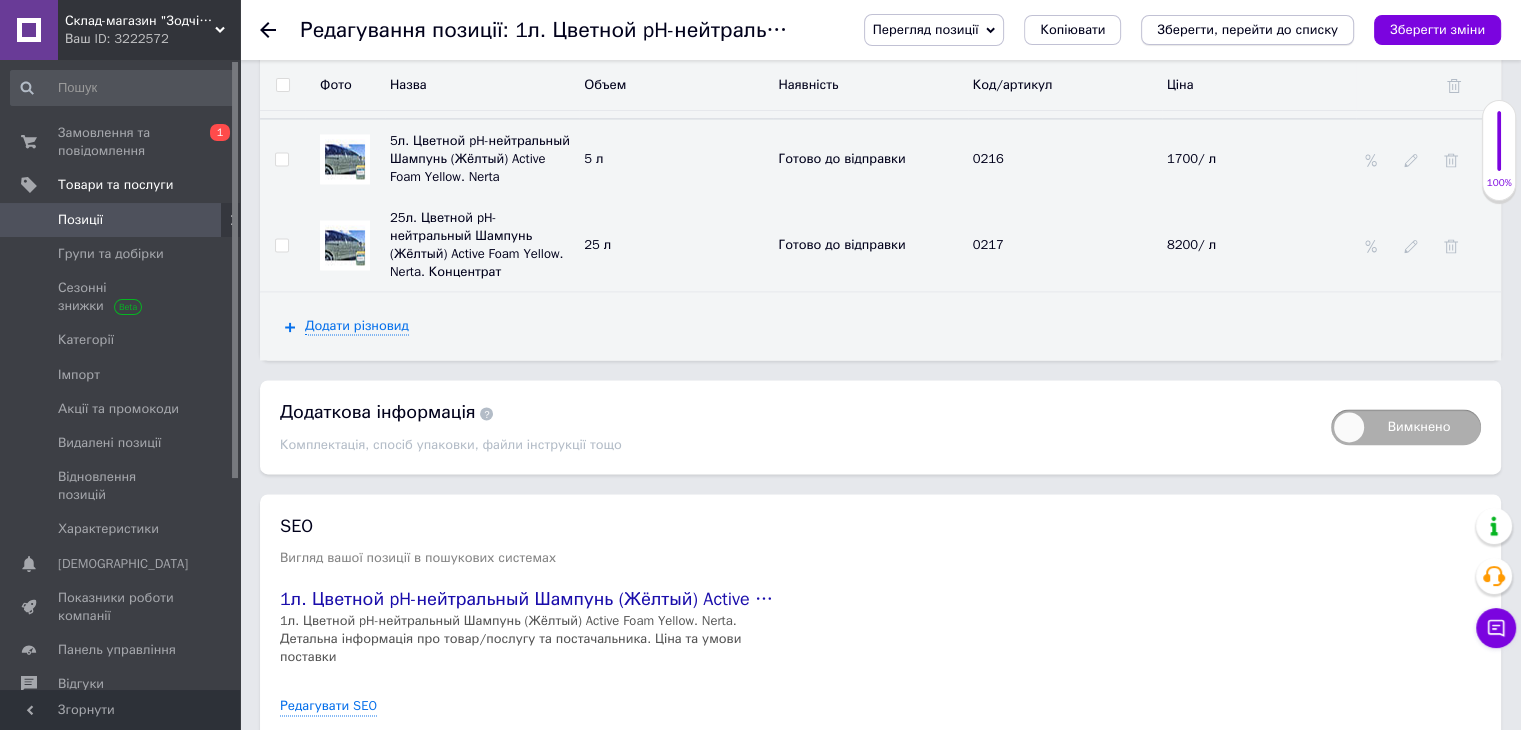 click on "Зберегти, перейти до списку" at bounding box center [1247, 29] 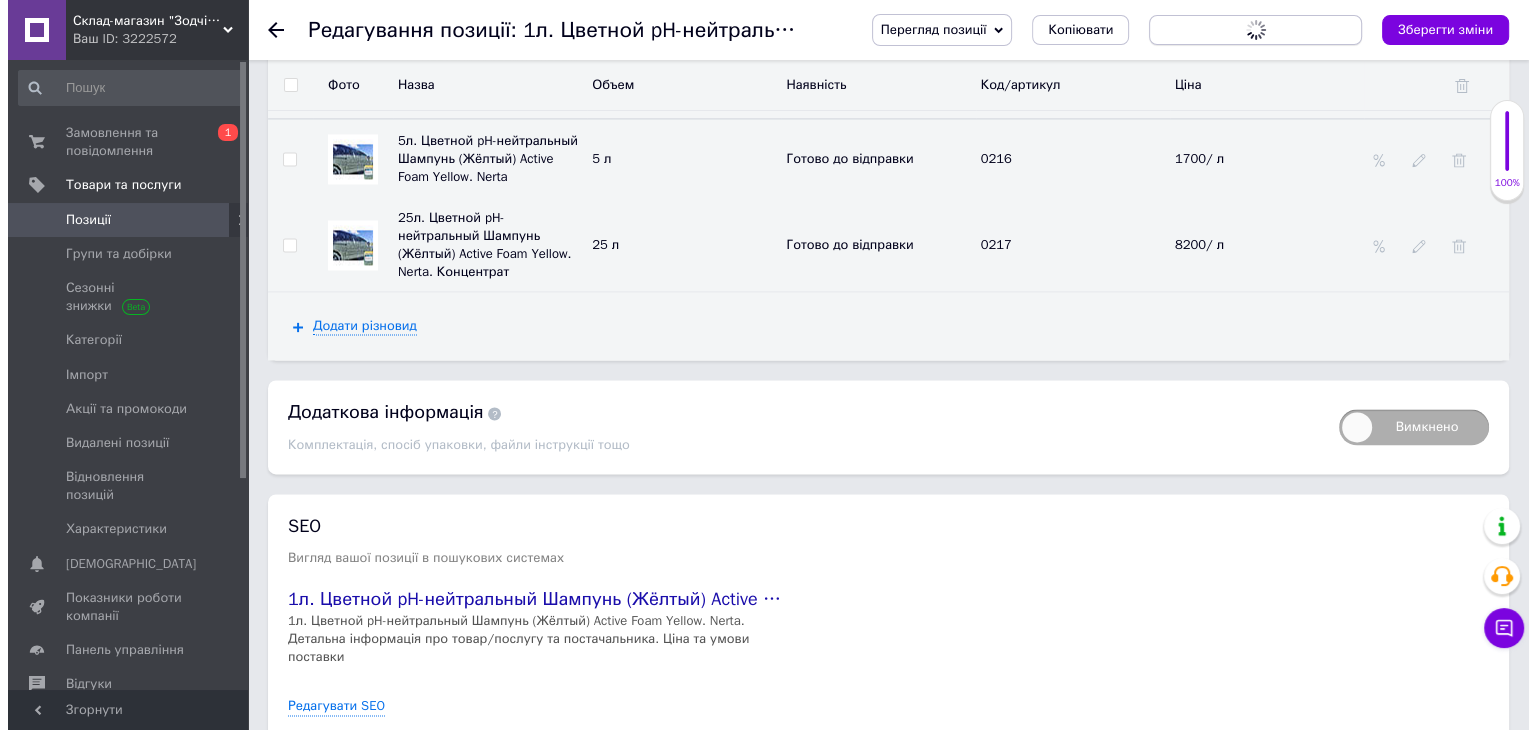 scroll, scrollTop: 0, scrollLeft: 0, axis: both 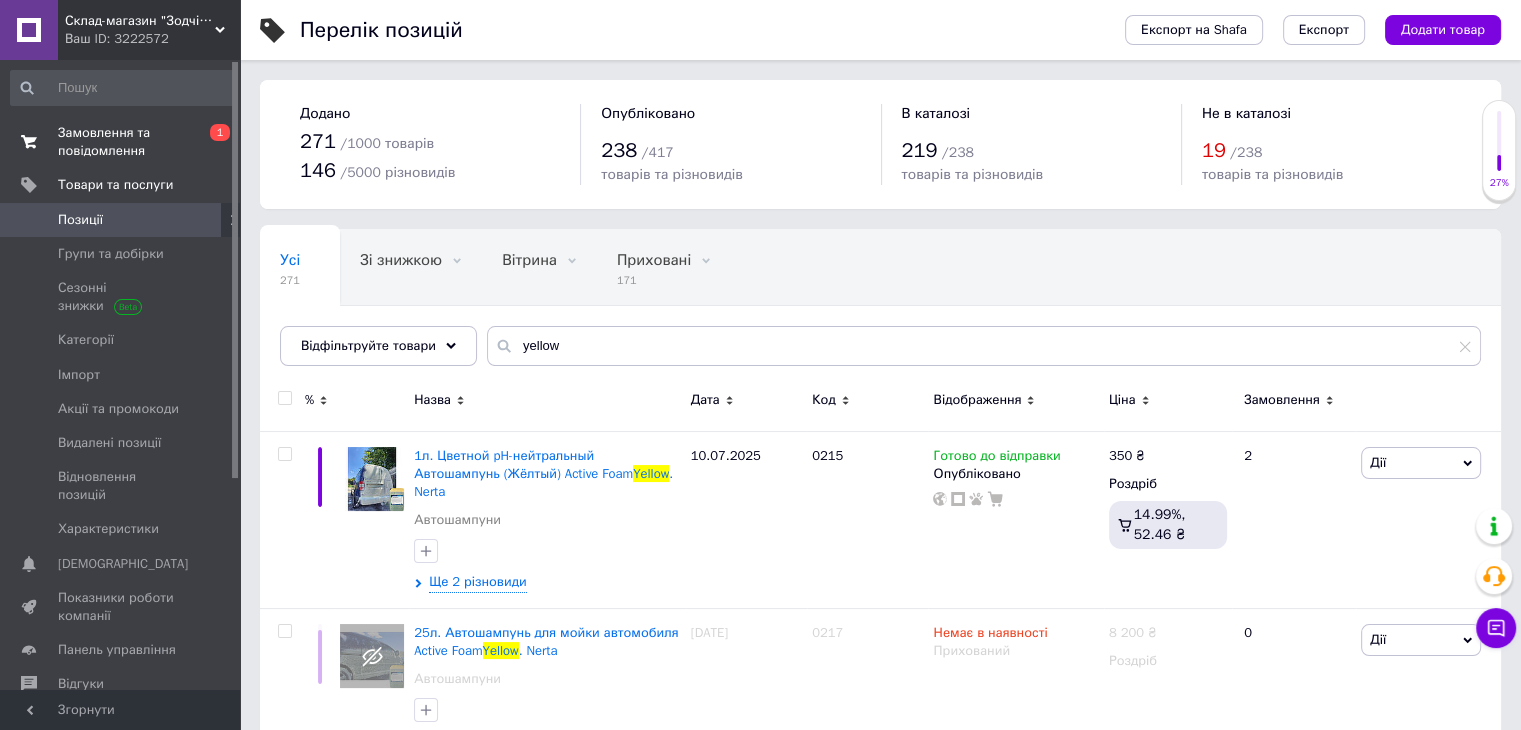 click on "Замовлення та повідомлення" at bounding box center (121, 142) 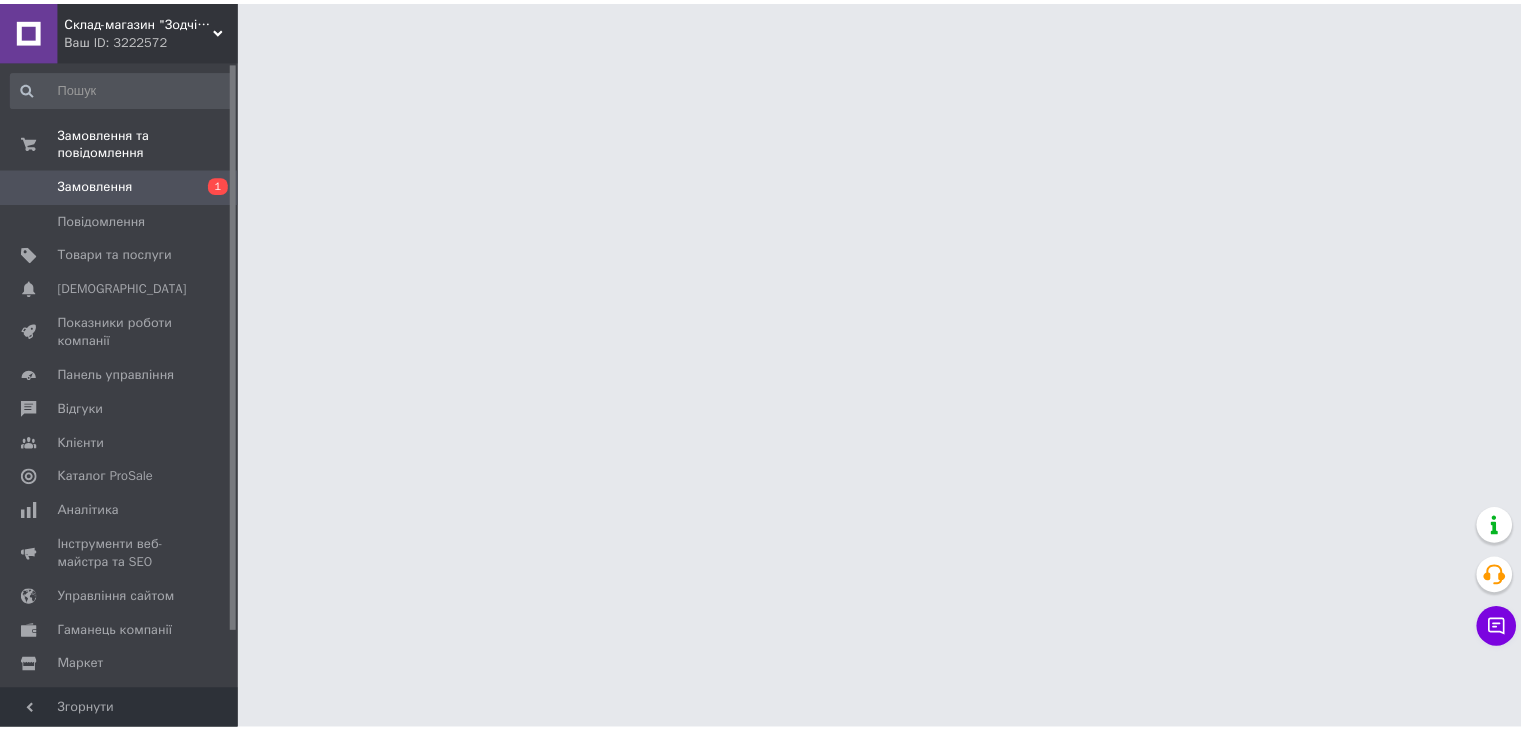 scroll, scrollTop: 0, scrollLeft: 0, axis: both 